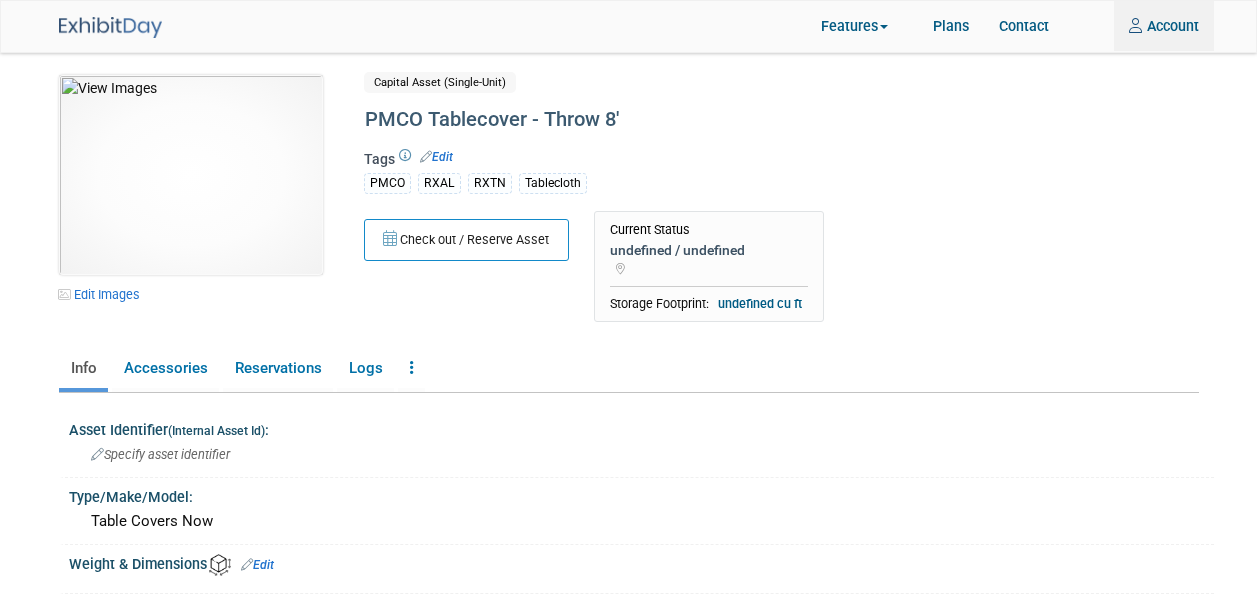scroll, scrollTop: 96, scrollLeft: 0, axis: vertical 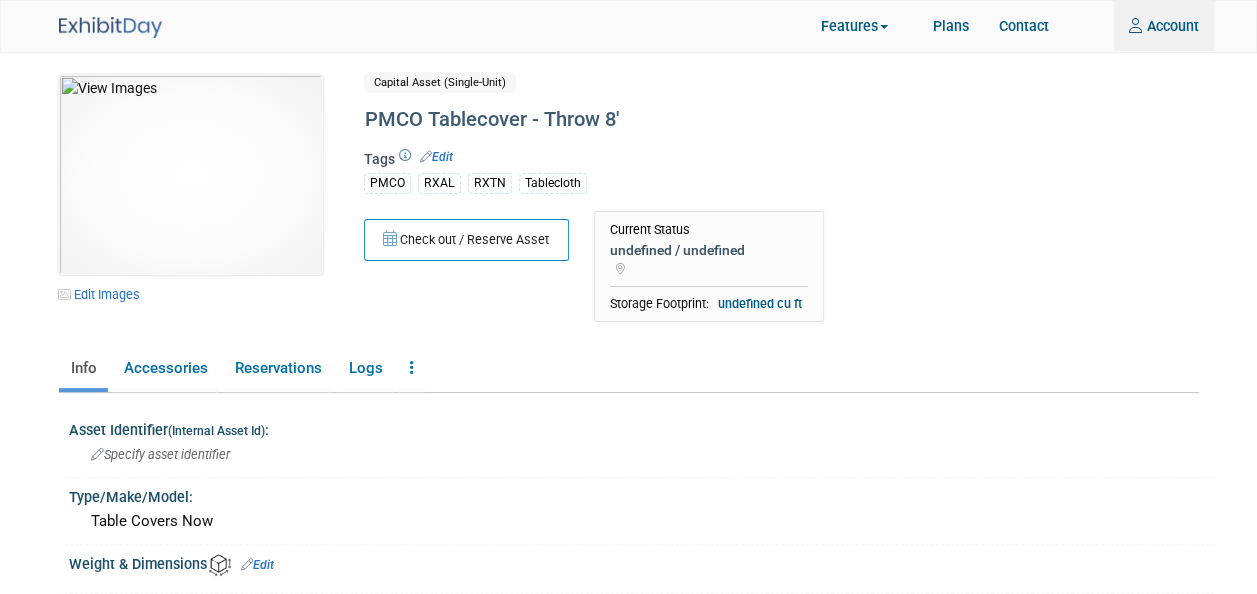 type on "[FIRST].[LAST]@[example.com]" 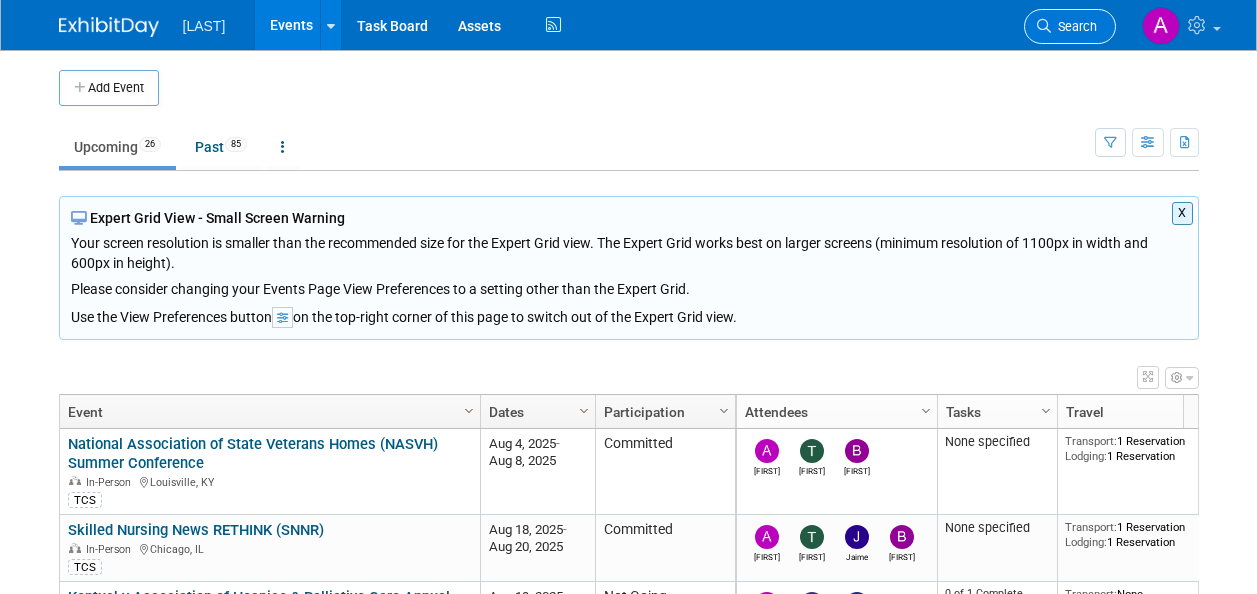 click on "Search" at bounding box center [1074, 26] 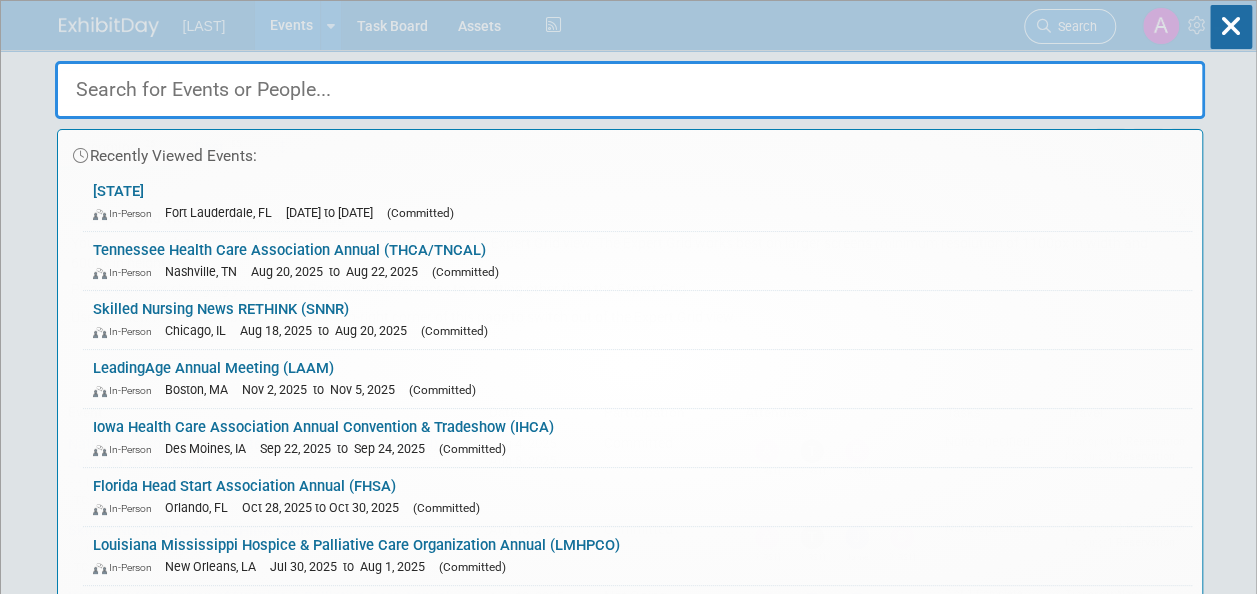 scroll, scrollTop: 0, scrollLeft: 0, axis: both 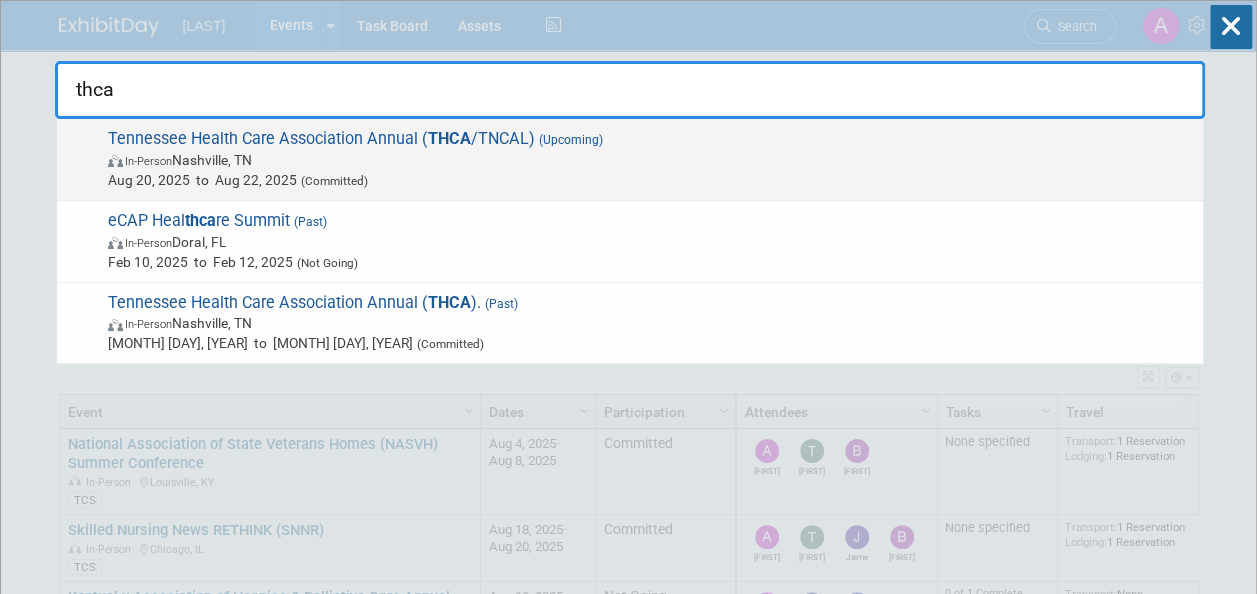 type on "thca" 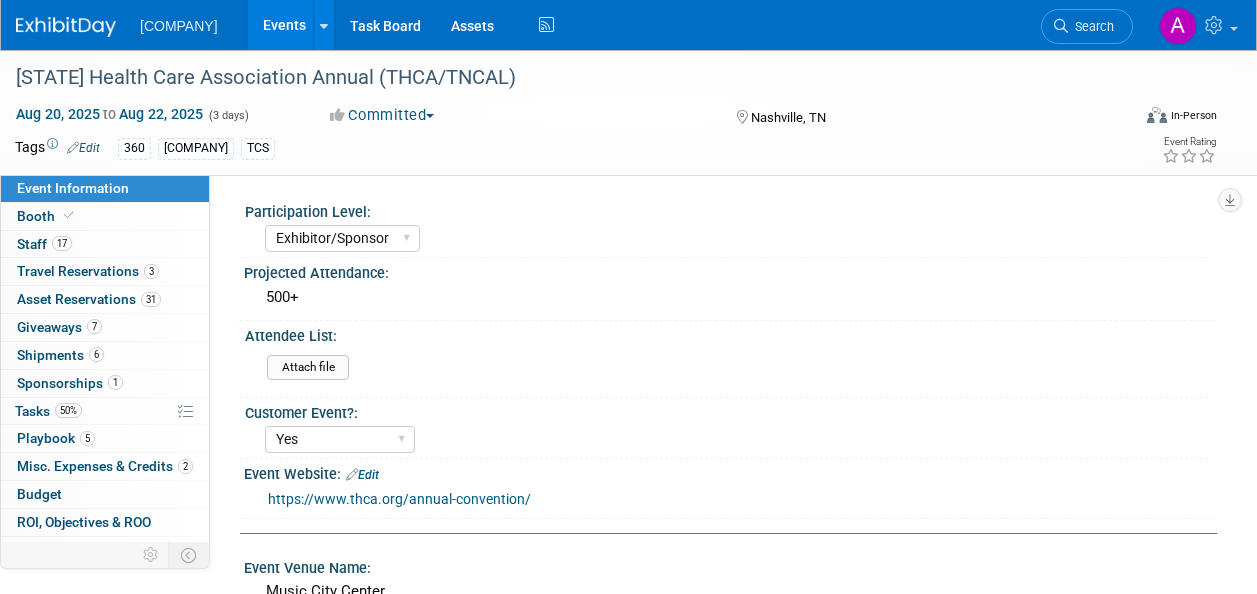 select on "Exhibitor/Sponsor" 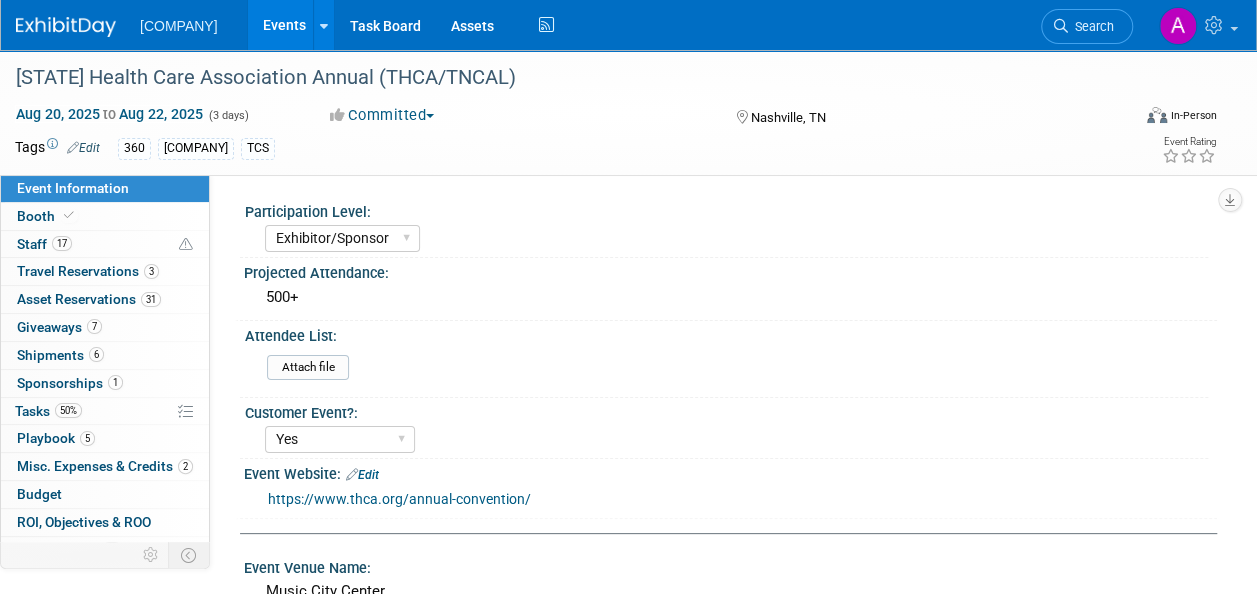 scroll, scrollTop: 0, scrollLeft: 0, axis: both 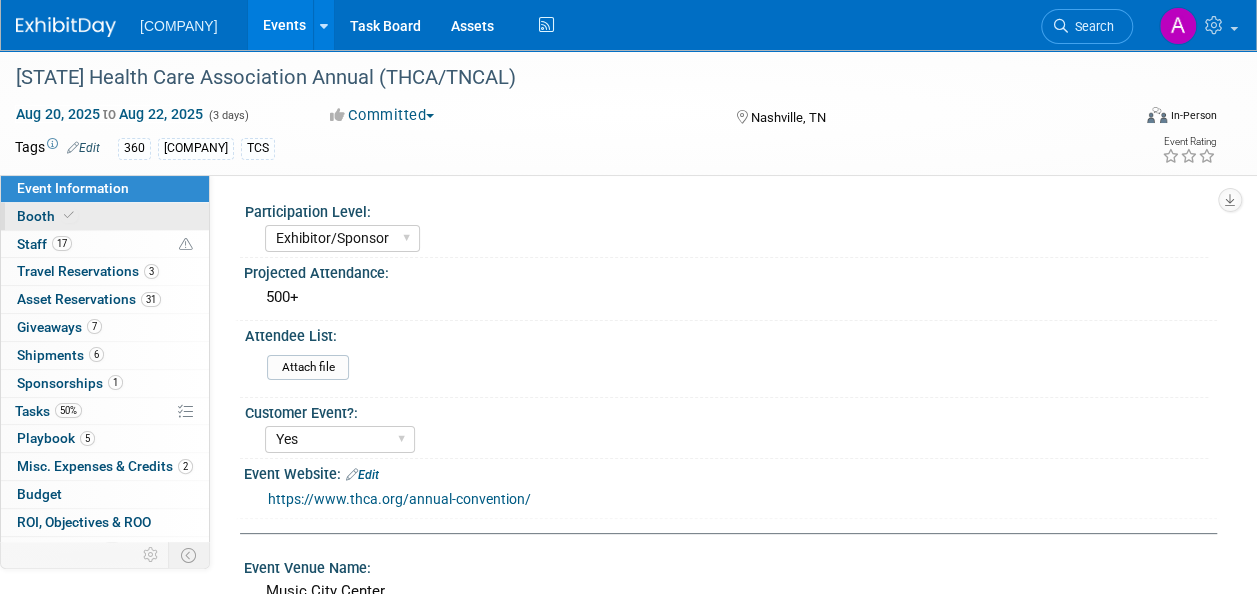 click on "Booth" at bounding box center [47, 216] 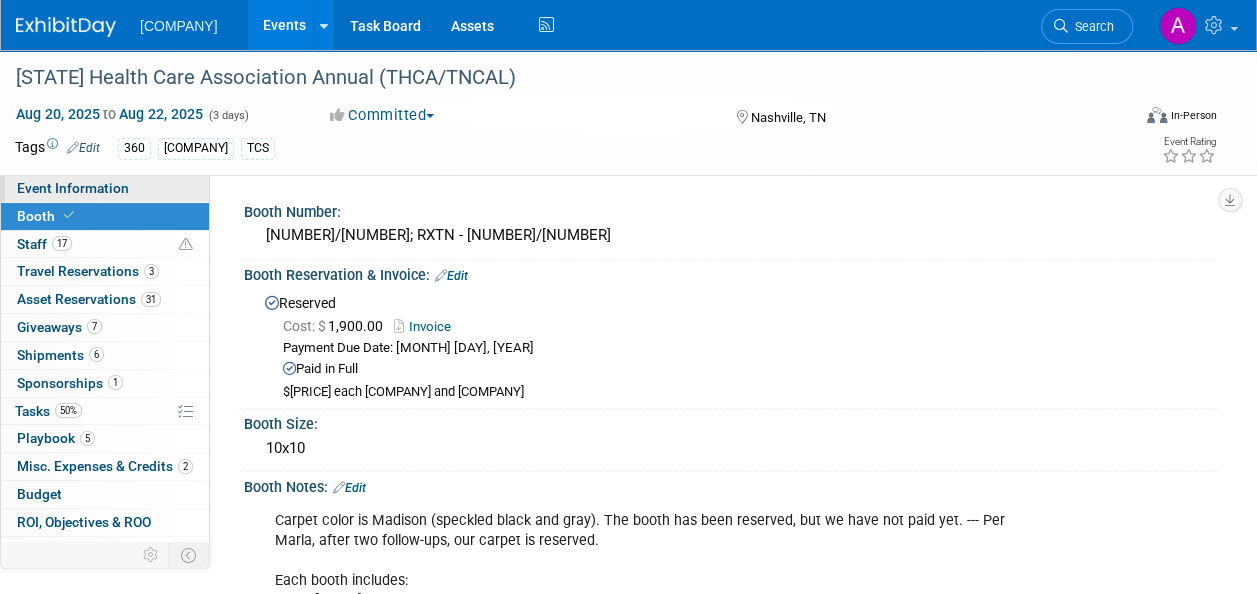 click on "Event Information" at bounding box center (73, 188) 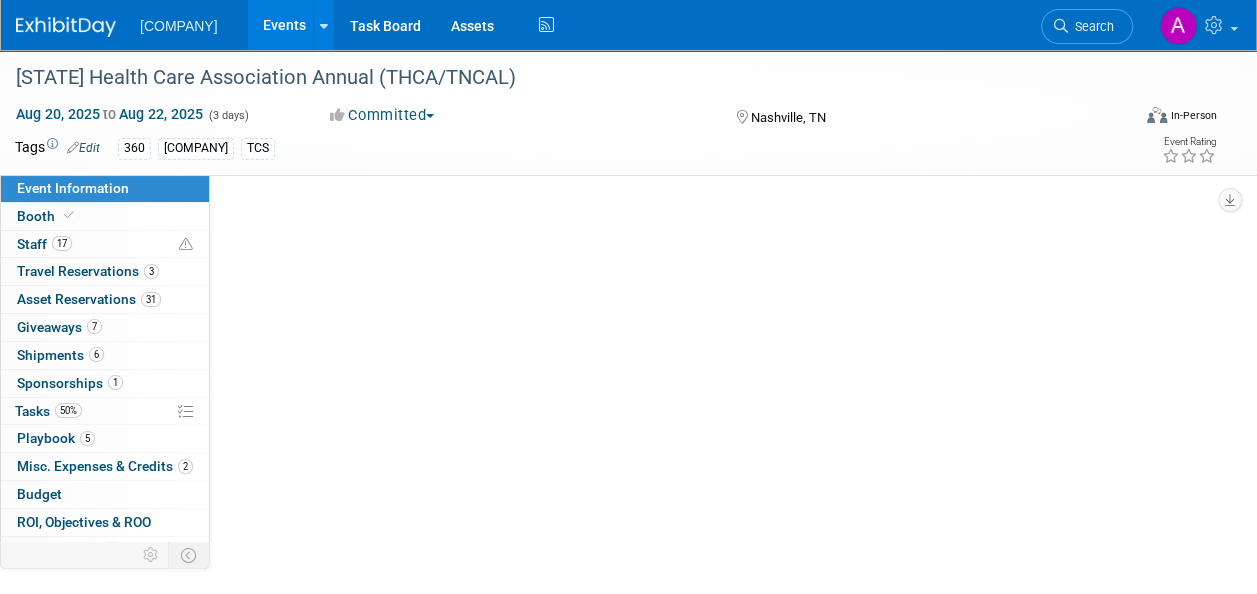 select on "Exhibitor/Sponsor" 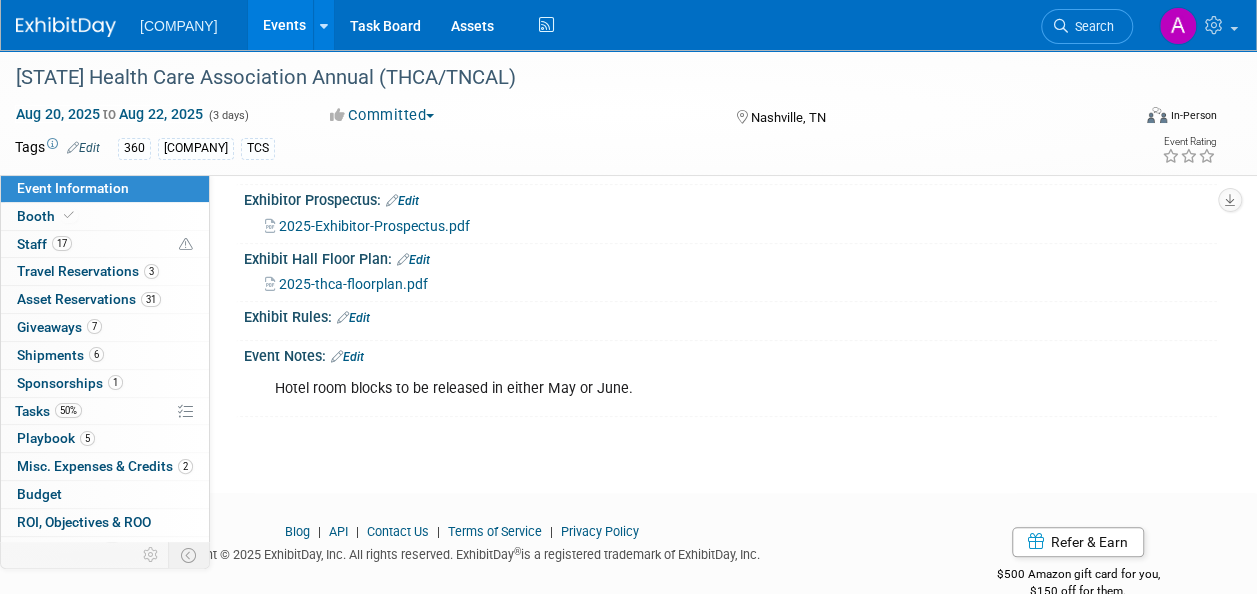 scroll, scrollTop: 700, scrollLeft: 0, axis: vertical 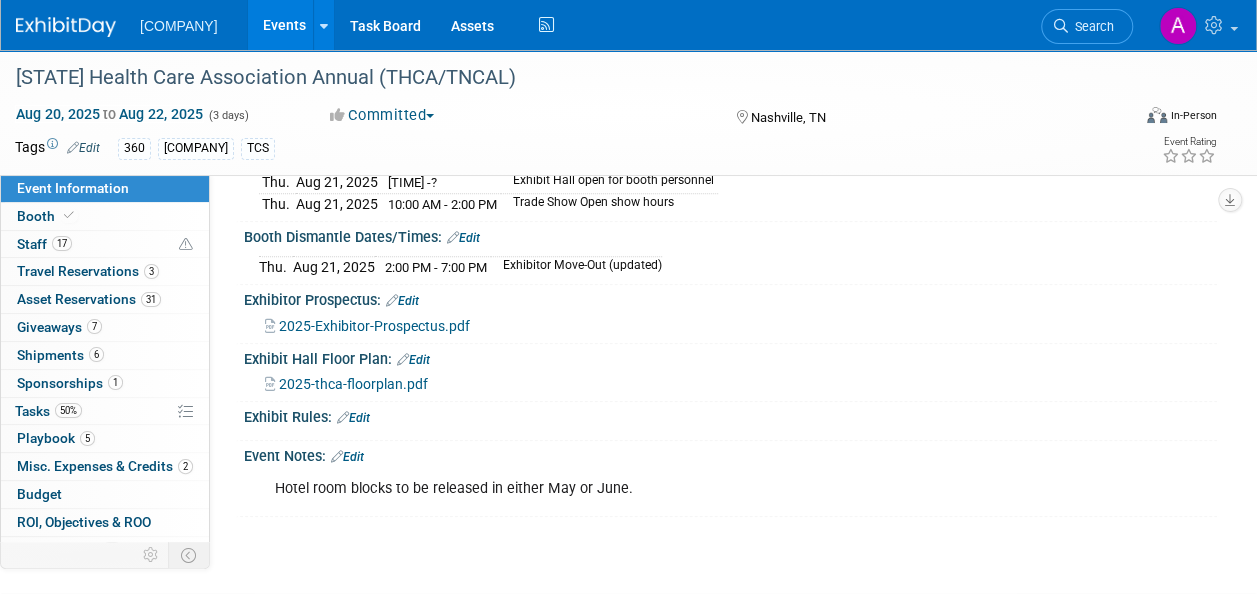click on "2025-thca-floorplan.pdf" at bounding box center [353, 384] 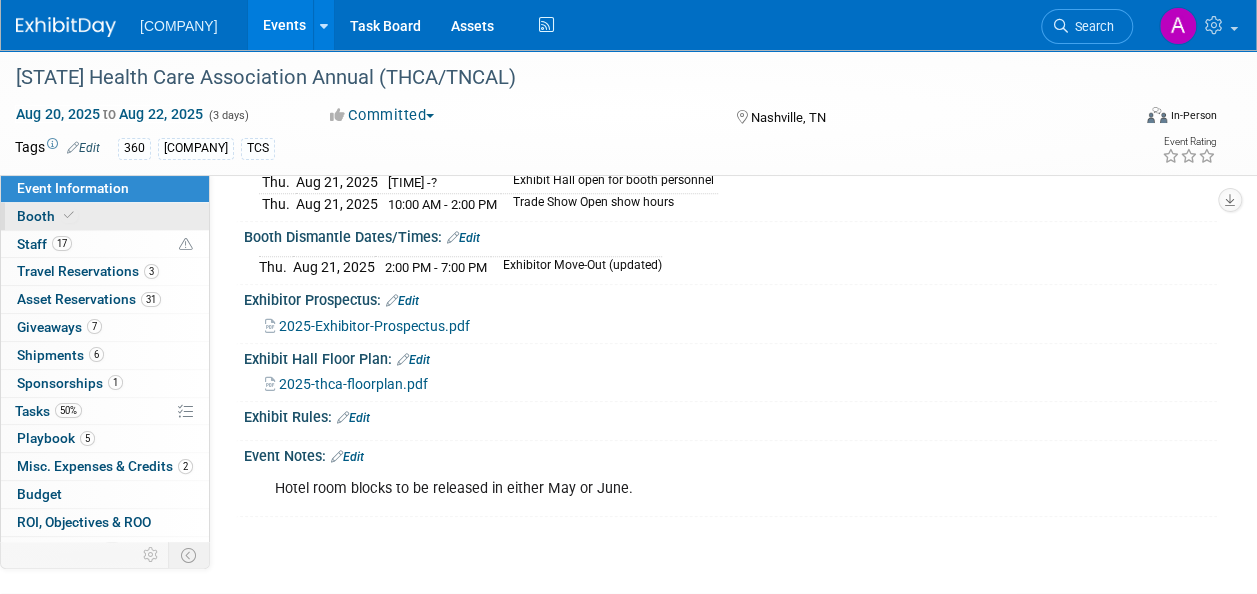 click on "Booth" at bounding box center [105, 216] 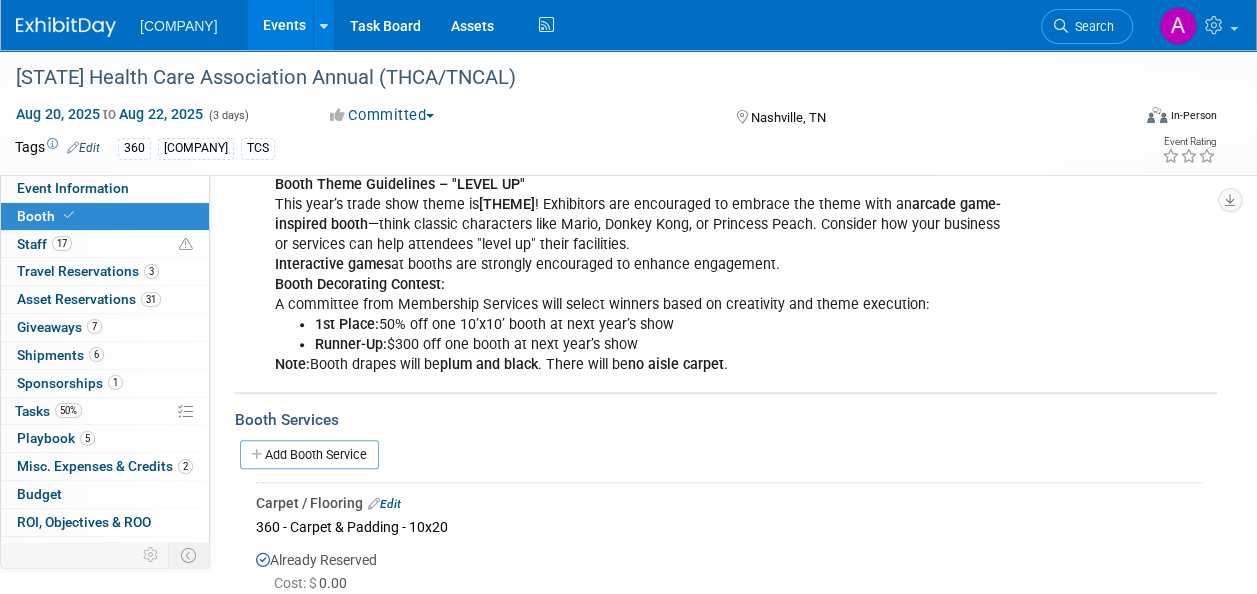 scroll, scrollTop: 575, scrollLeft: 0, axis: vertical 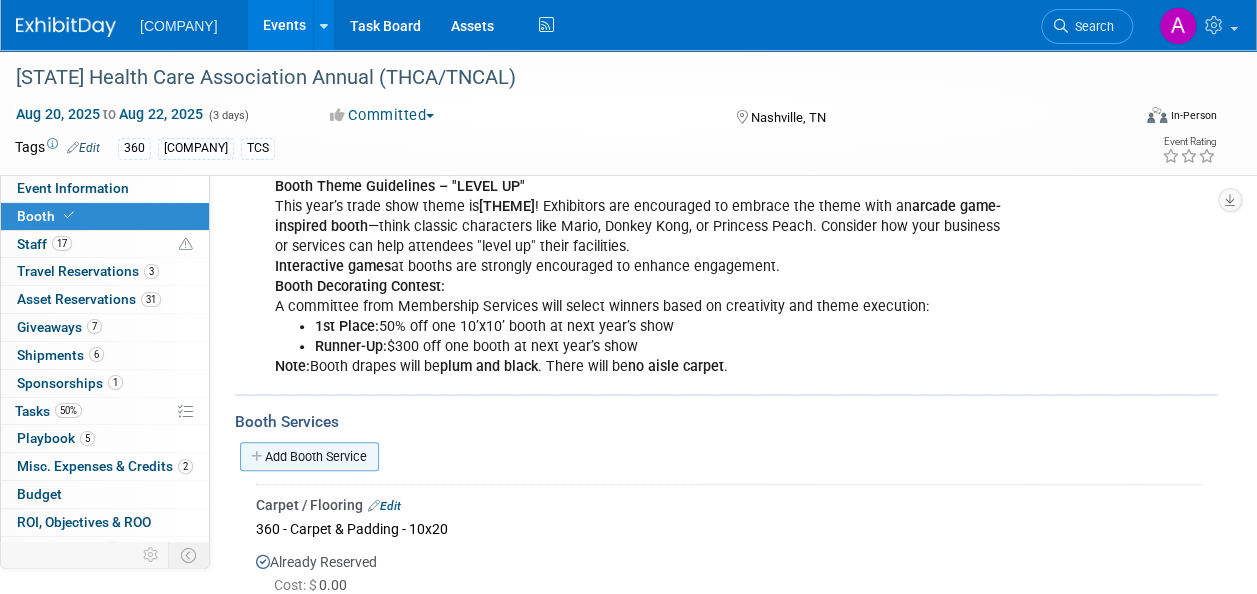 click on "Add Booth Service" at bounding box center (309, 456) 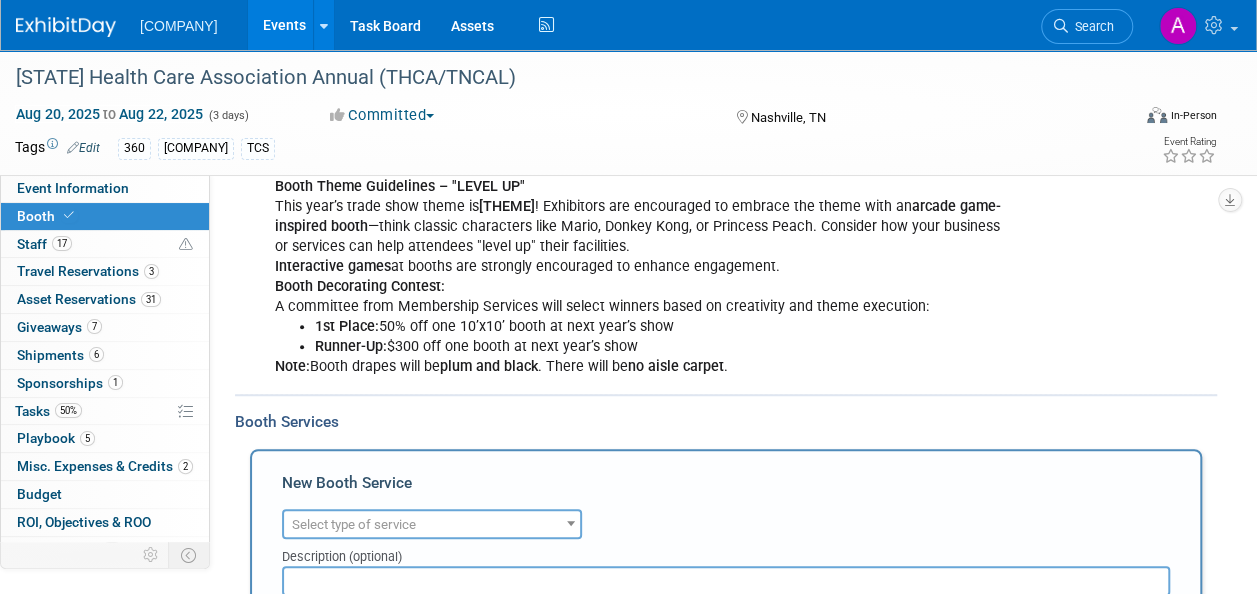 scroll, scrollTop: 675, scrollLeft: 0, axis: vertical 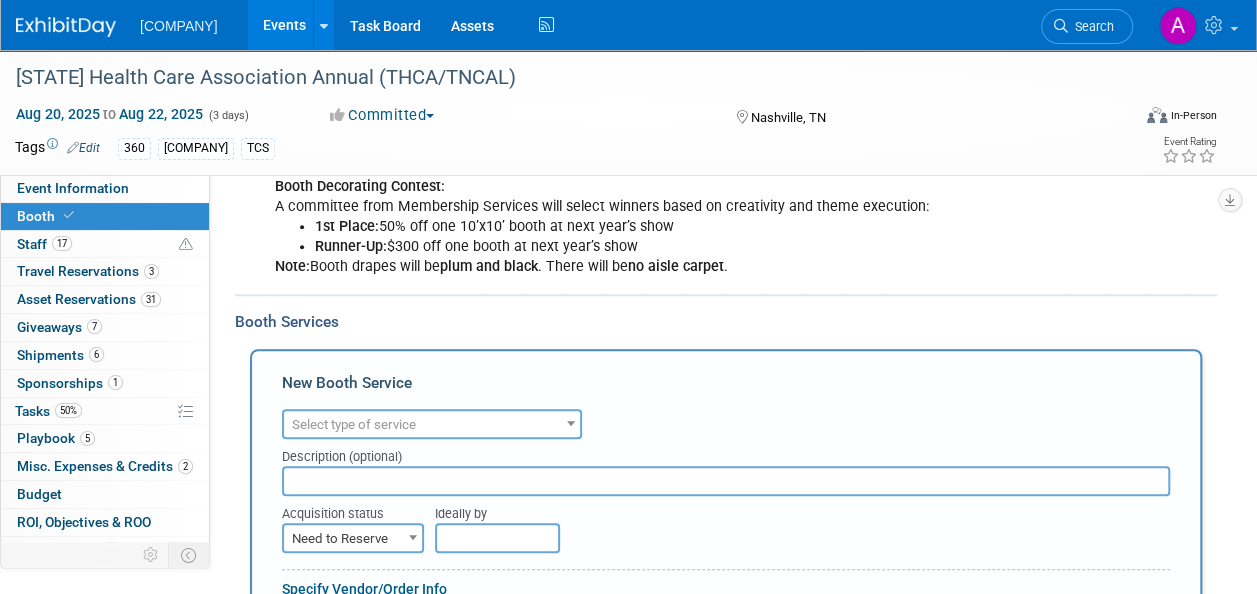 click on "Select type of service" at bounding box center [432, 425] 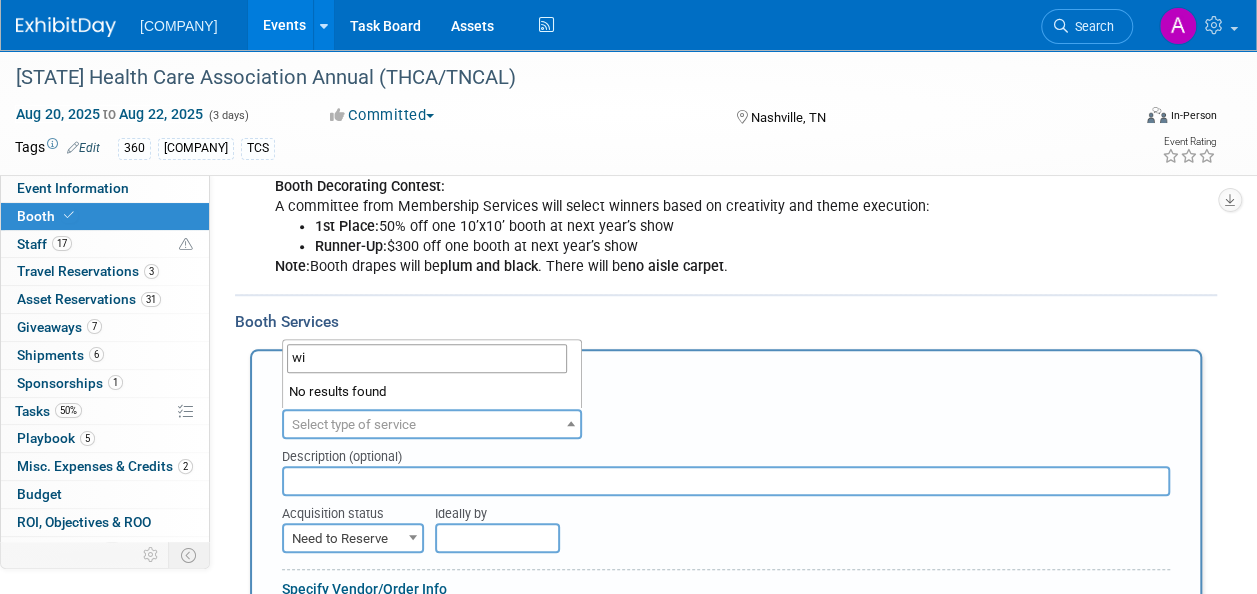 type on "w" 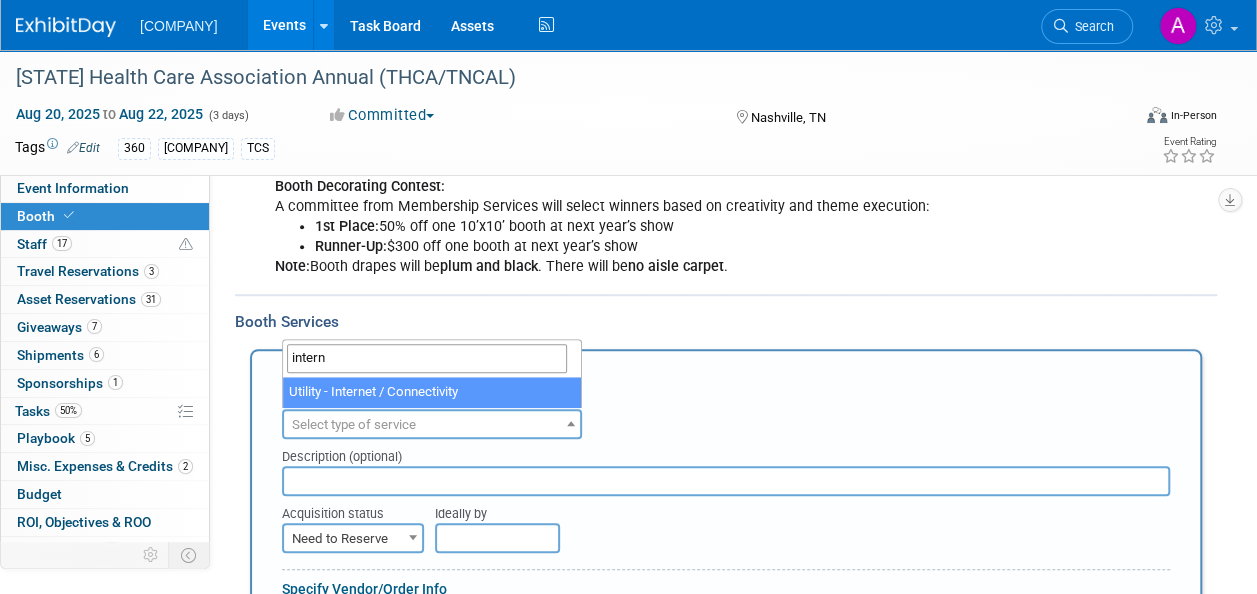 type on "intern" 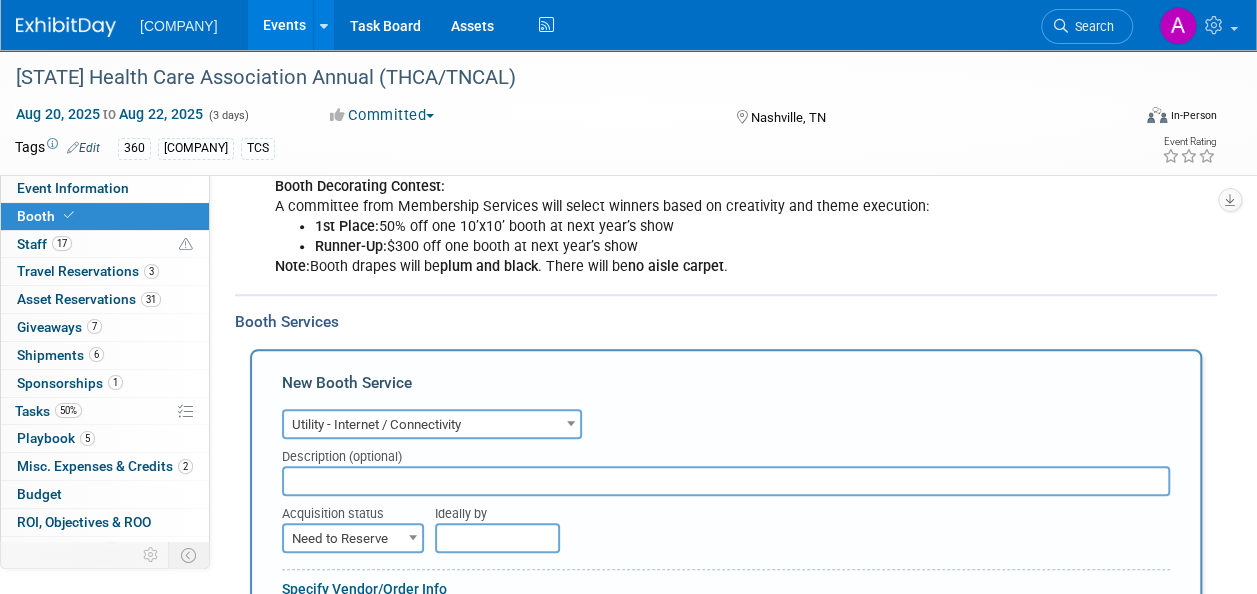 click at bounding box center (726, 481) 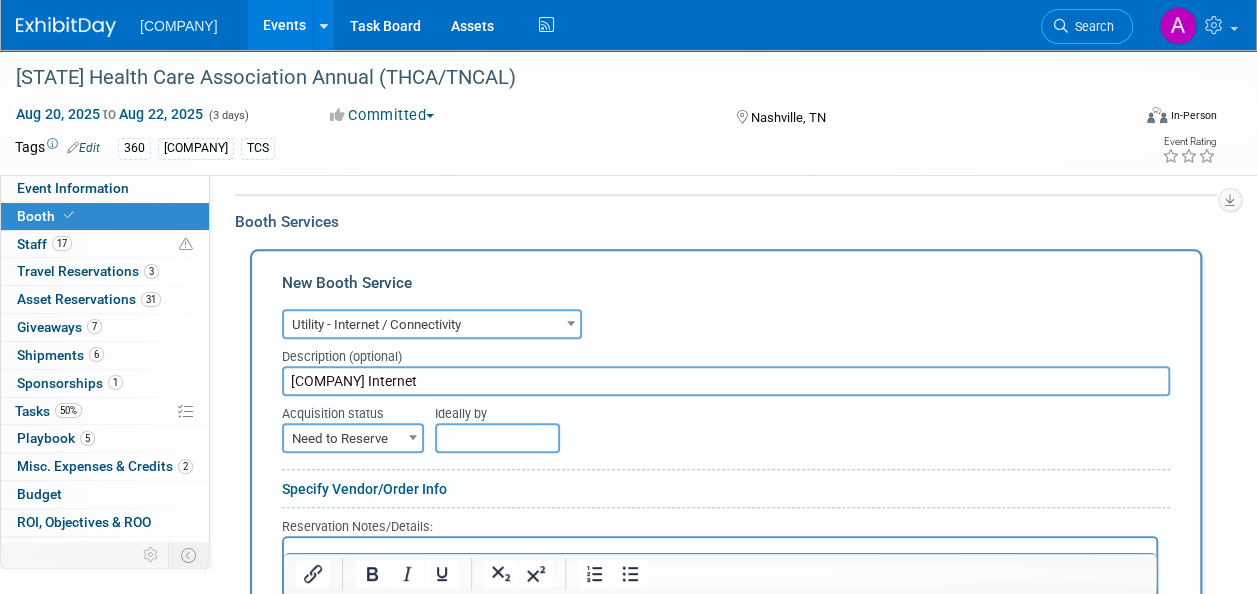 type on "[COMPANY] Internet" 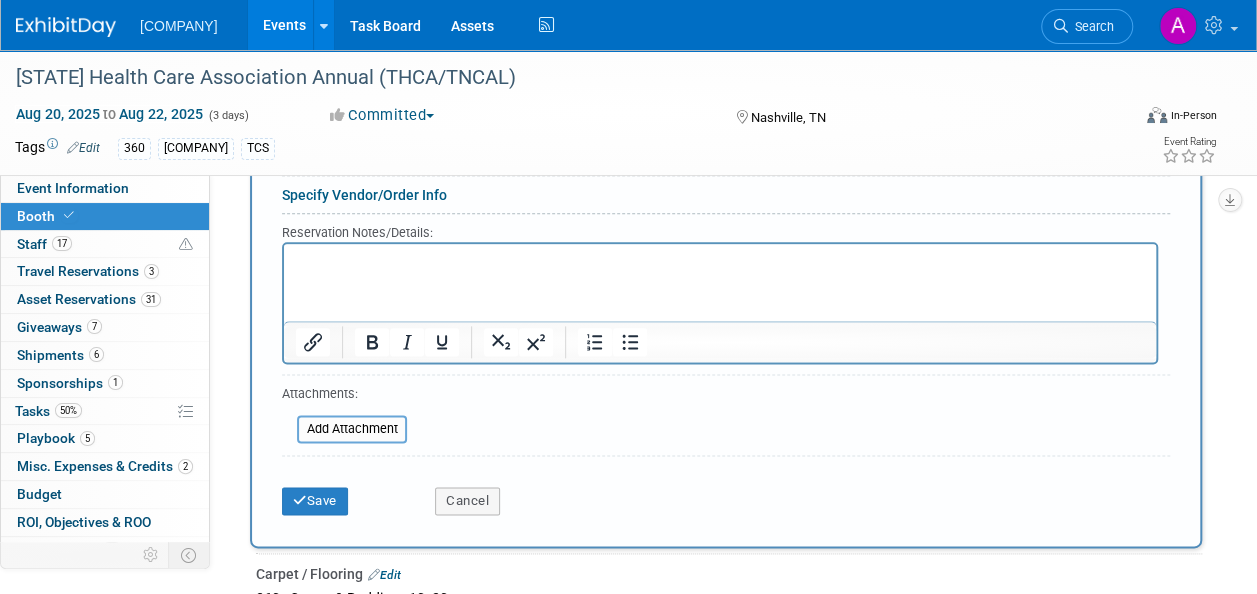scroll, scrollTop: 1075, scrollLeft: 0, axis: vertical 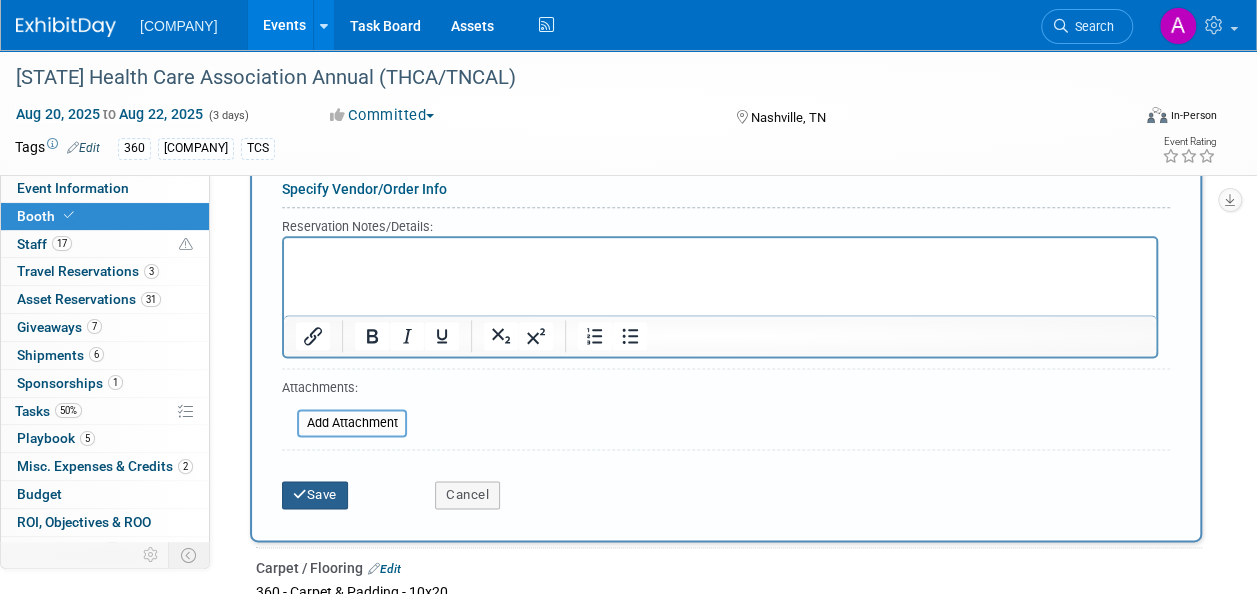 click at bounding box center [300, 494] 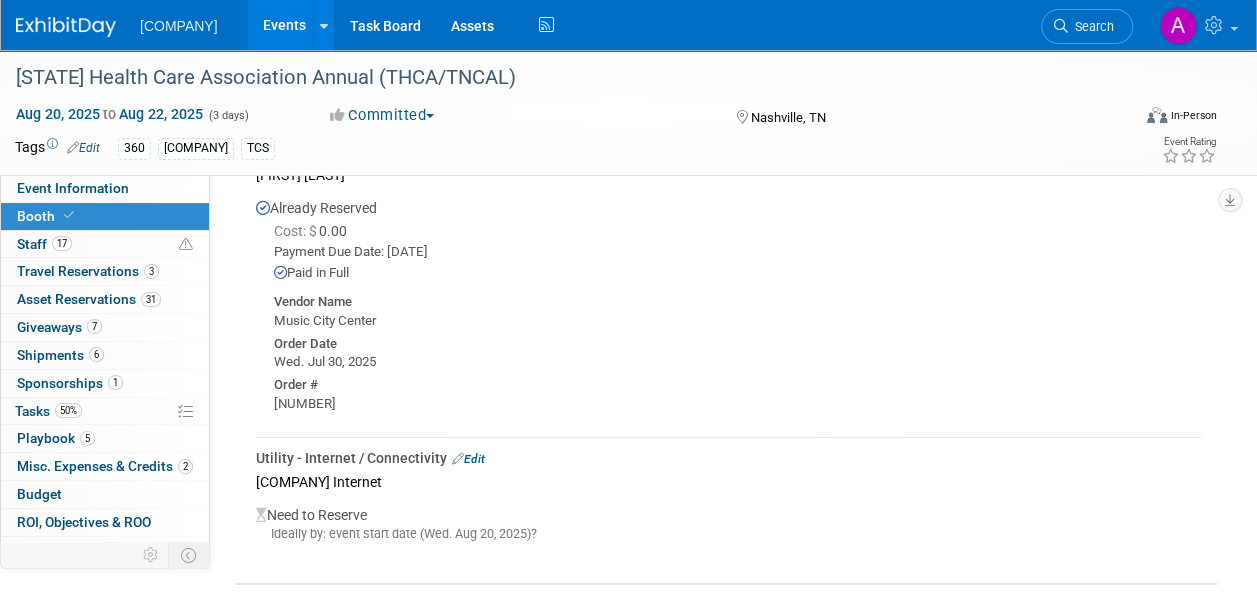 scroll, scrollTop: 3004, scrollLeft: 0, axis: vertical 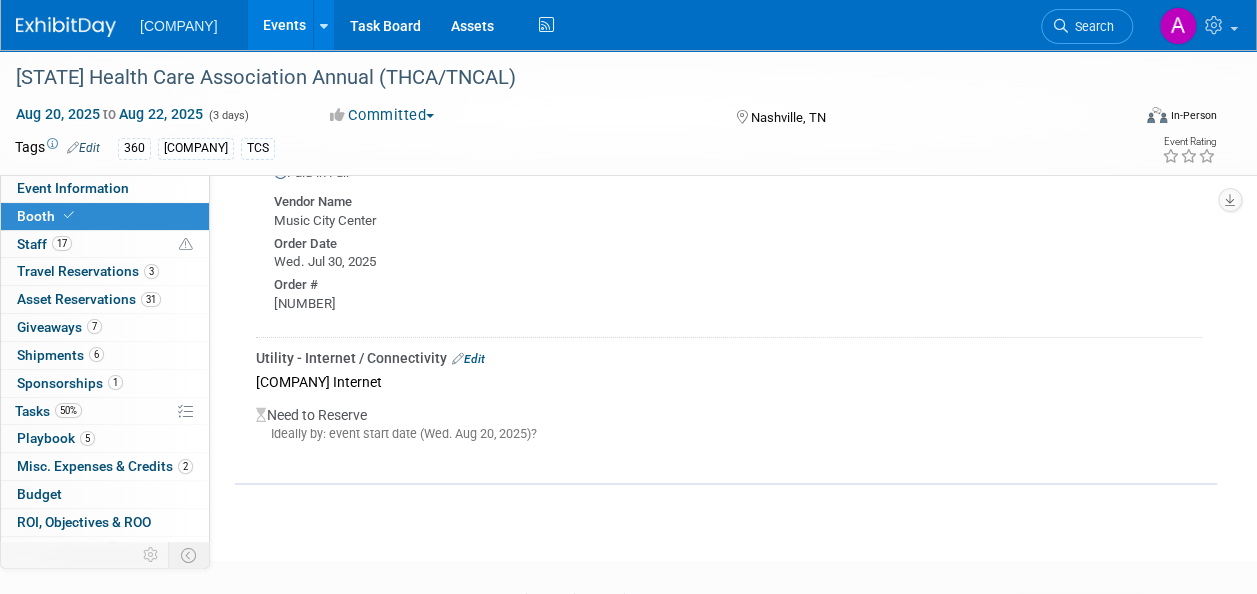 click on "Edit" at bounding box center (468, 359) 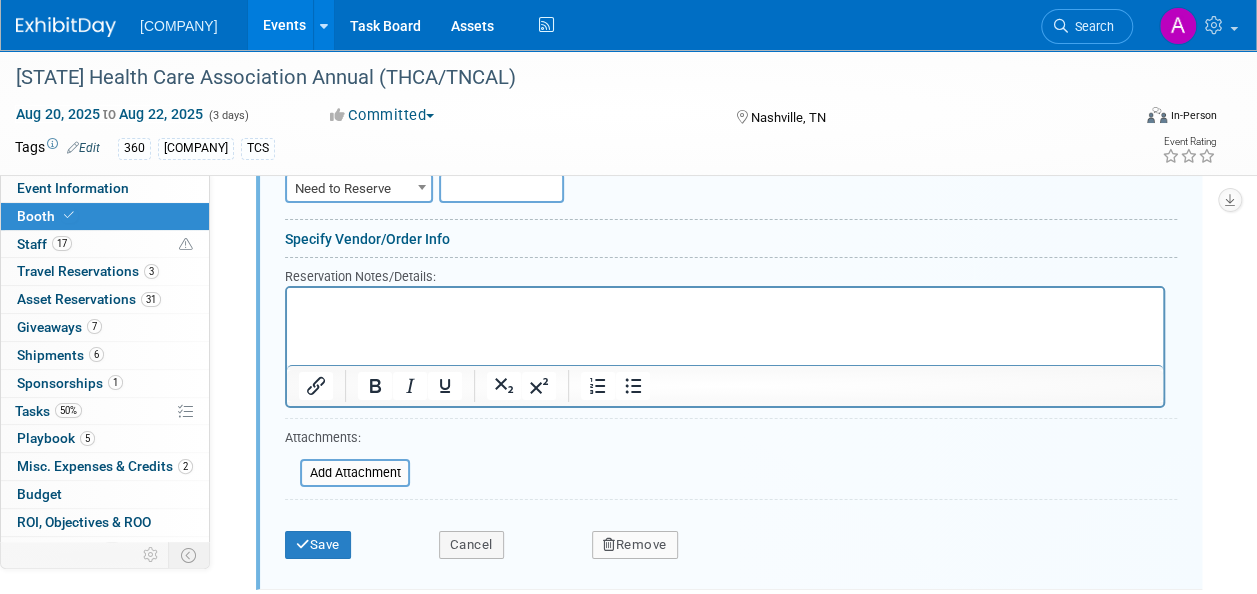 scroll, scrollTop: 3208, scrollLeft: 0, axis: vertical 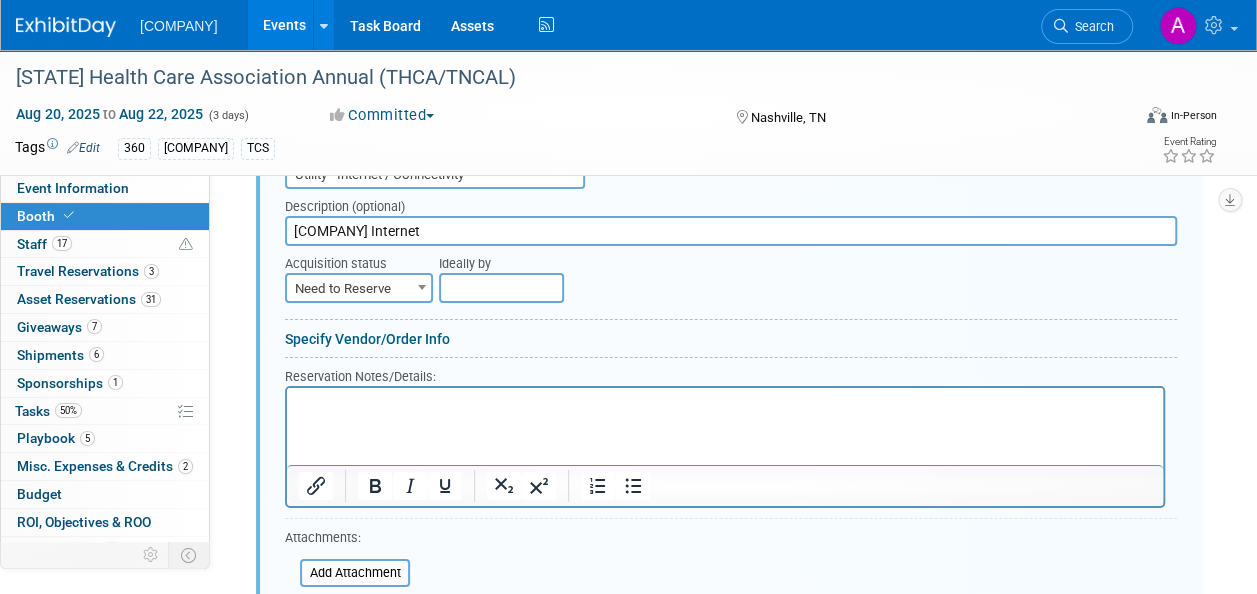 click on "[COMPANY] Internet" at bounding box center (731, 231) 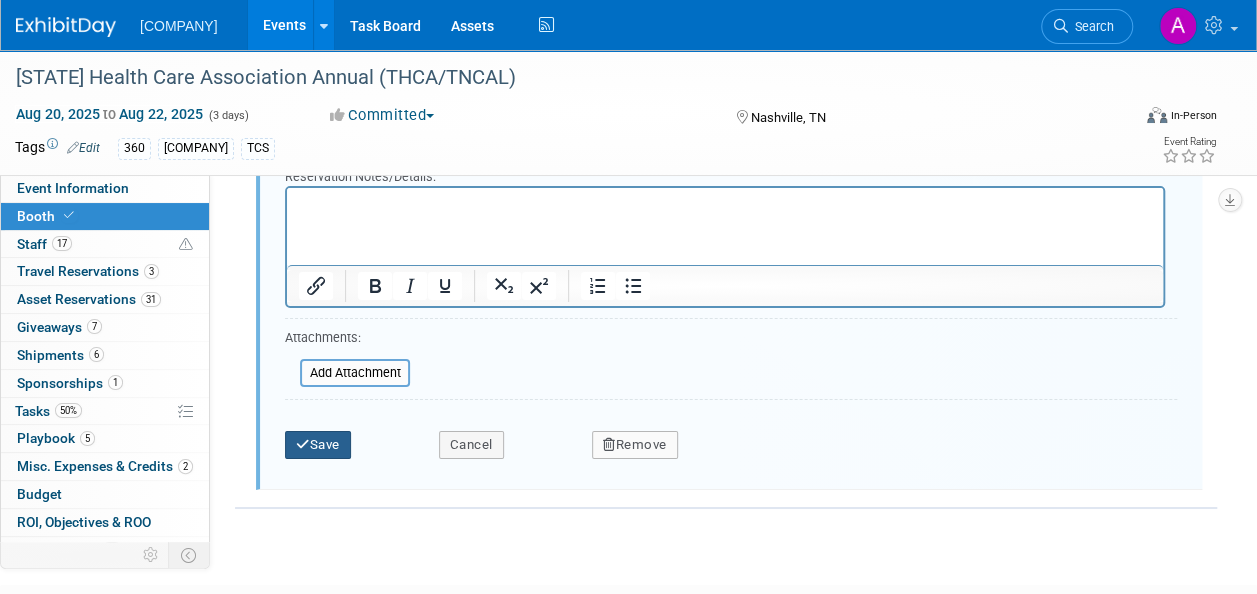 type on "[COMPANY] Internet" 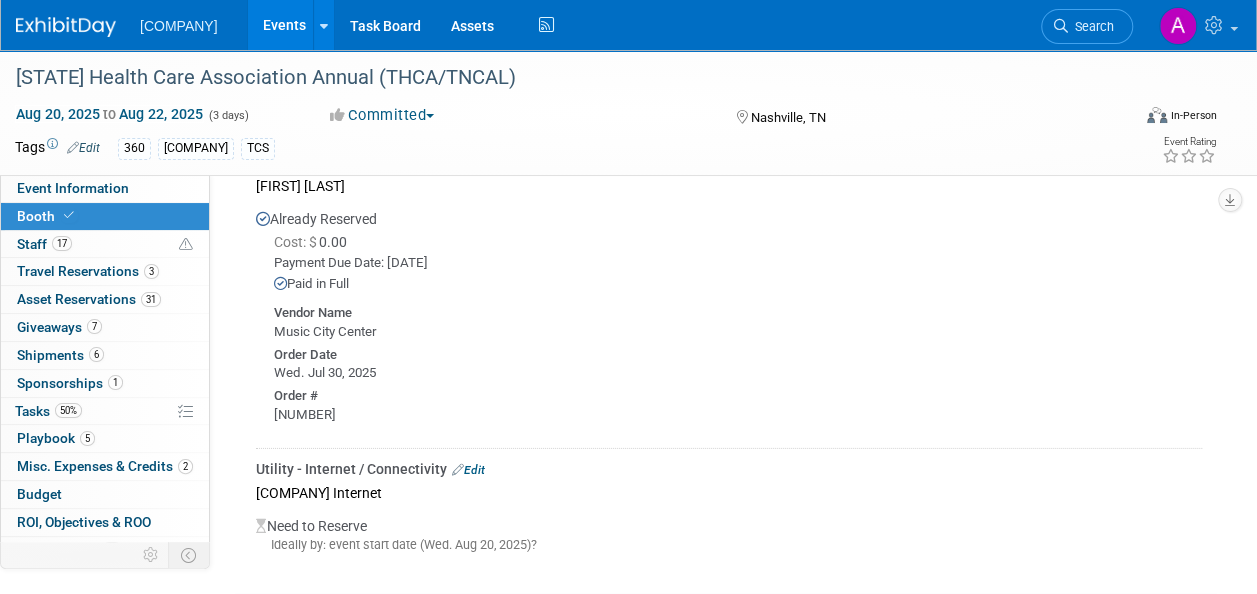scroll, scrollTop: 2800, scrollLeft: 0, axis: vertical 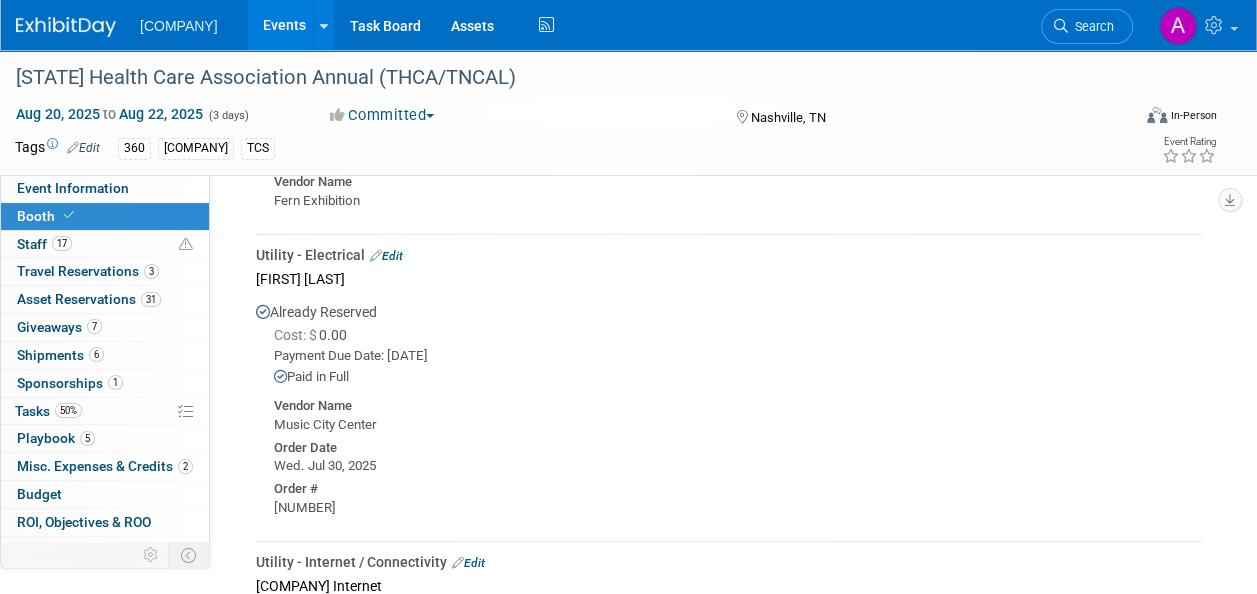 drag, startPoint x: 390, startPoint y: 242, endPoint x: 426, endPoint y: 376, distance: 138.75157 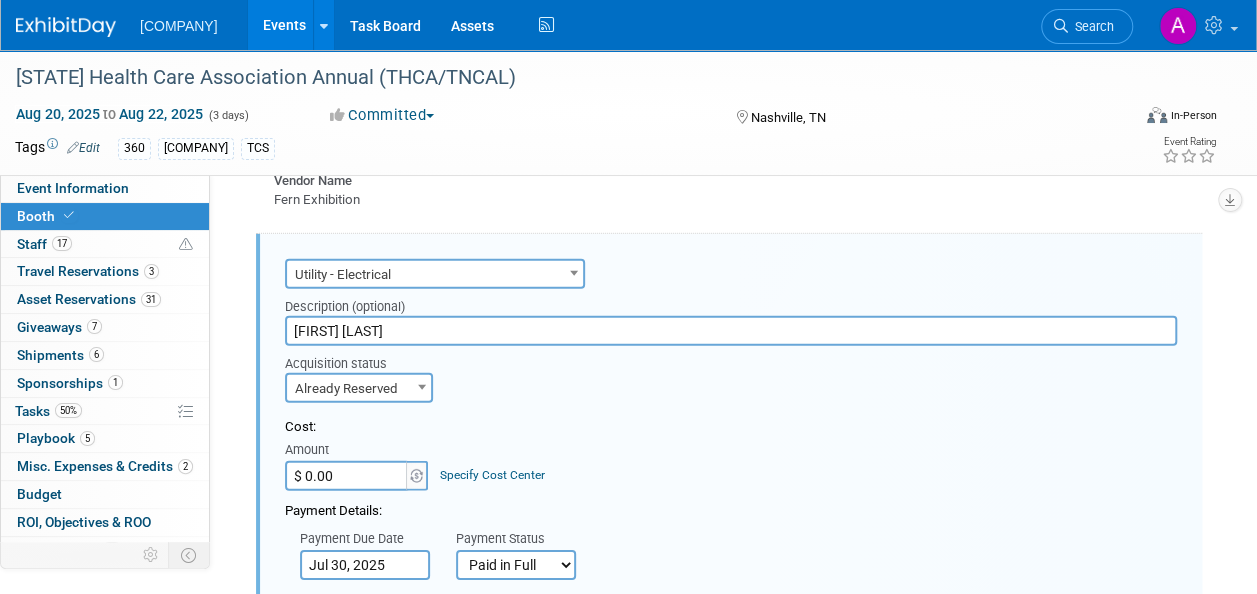 scroll, scrollTop: 0, scrollLeft: 0, axis: both 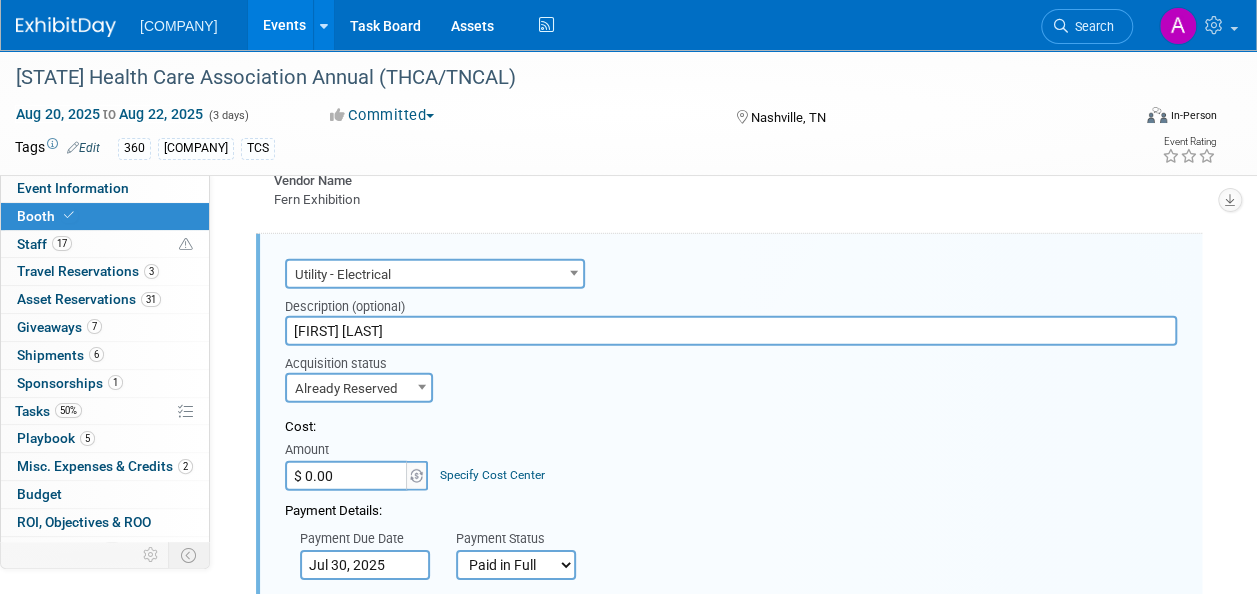 click on "$ 0.00" at bounding box center [347, 476] 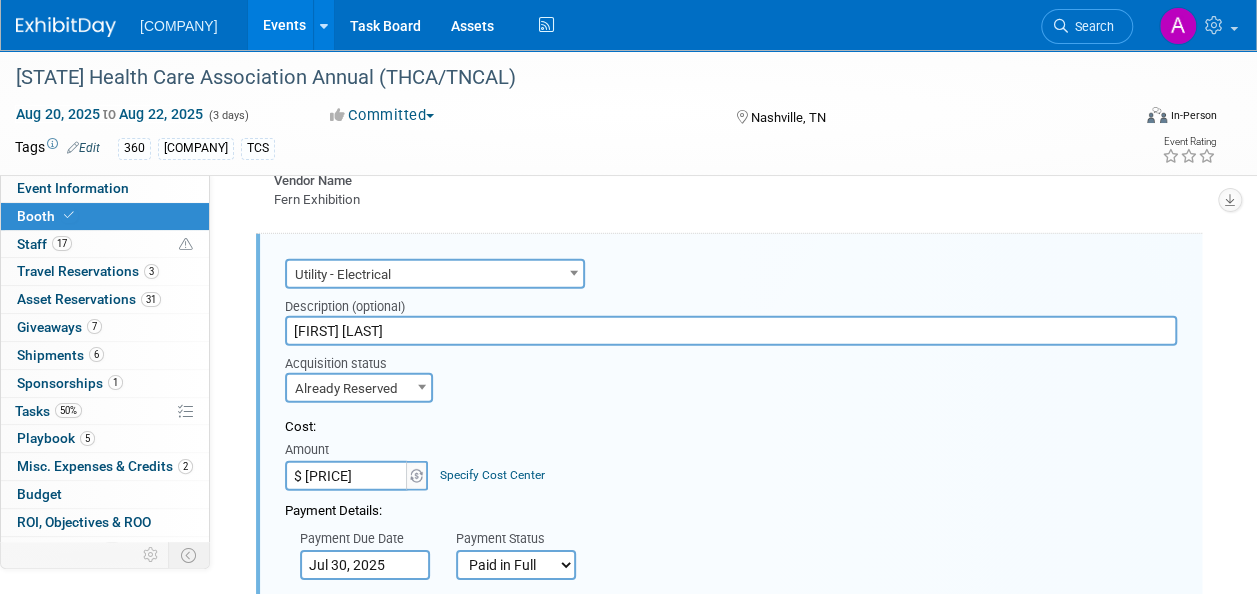 type on "$ [PRICE]" 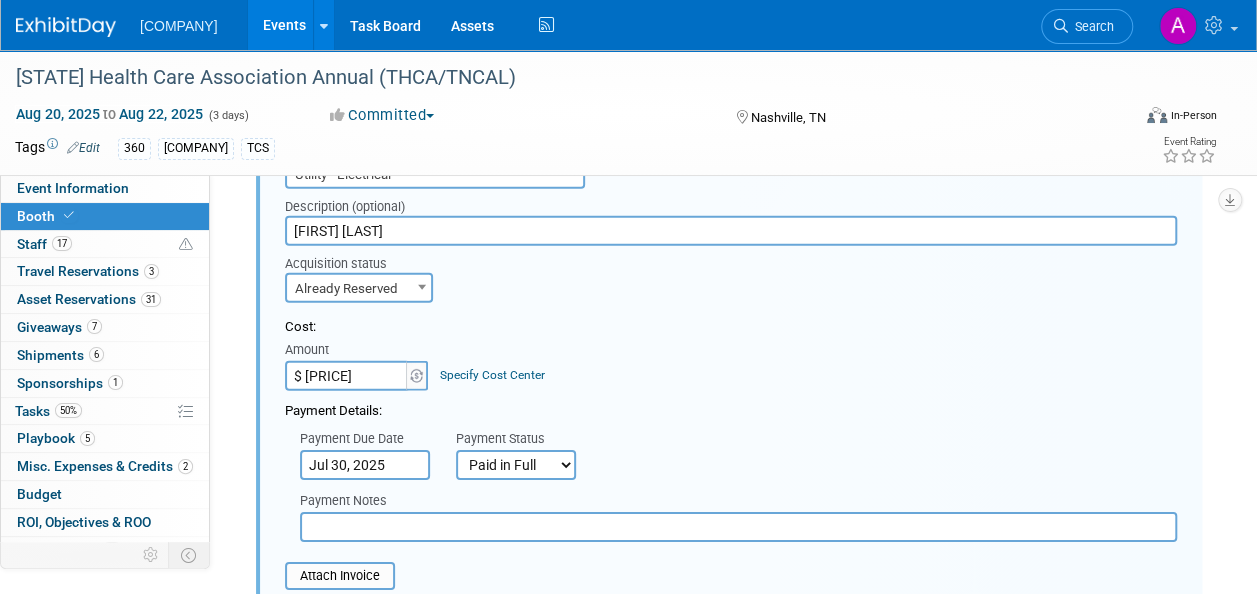 drag, startPoint x: 389, startPoint y: 508, endPoint x: 412, endPoint y: 502, distance: 23.769728 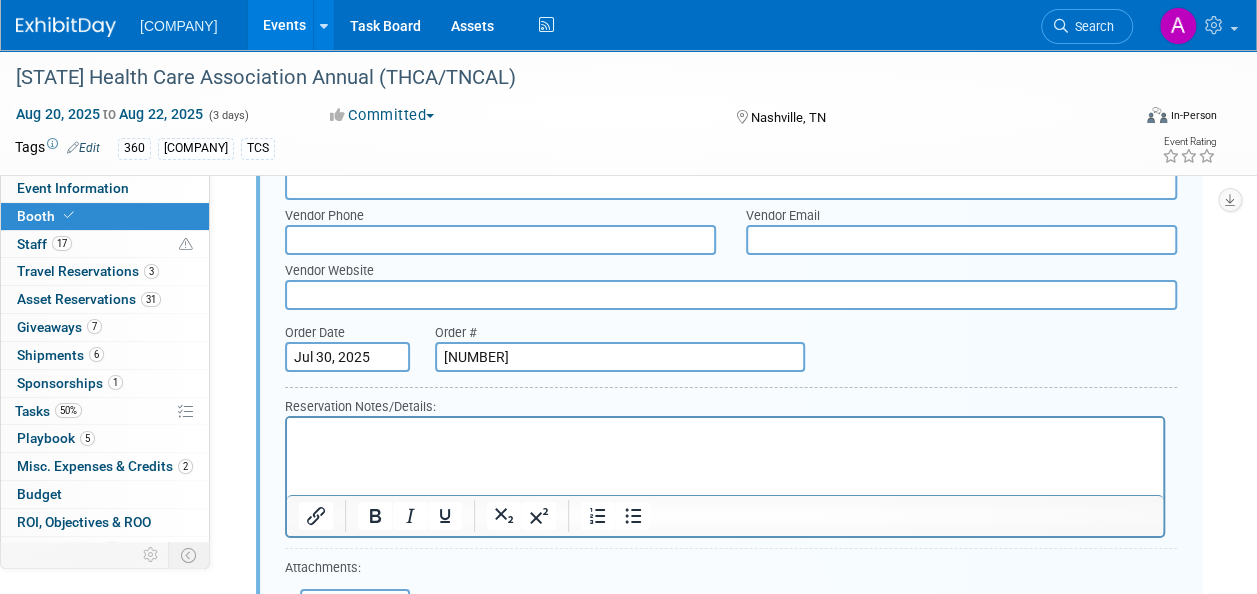 scroll, scrollTop: 3401, scrollLeft: 0, axis: vertical 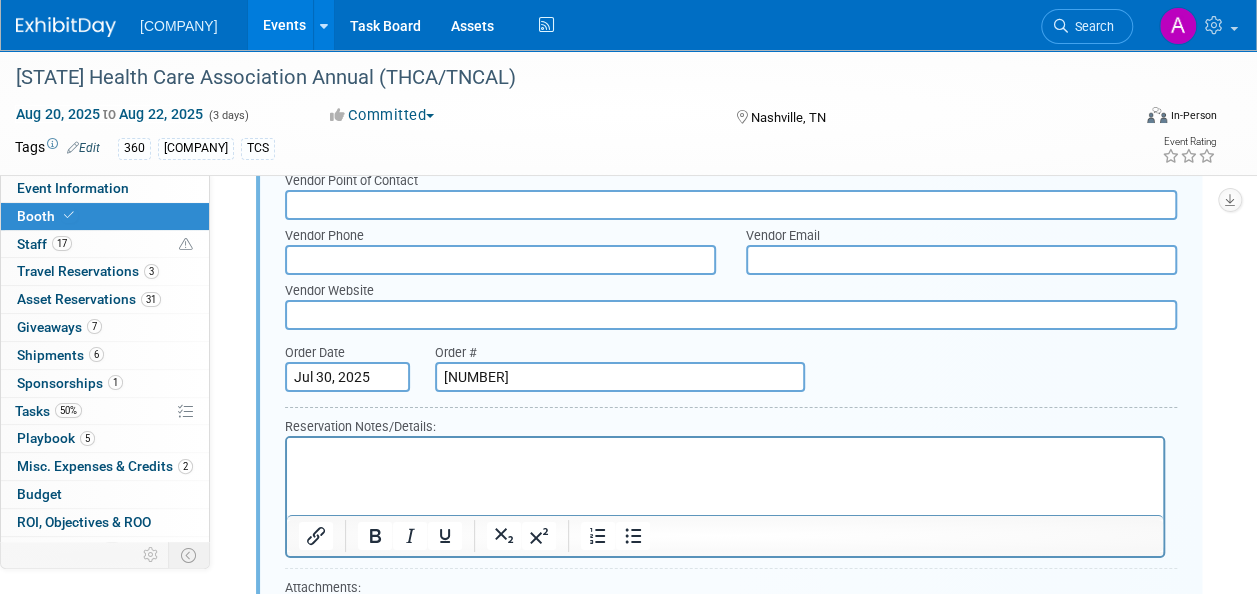 click at bounding box center (725, 454) 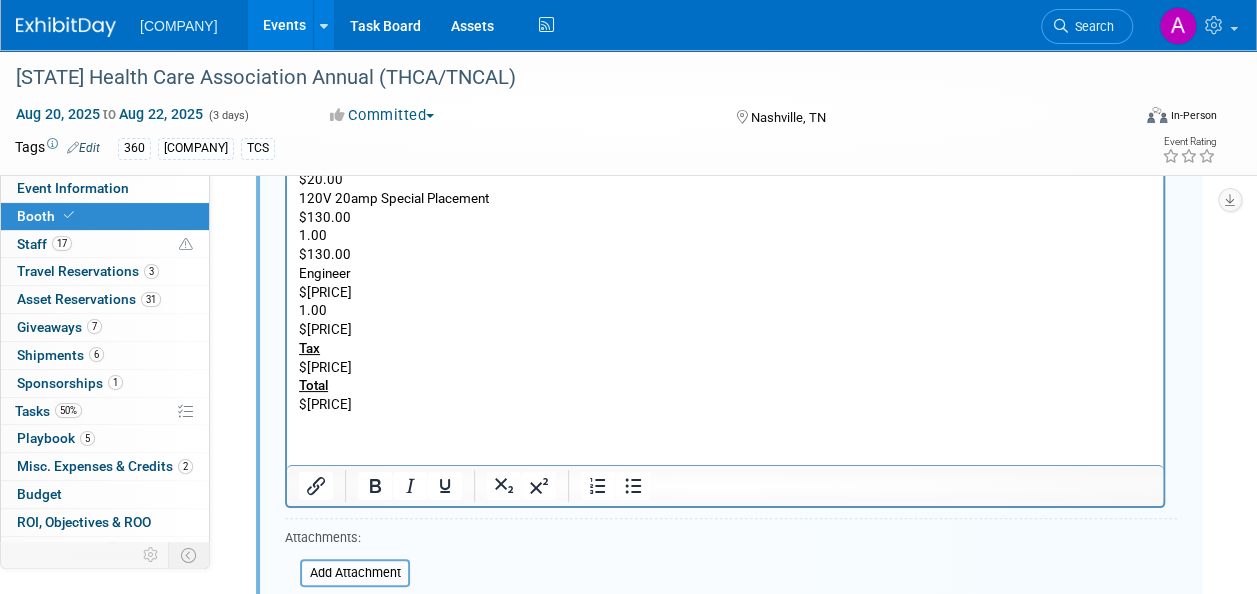 scroll, scrollTop: 3886, scrollLeft: 0, axis: vertical 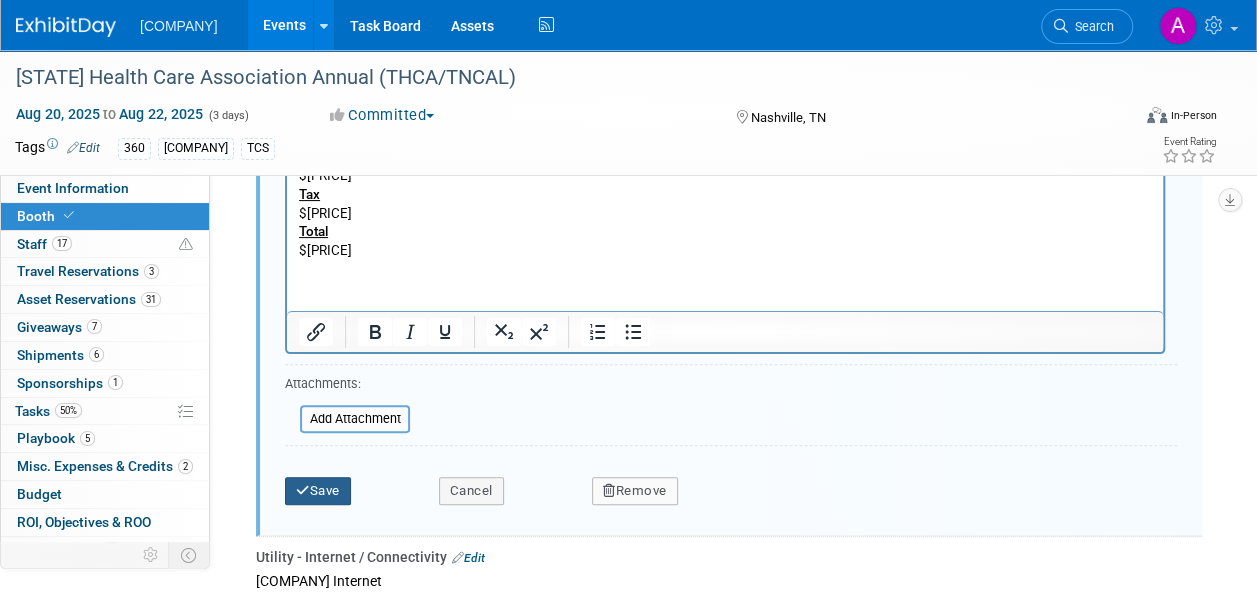 click on "Save" at bounding box center [318, 491] 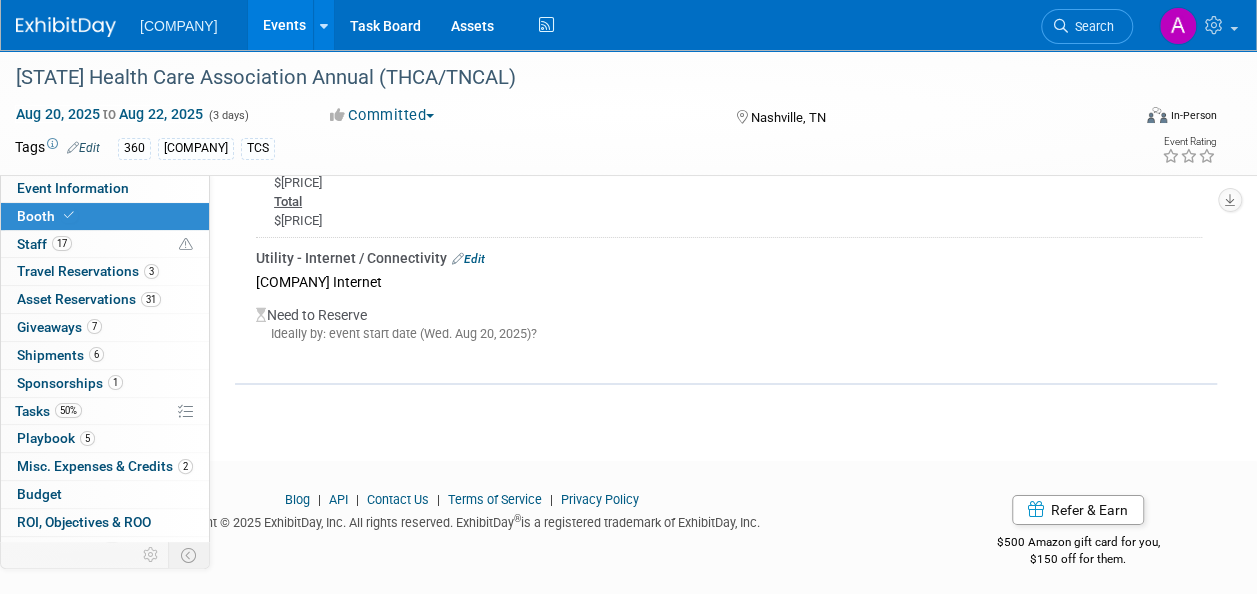 scroll, scrollTop: 3402, scrollLeft: 0, axis: vertical 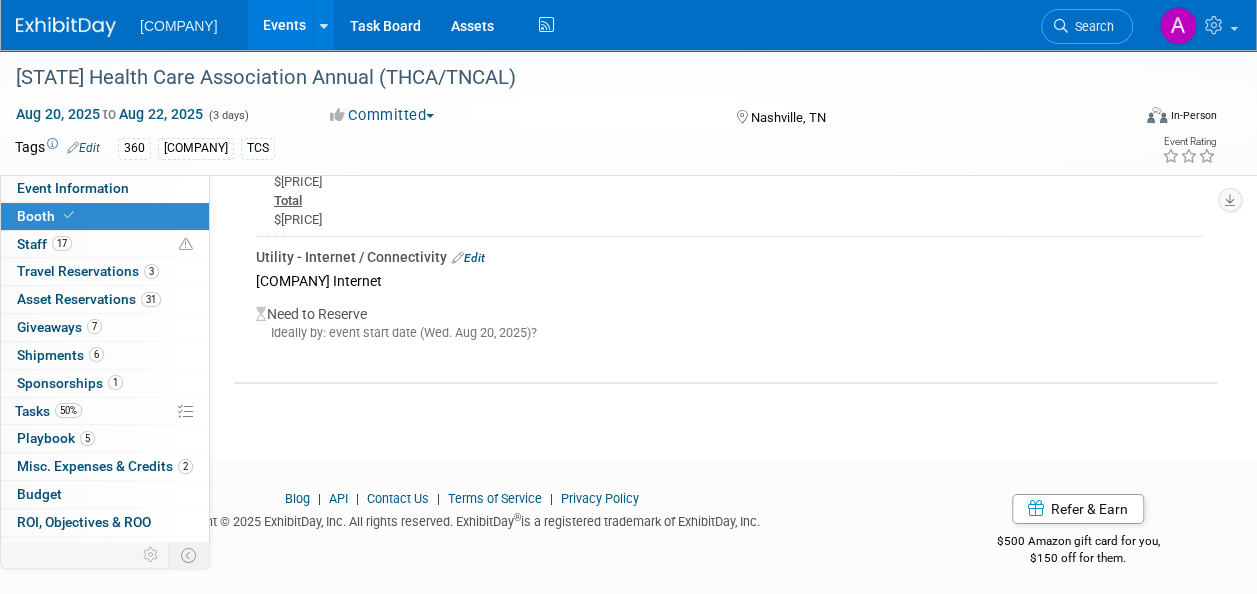 click on "Edit" at bounding box center (468, 258) 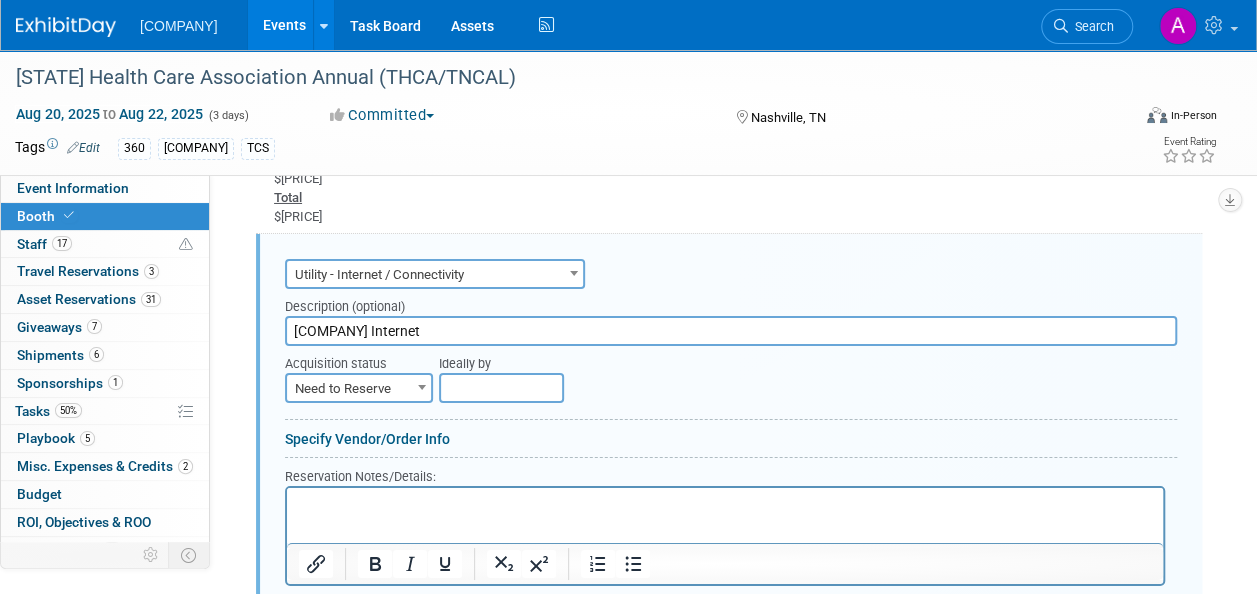 scroll, scrollTop: 0, scrollLeft: 0, axis: both 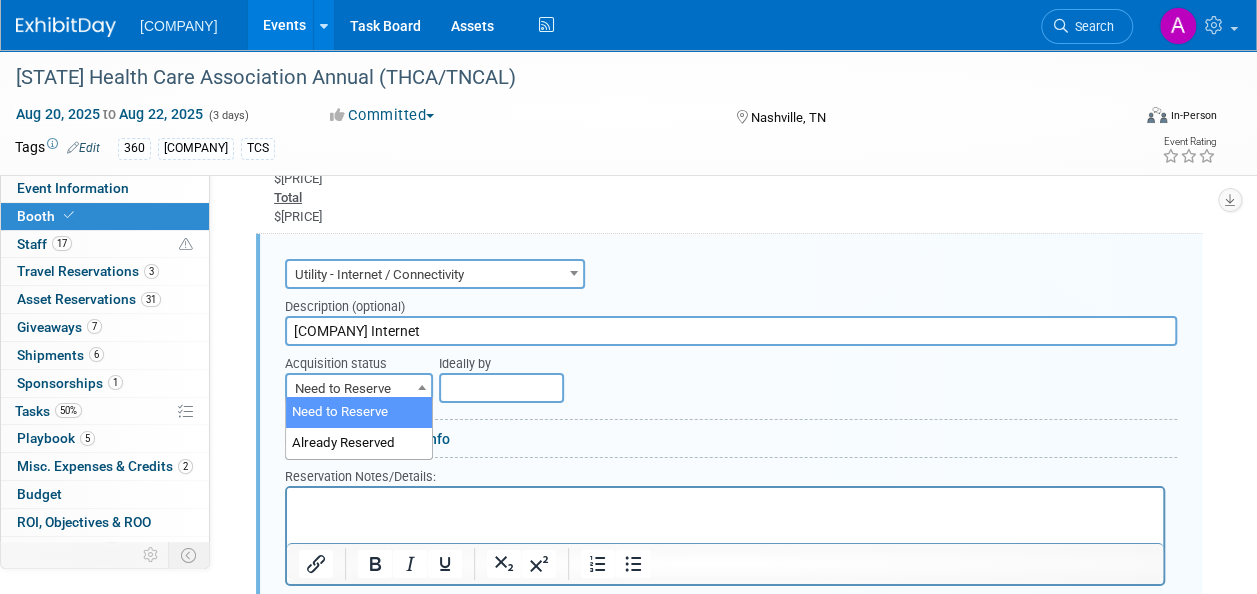 drag, startPoint x: 394, startPoint y: 375, endPoint x: 364, endPoint y: 406, distance: 43.13931 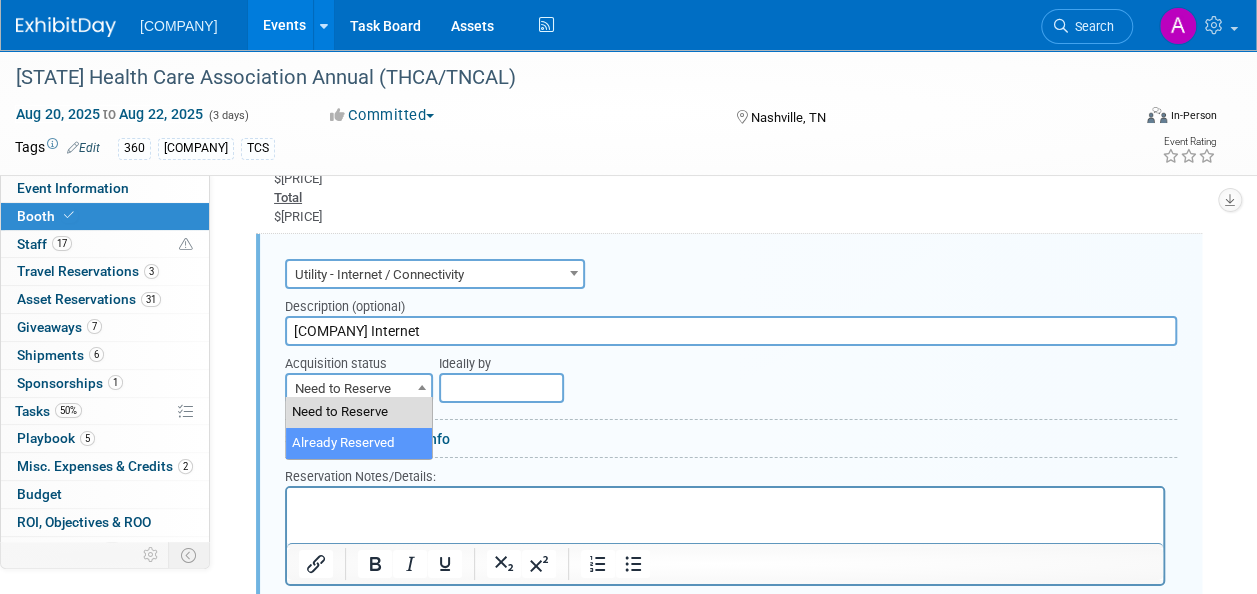select on "2" 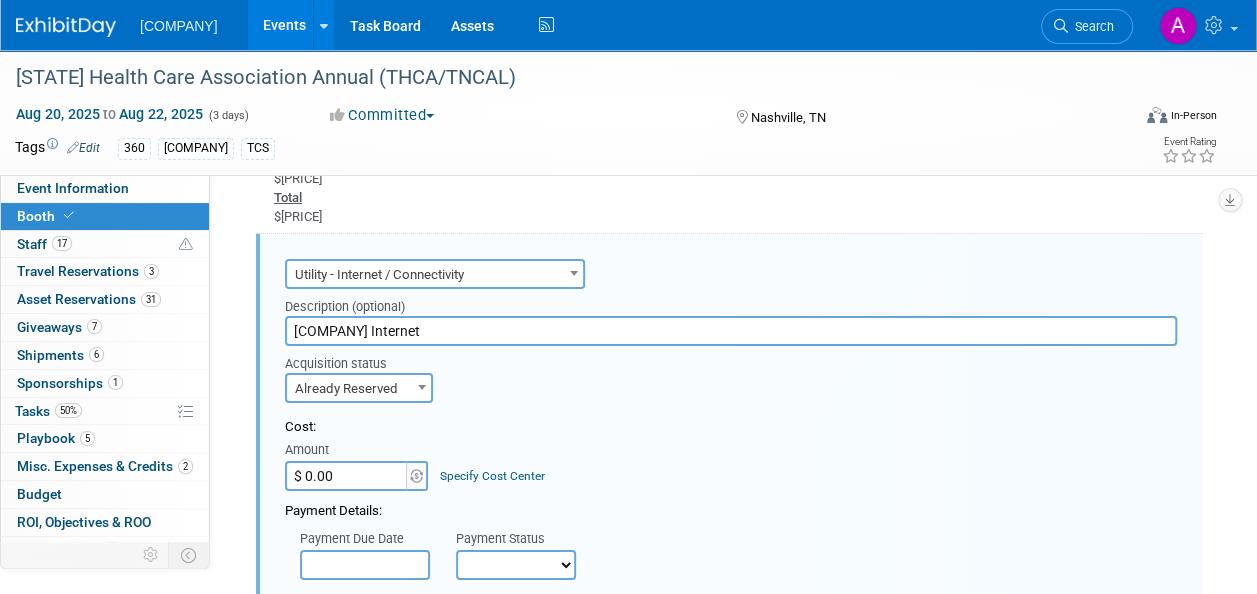 click on "$ 0.00" at bounding box center (347, 476) 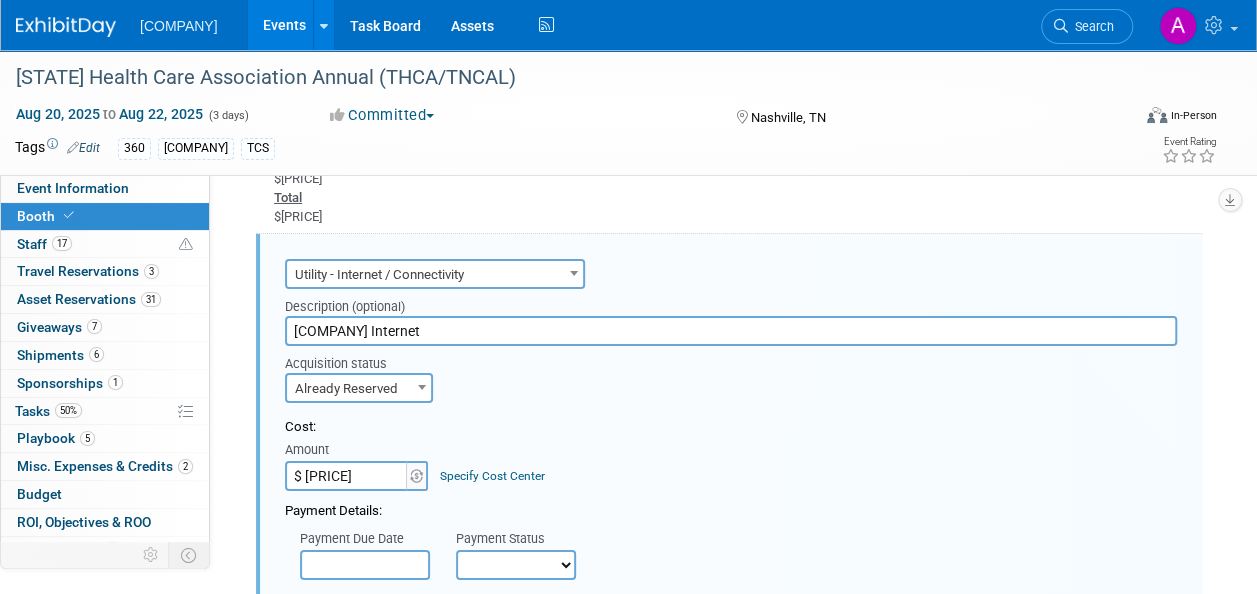 type on "$ 1,034.62" 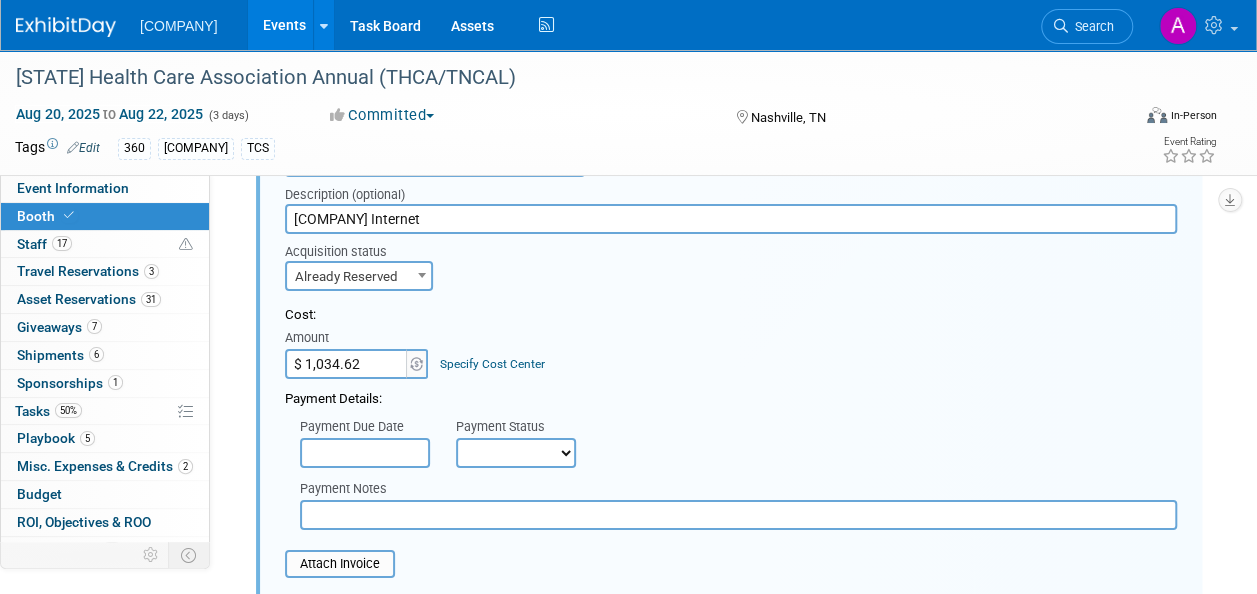 scroll, scrollTop: 3605, scrollLeft: 0, axis: vertical 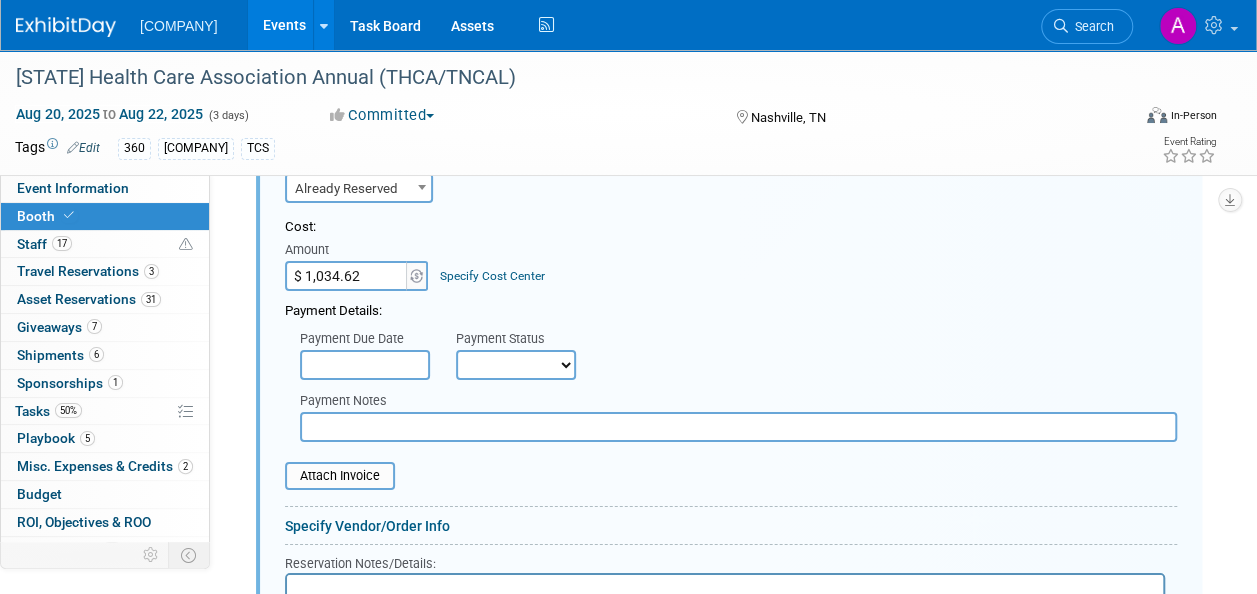 click on "Not Paid Yet
Partially Paid
Paid in Full" at bounding box center (516, 365) 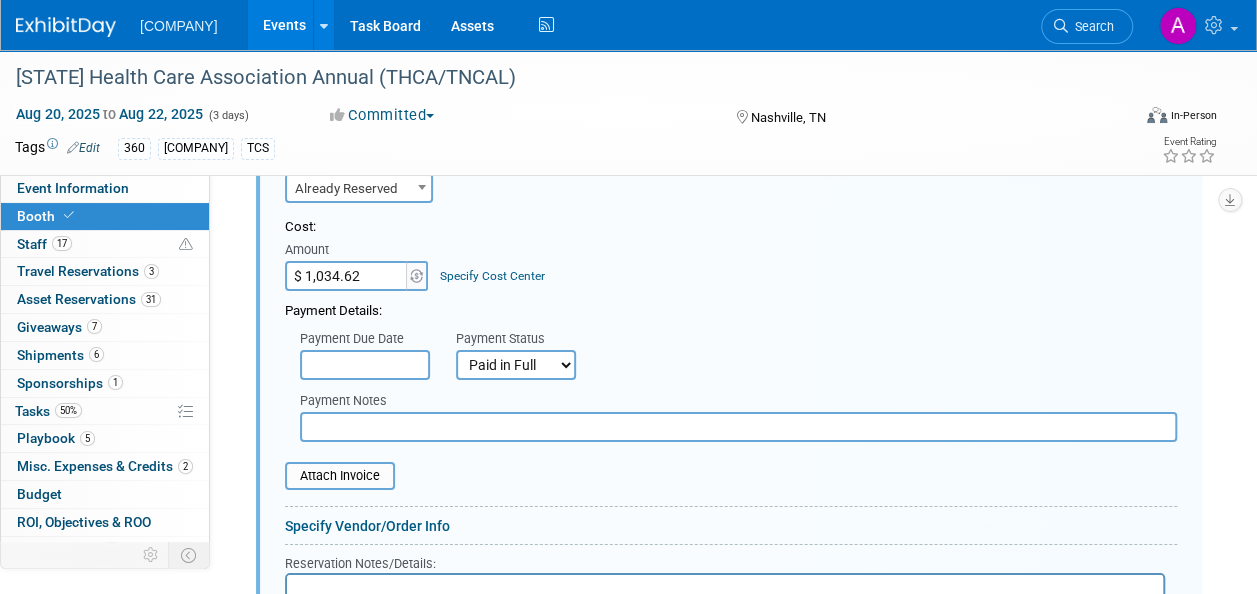 click on "Not Paid Yet
Partially Paid
Paid in Full" at bounding box center (516, 365) 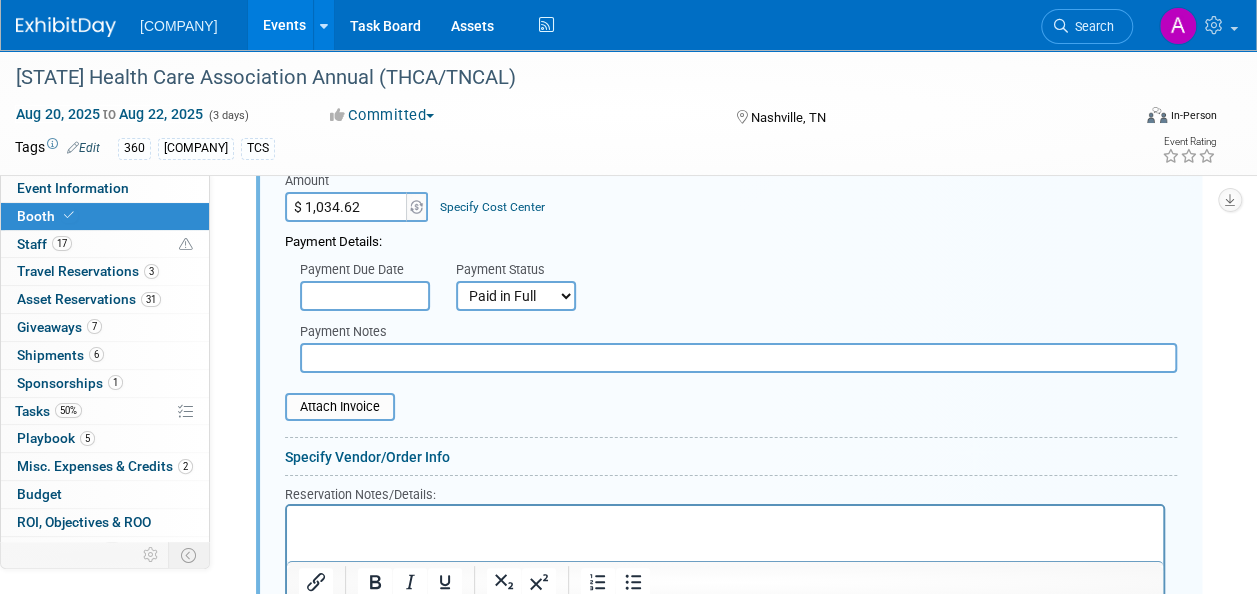 scroll, scrollTop: 3705, scrollLeft: 0, axis: vertical 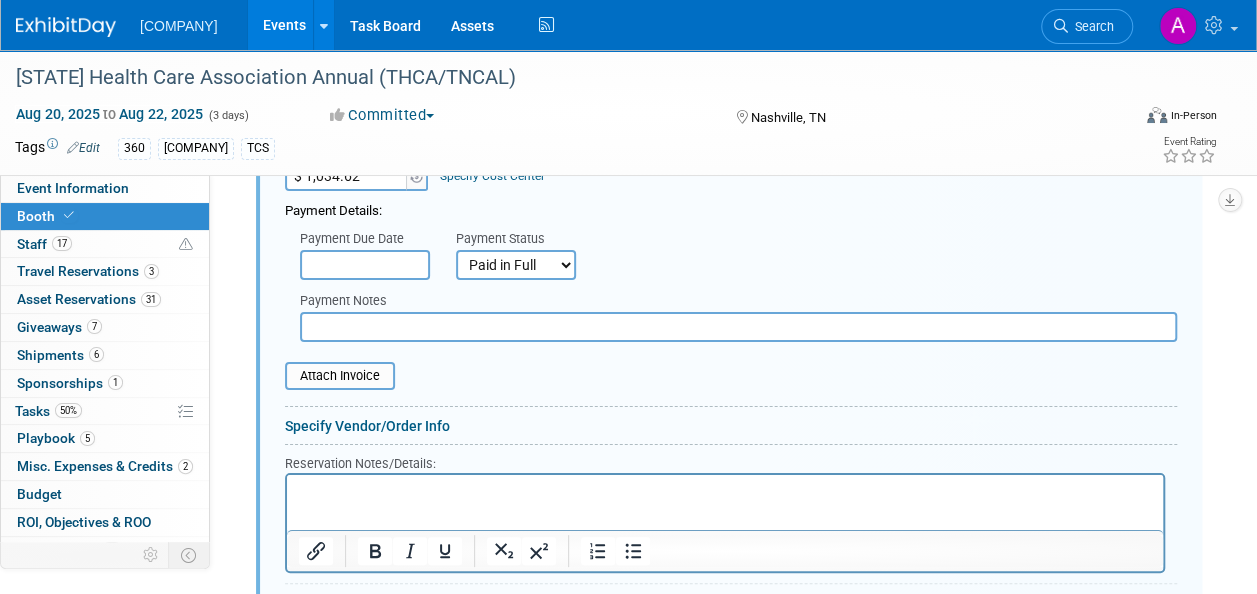 click on "Turenne
Events
Add Event
Bulk Upload Events
Shareable Event Boards
Recently Viewed Events:
Tennessee Health Care Association Annual (THCA/TNCAL)
[CITY], [STATE]
[MONTH] [DAY], [YEAR]  to  [MONTH] [DAY], [YEAR]
Florida Senior Living Association (FSLA)
Fort Lauderdale, [STATE]
[MONTH] [DAY], [YEAR]  to  [MONTH] [DAY], [YEAR]
Skilled Nursing News RETHINK (SNNR)
Chicago, [STATE]
[MONTH] [DAY], [YEAR]  to  [MONTH] [DAY], [YEAR]
Task Board
Assets
Activity Feed
My Account
My Profile & Preferences
Sync to External Calendar...
Team Workspace
Users and Permissions
Workspace Settings
Metrics & Analytics
Budgeting, ROI & ROO
Annual Budgets (all events)
You've Earned Free Swag ...
Refer & Earn
Contact us
Sign out" at bounding box center (628, -3408) 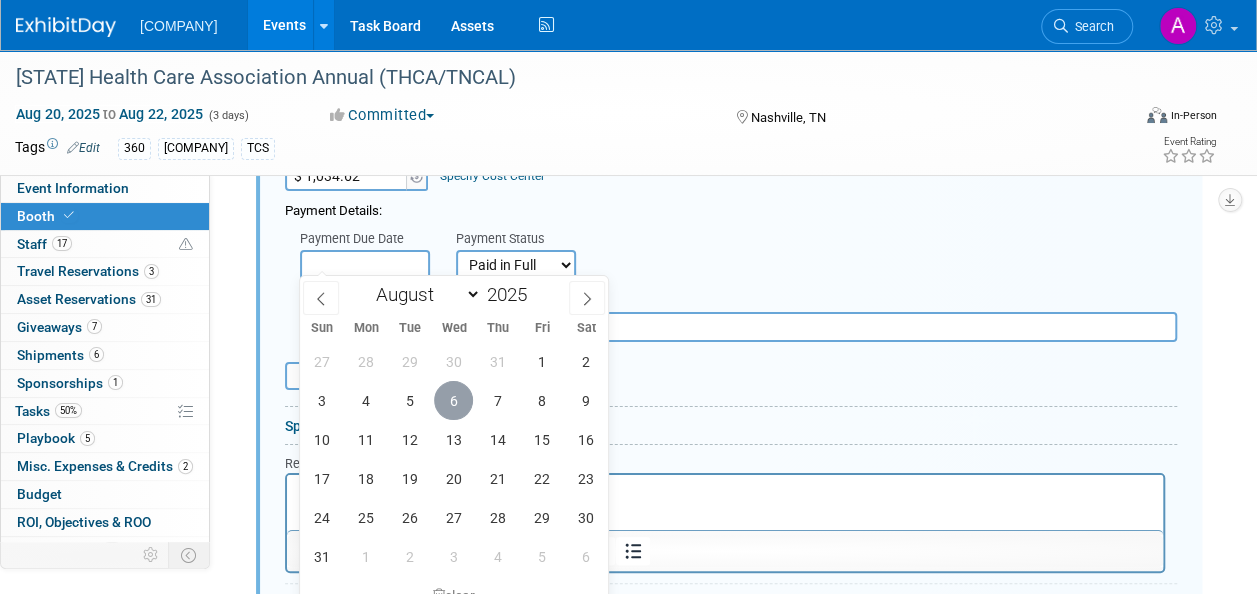 click on "6" at bounding box center [453, 400] 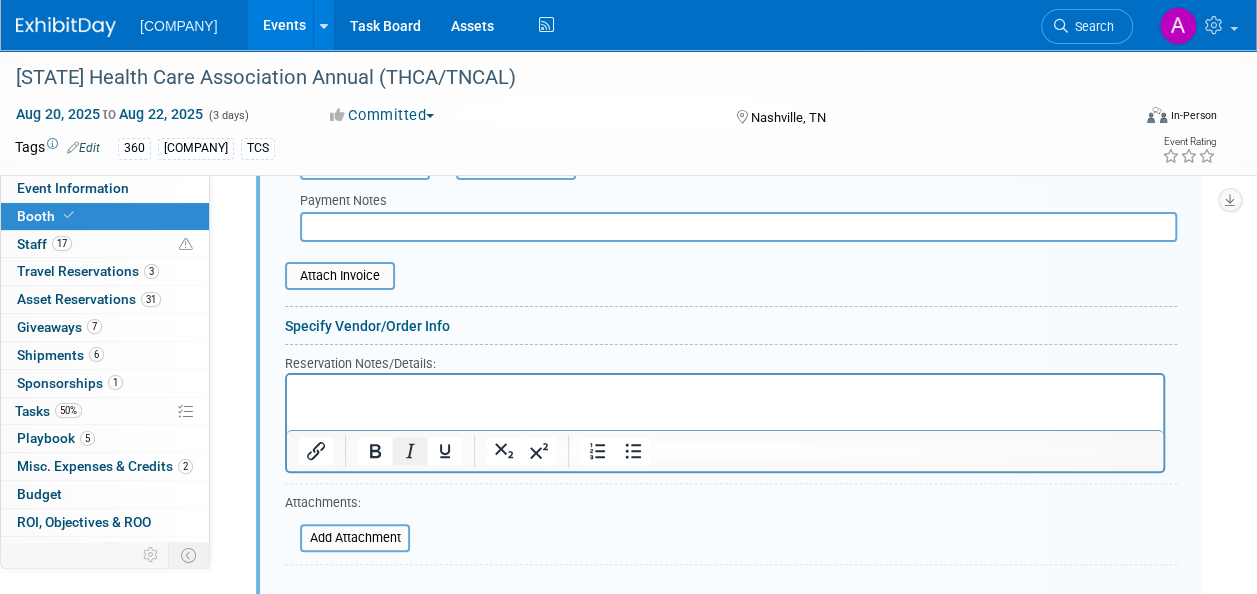 scroll, scrollTop: 4005, scrollLeft: 0, axis: vertical 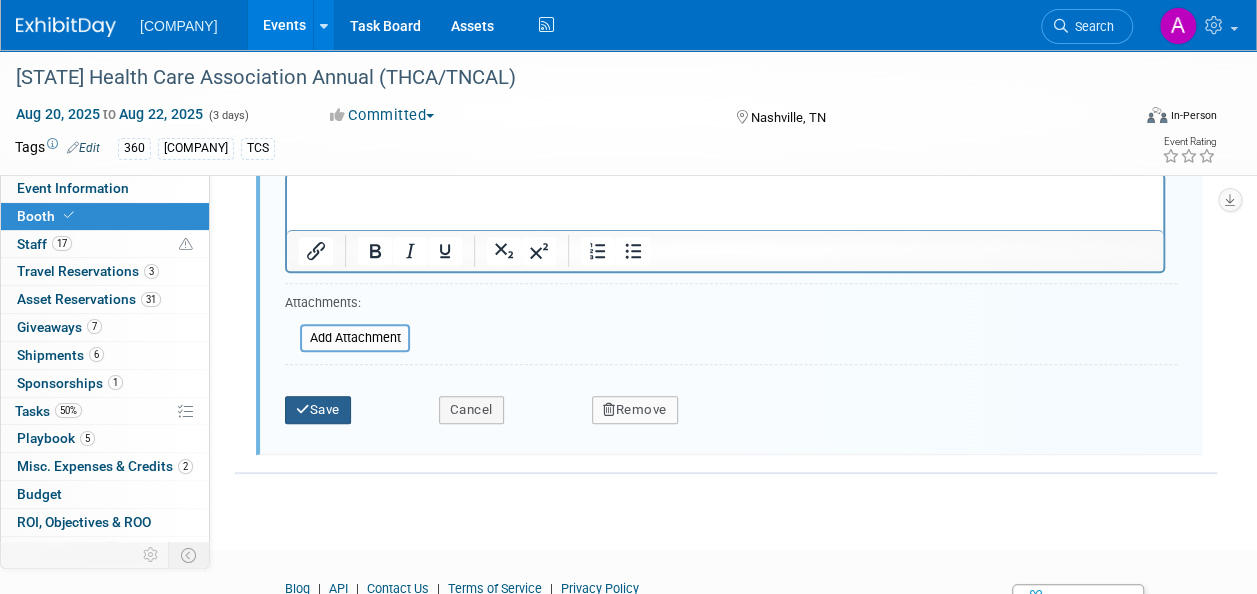 click on "Save" at bounding box center [318, 410] 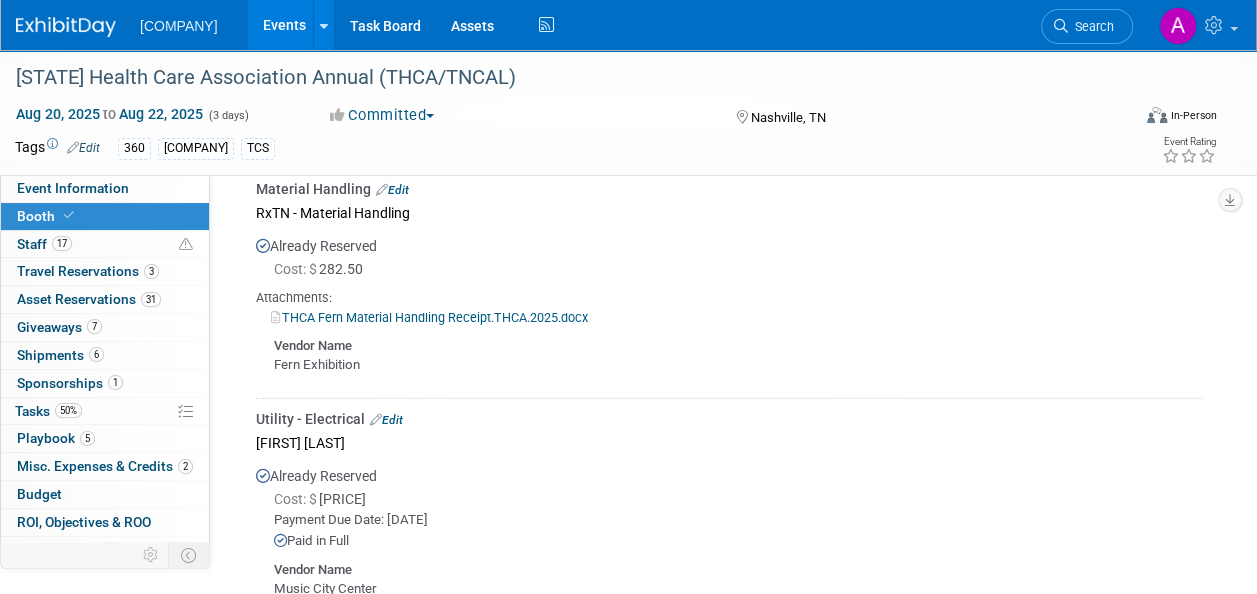 scroll, scrollTop: 2605, scrollLeft: 0, axis: vertical 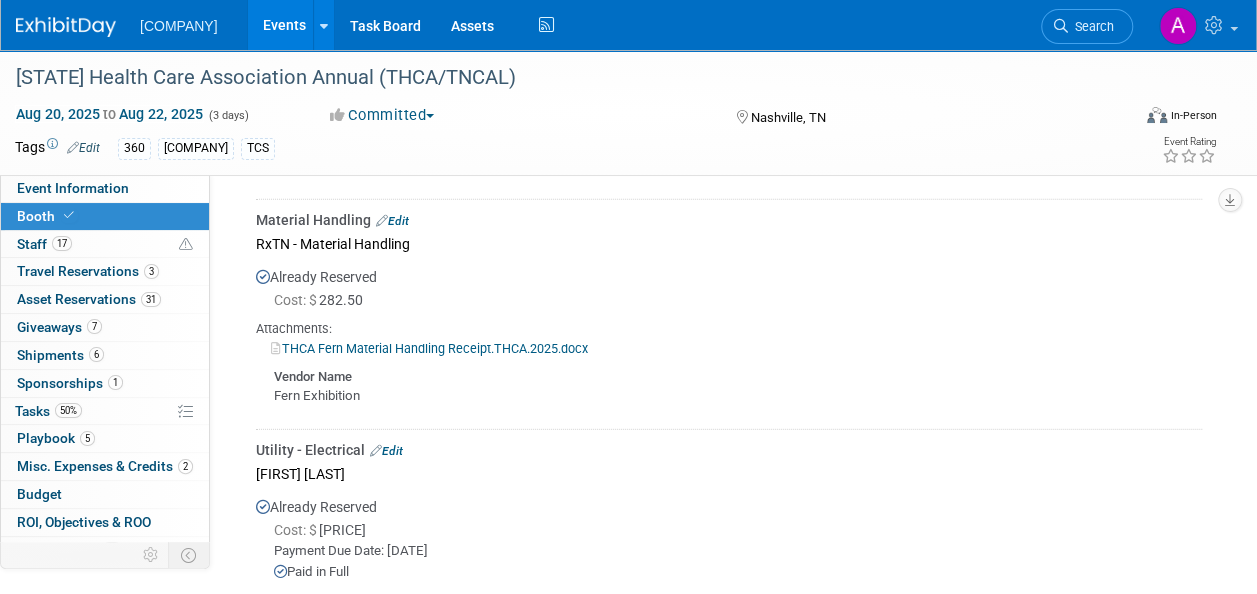 click on "Edit" at bounding box center (386, 451) 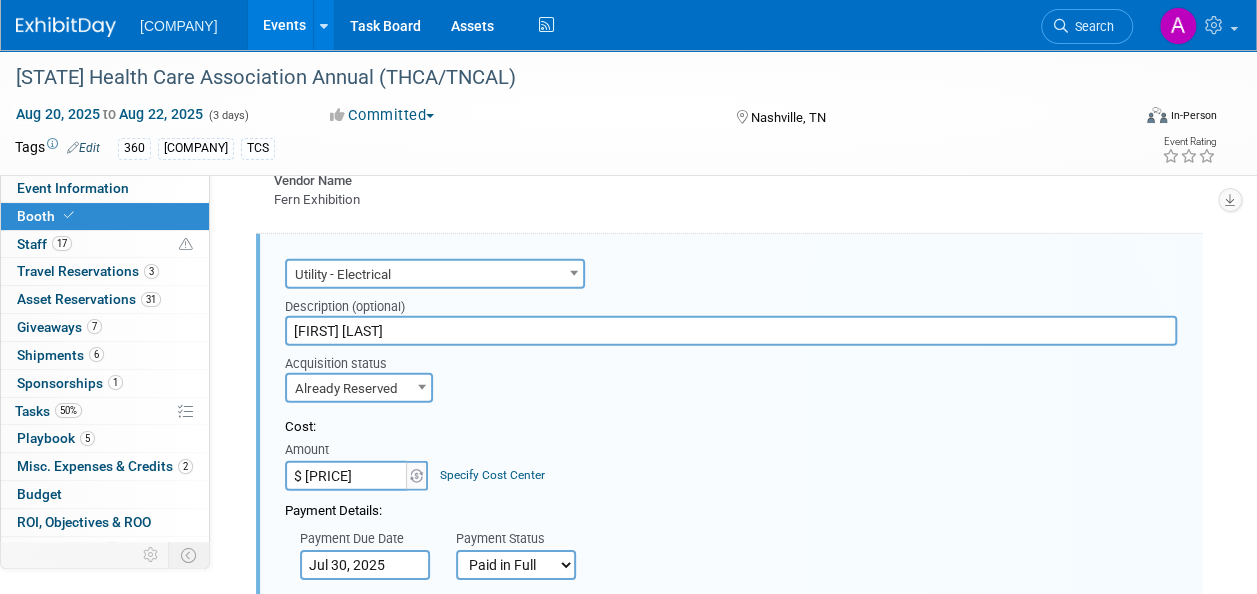 scroll, scrollTop: 0, scrollLeft: 0, axis: both 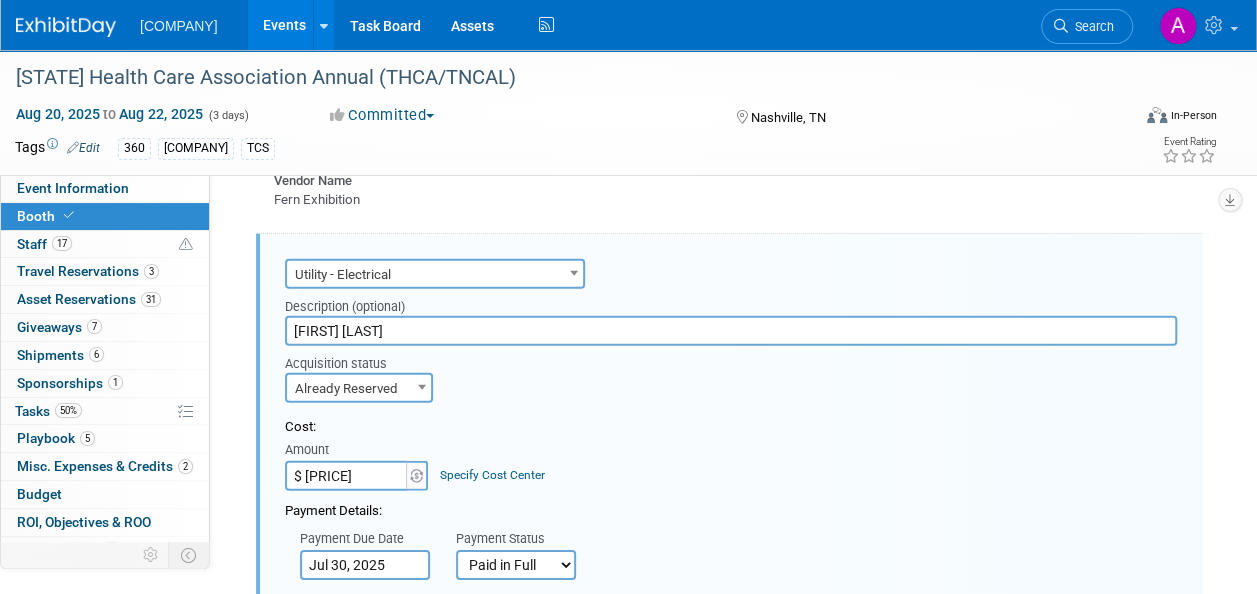 click on "Already Reserved" at bounding box center (359, 389) 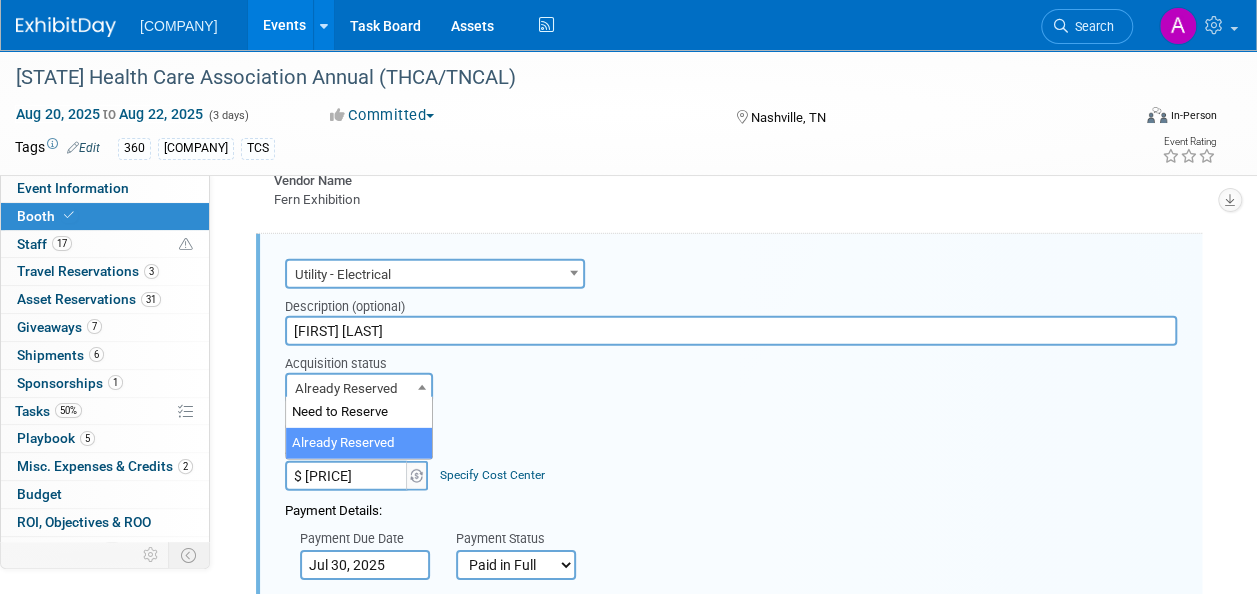 click on "Already Reserved" at bounding box center [359, 389] 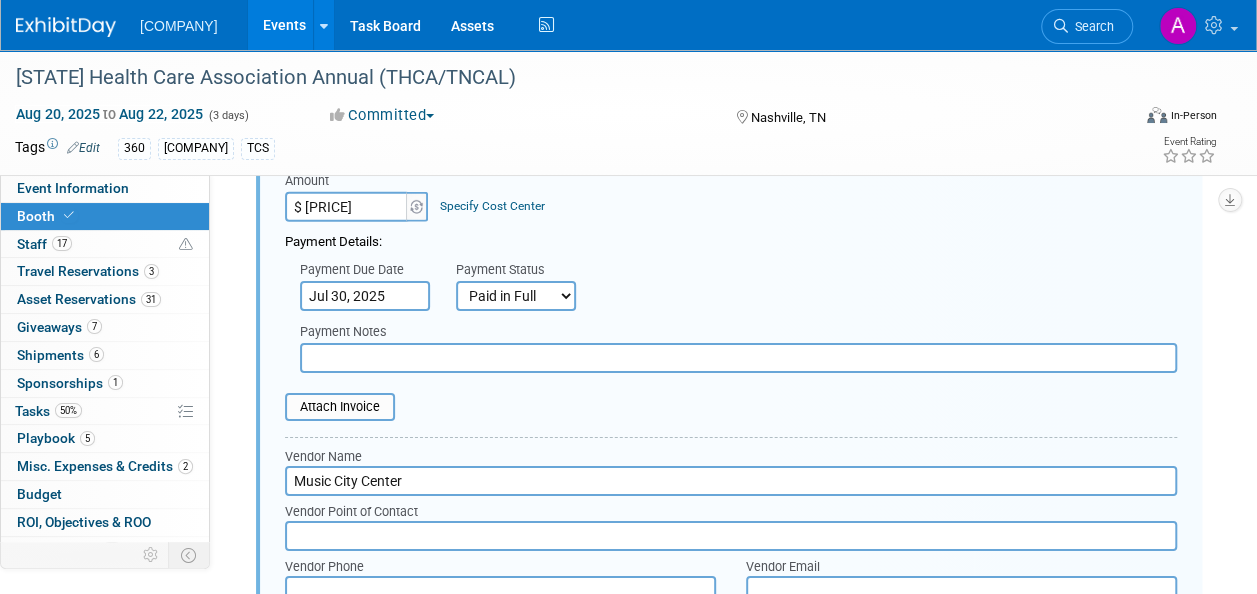 scroll, scrollTop: 3101, scrollLeft: 0, axis: vertical 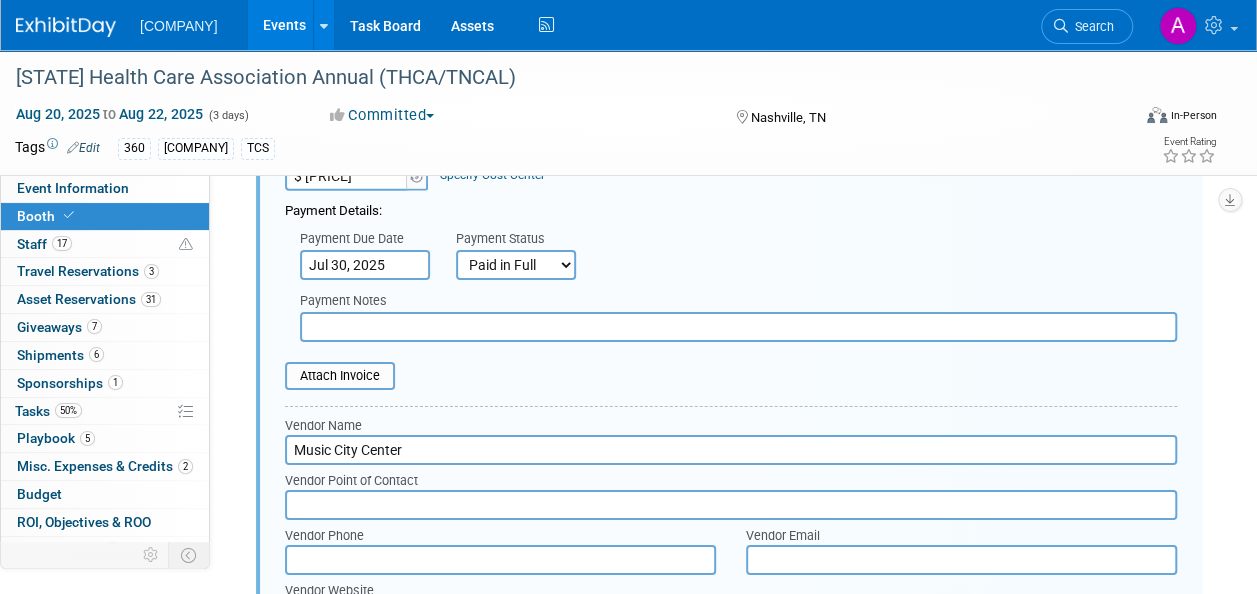 click at bounding box center [738, 327] 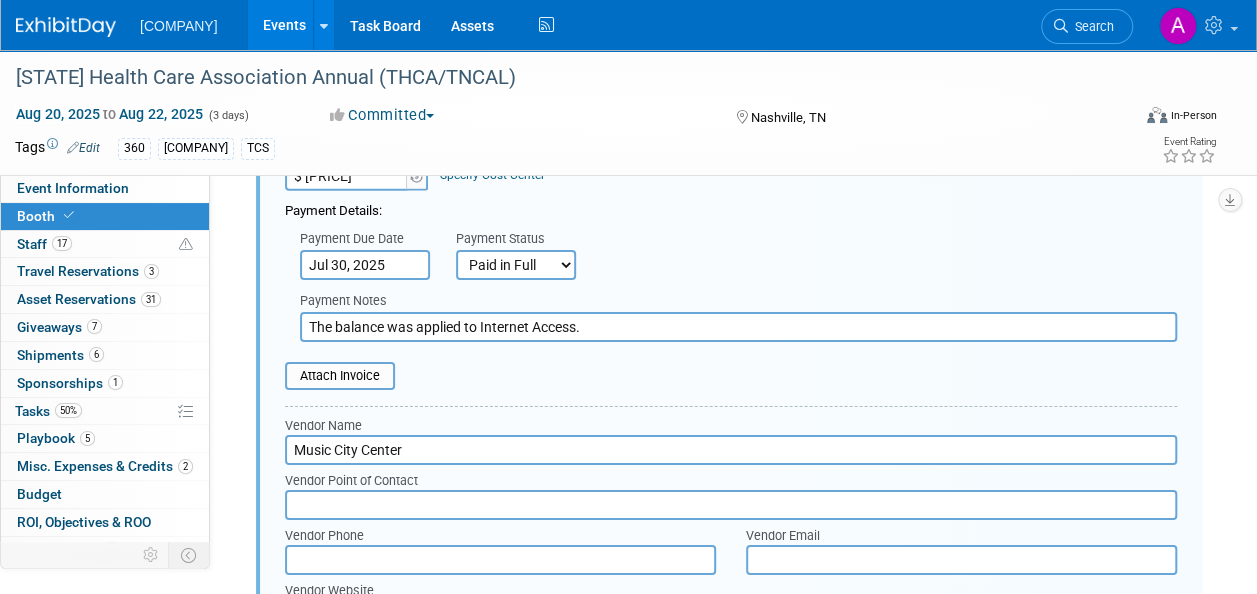 click on "The balance was applied to Internet Access." at bounding box center (738, 327) 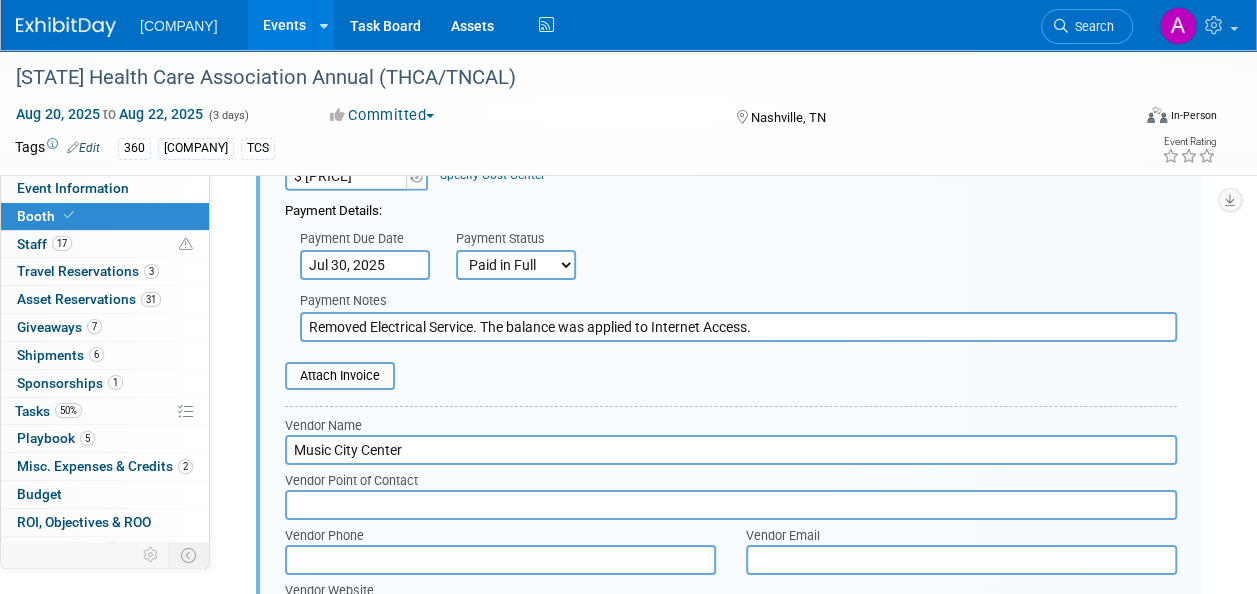 drag, startPoint x: 794, startPoint y: 322, endPoint x: 302, endPoint y: 330, distance: 492.06503 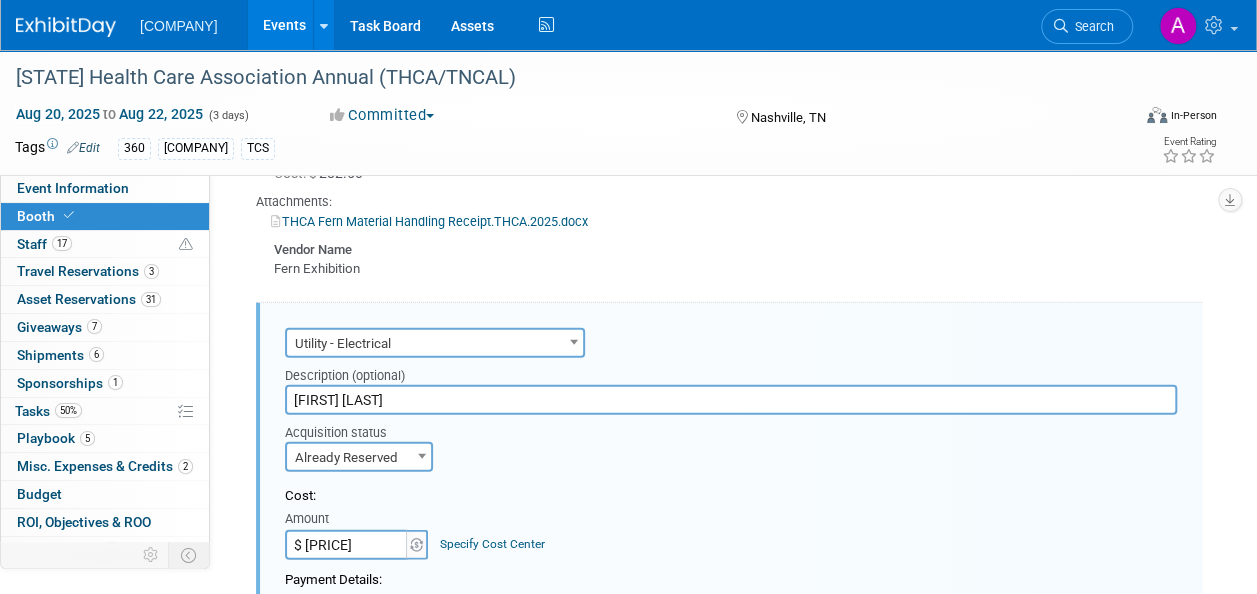 scroll, scrollTop: 2701, scrollLeft: 0, axis: vertical 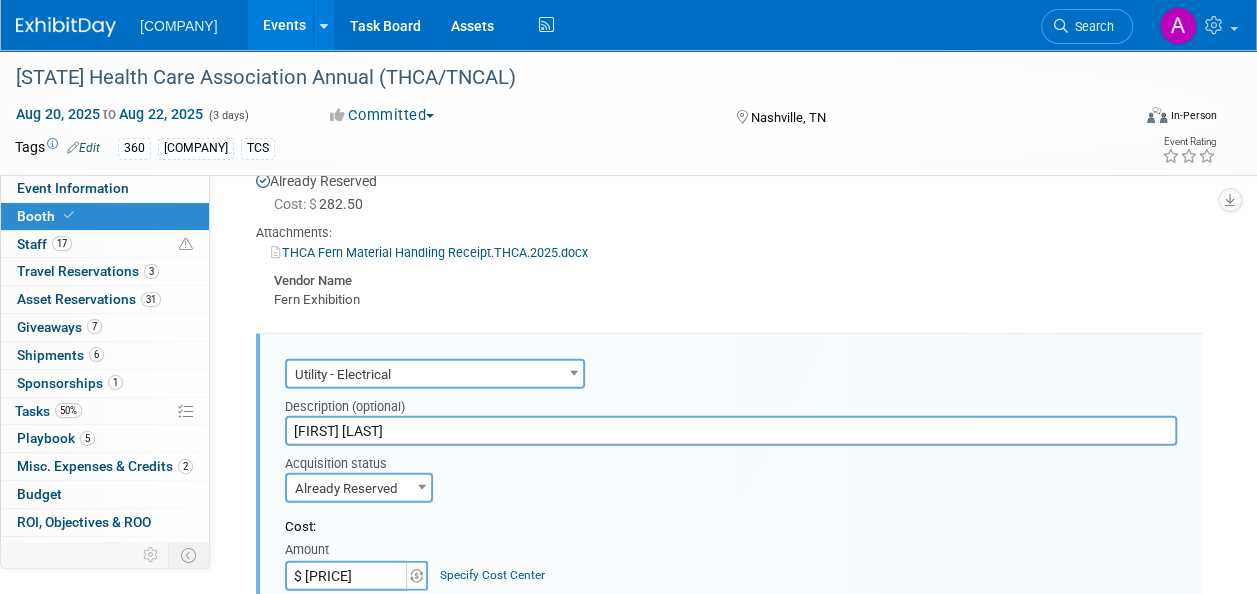 type on "Removed Electrical Service. The balance was applied to Internet Access." 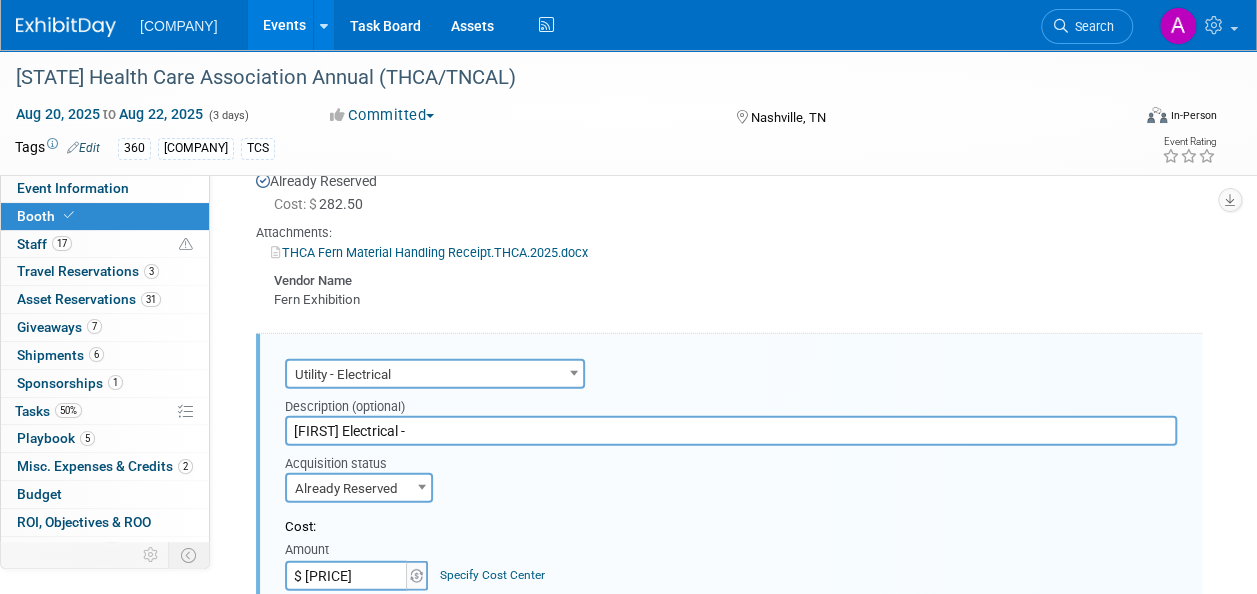 paste on "Removed Electrical Service. The balance was applied to Internet Access." 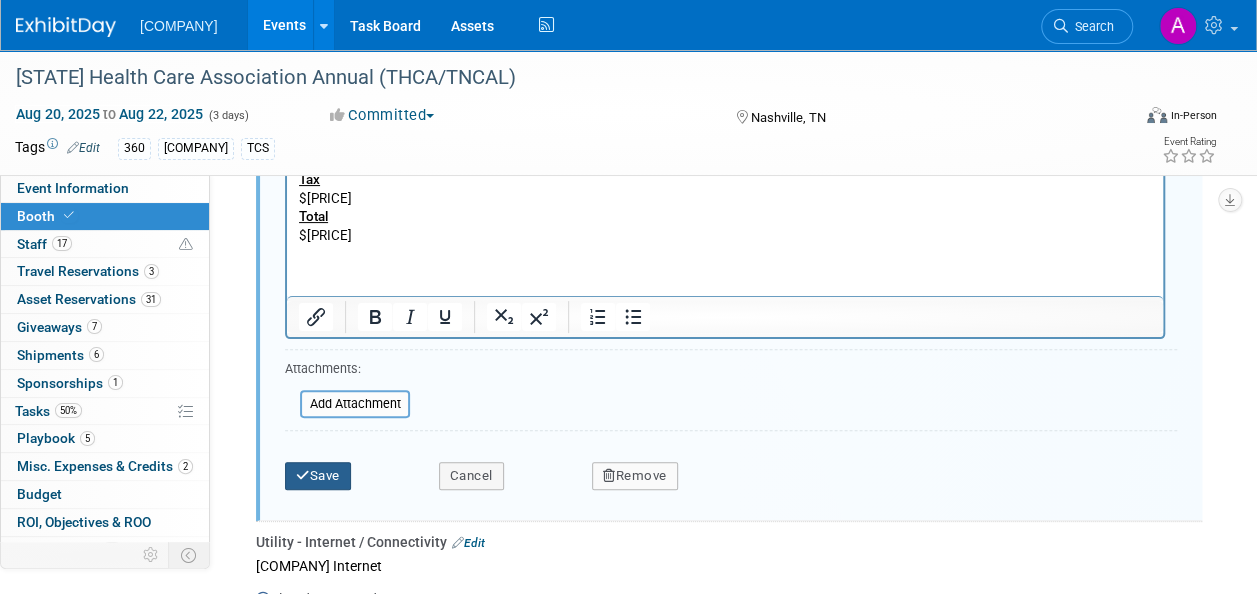 type on "[COMPANY] Electrical - Removed Electrical Service. The balance was applied to Internet Access." 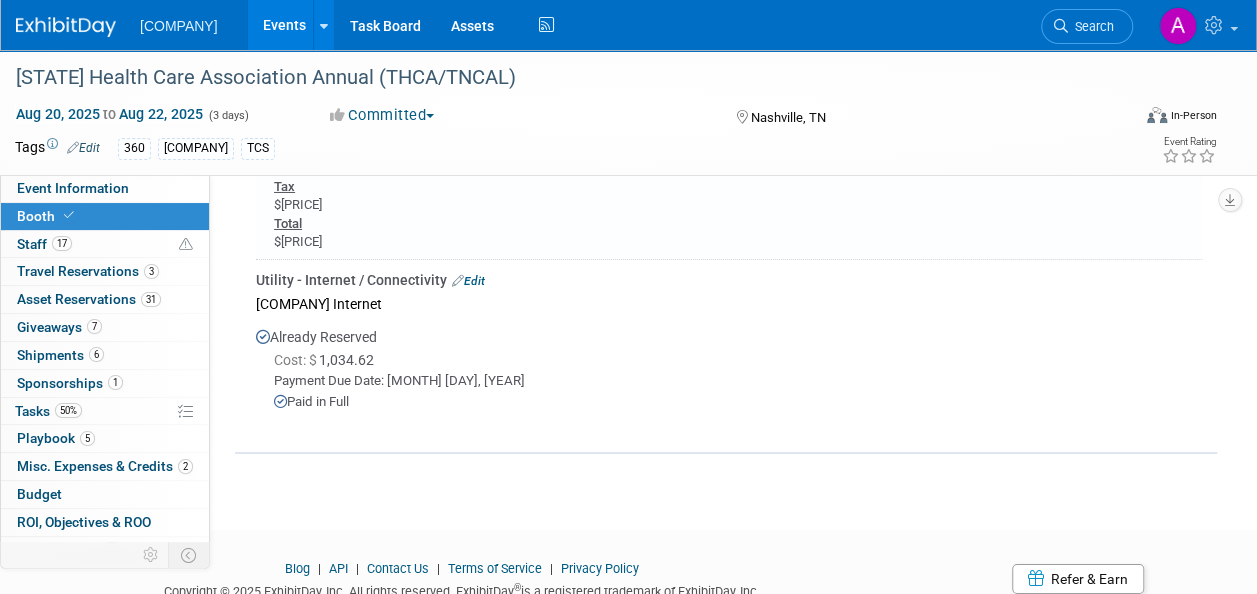 scroll, scrollTop: 3470, scrollLeft: 0, axis: vertical 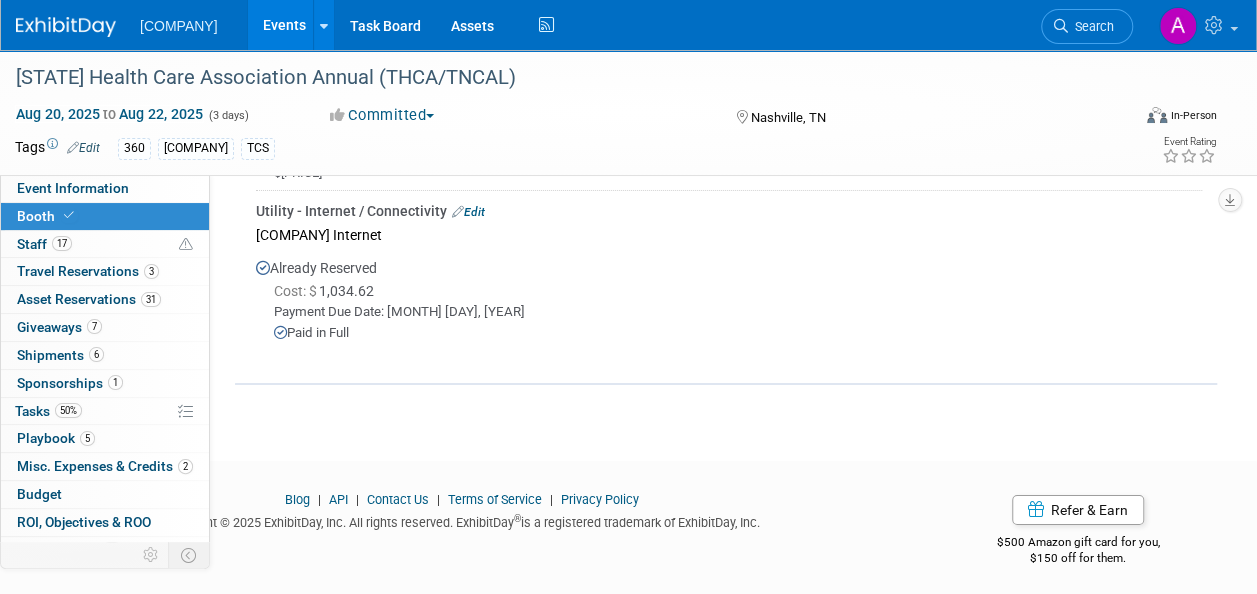 click on "Edit" at bounding box center [468, 212] 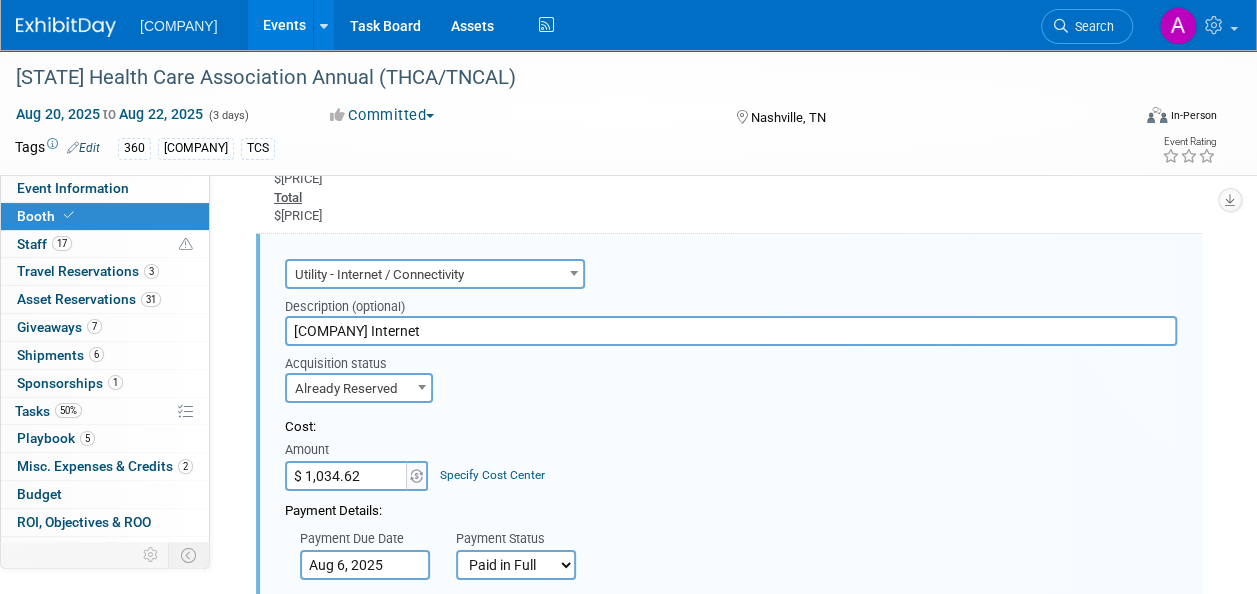 scroll, scrollTop: 0, scrollLeft: 0, axis: both 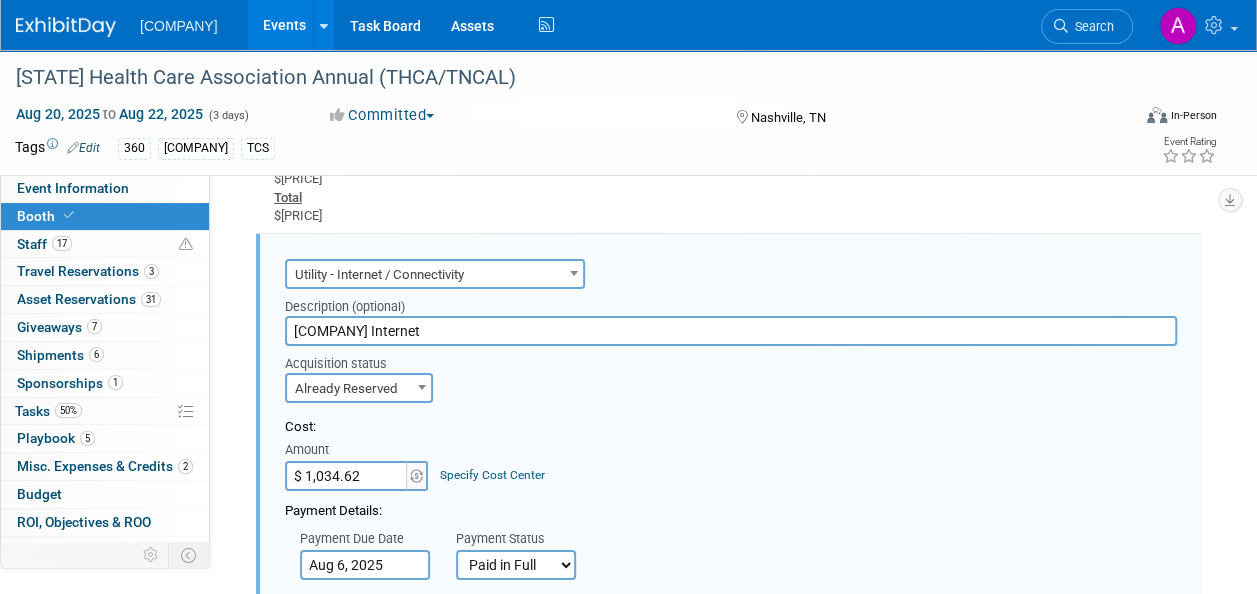 click on "$ 1,034.62" at bounding box center [347, 476] 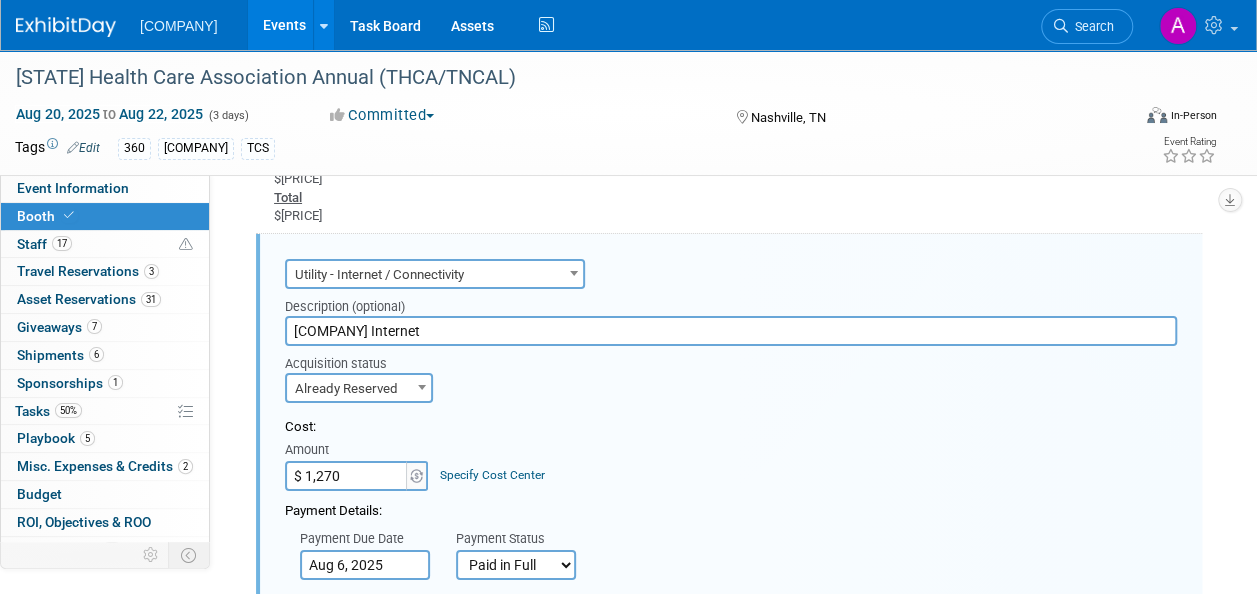 type on "$ 1,270.00" 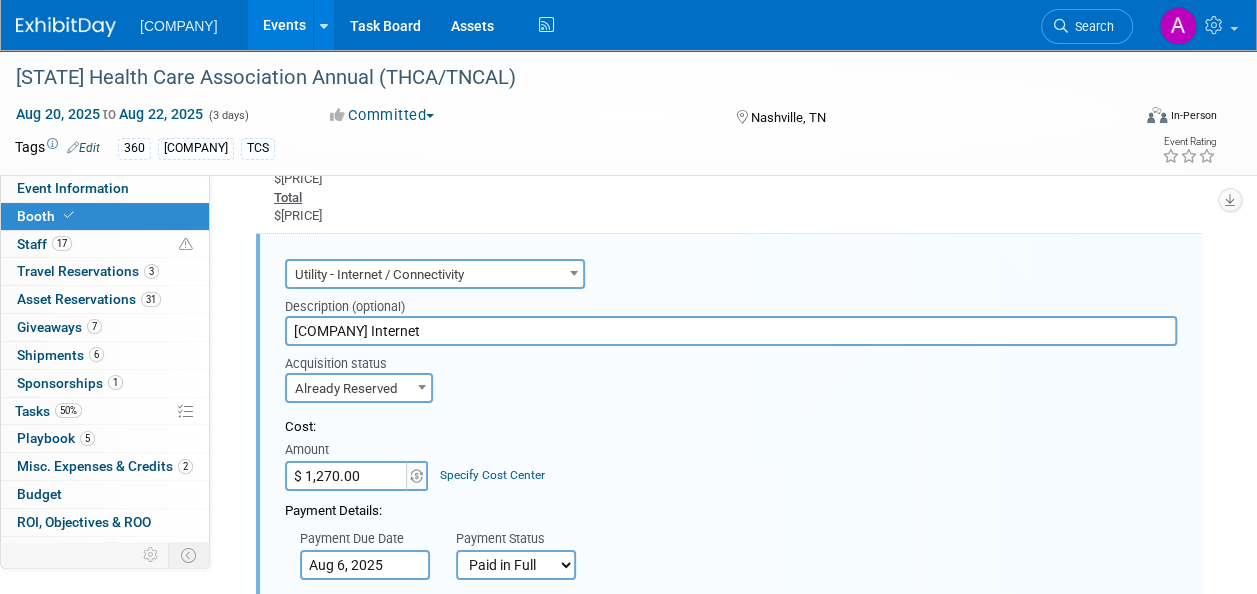 click on "Audio / Video
Carpet / Flooring
Catering / Food / Beverage
Floral / Decorative
Furniture (tables, chairs, etc.)
Labor – Cleaning
Labor - Consultant / Contractor / Specialist
Labor – Forklift
Labor - Installation / Dismantle
Labor - Other / Miscellaneous
Labor - Rigging
Labor - Security
Labor - Temp Staff
Labor – Transportation Other" at bounding box center (731, 644) 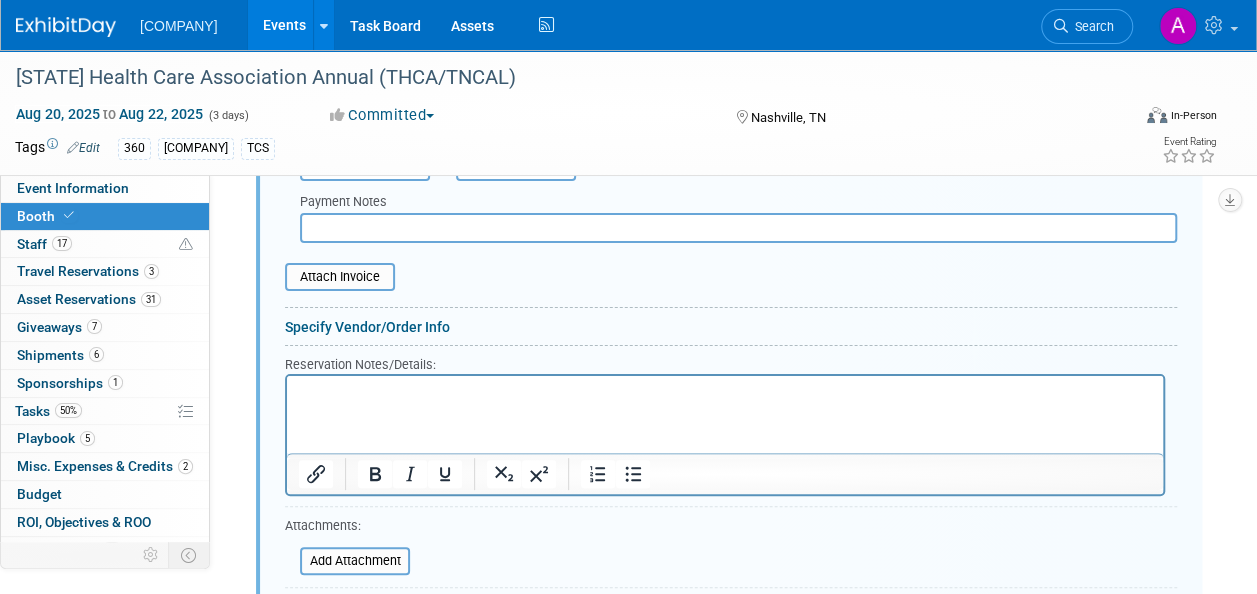 scroll, scrollTop: 3827, scrollLeft: 0, axis: vertical 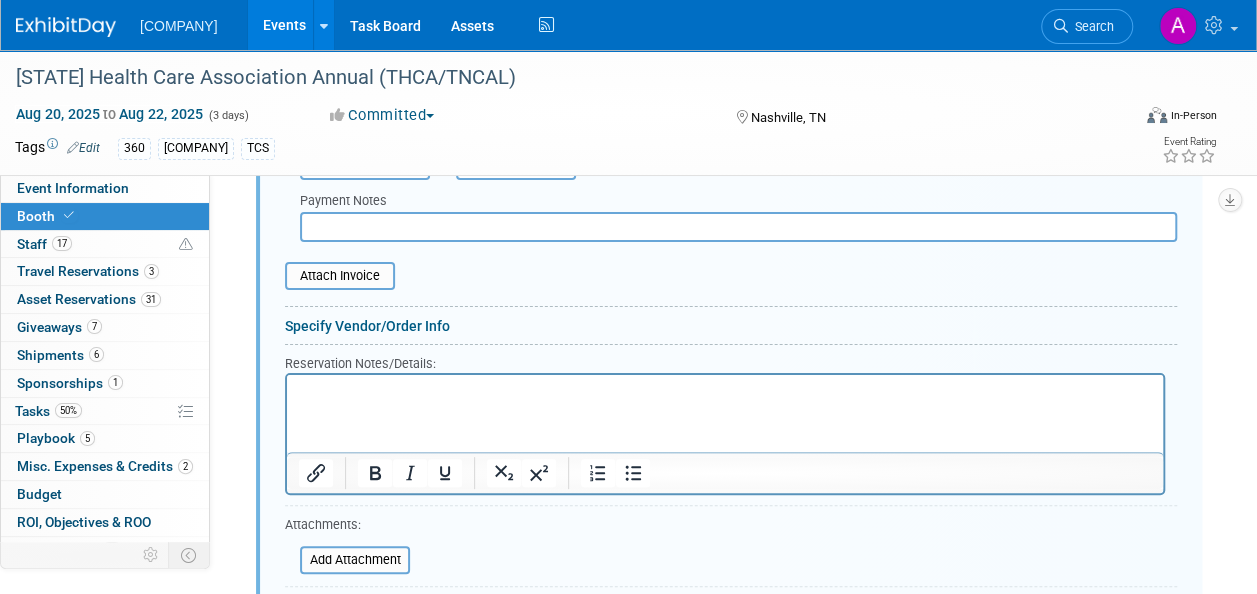 click at bounding box center (725, 391) 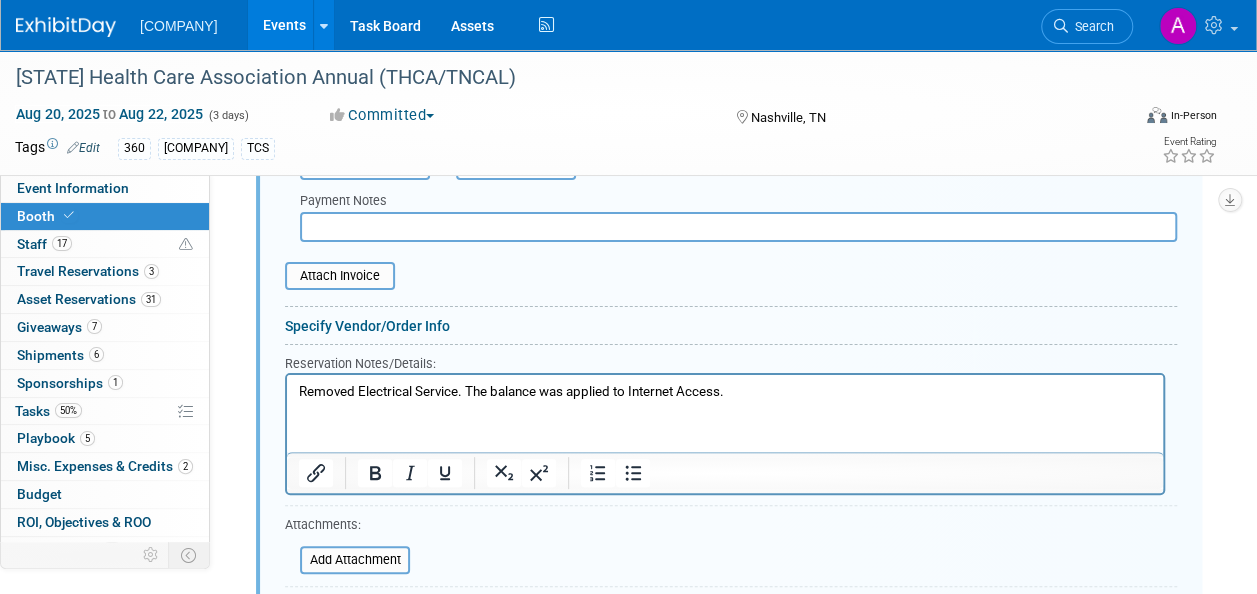 click on "Removed Electrical Service. The balance was applied to Internet Access." at bounding box center (725, 391) 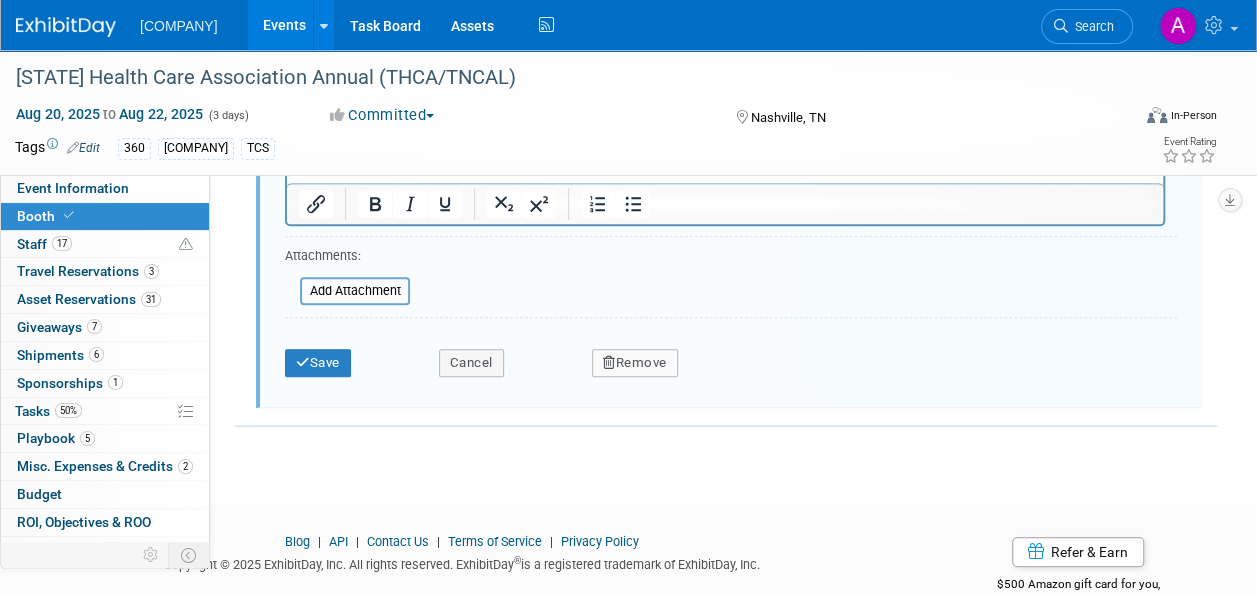 scroll, scrollTop: 4136, scrollLeft: 0, axis: vertical 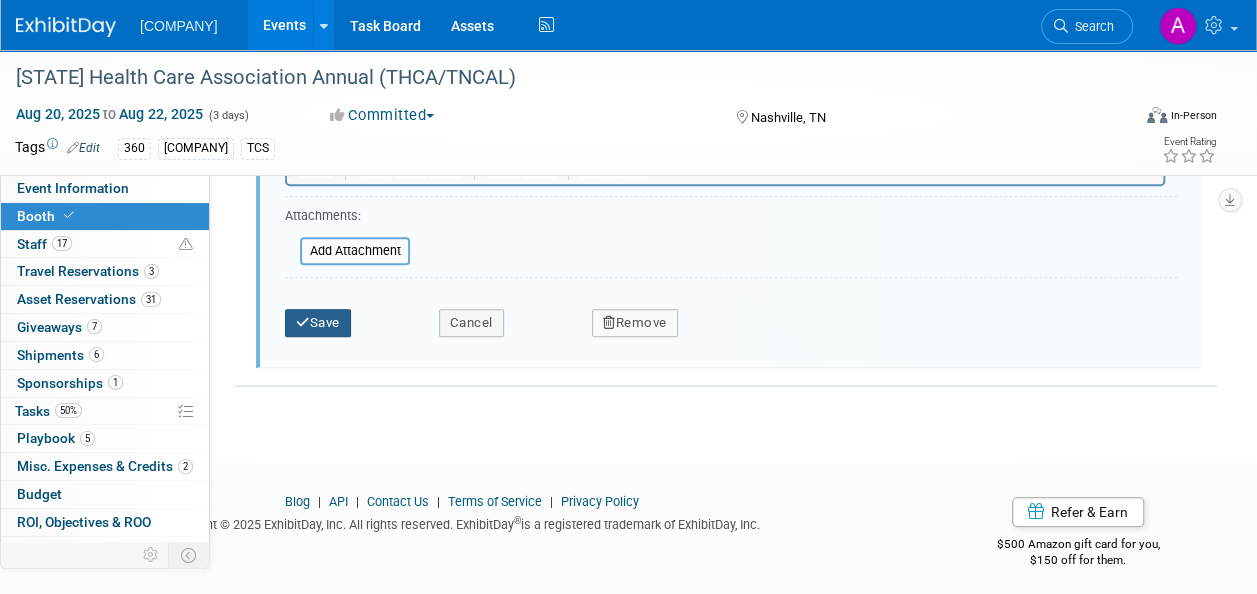click on "Save" at bounding box center (318, 323) 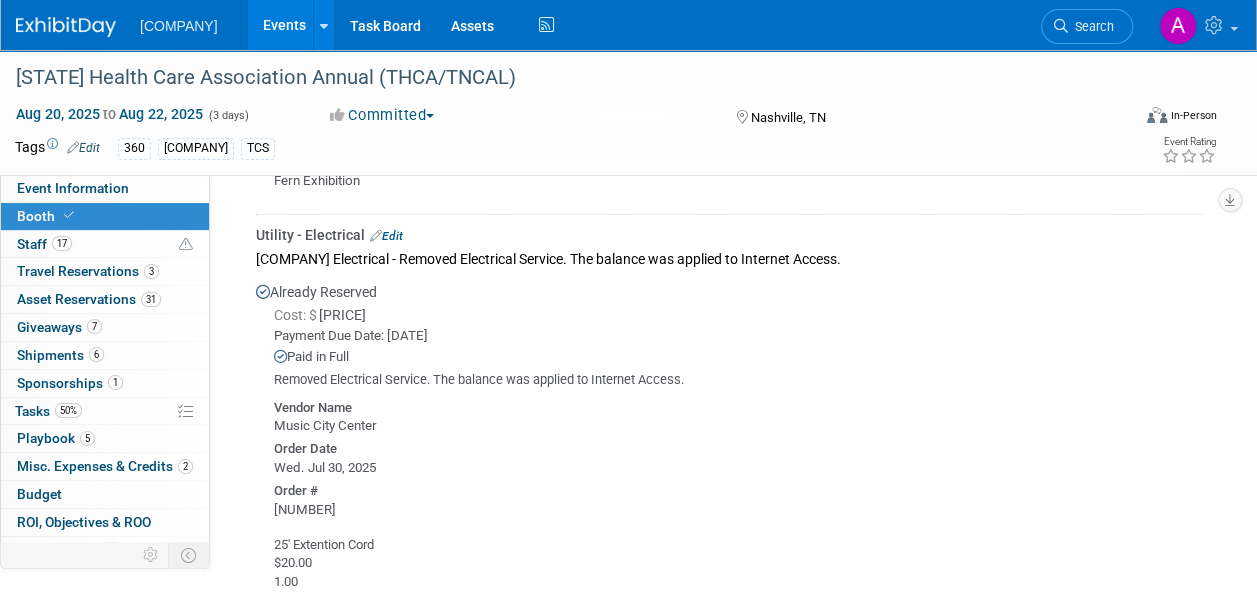 scroll, scrollTop: 2727, scrollLeft: 0, axis: vertical 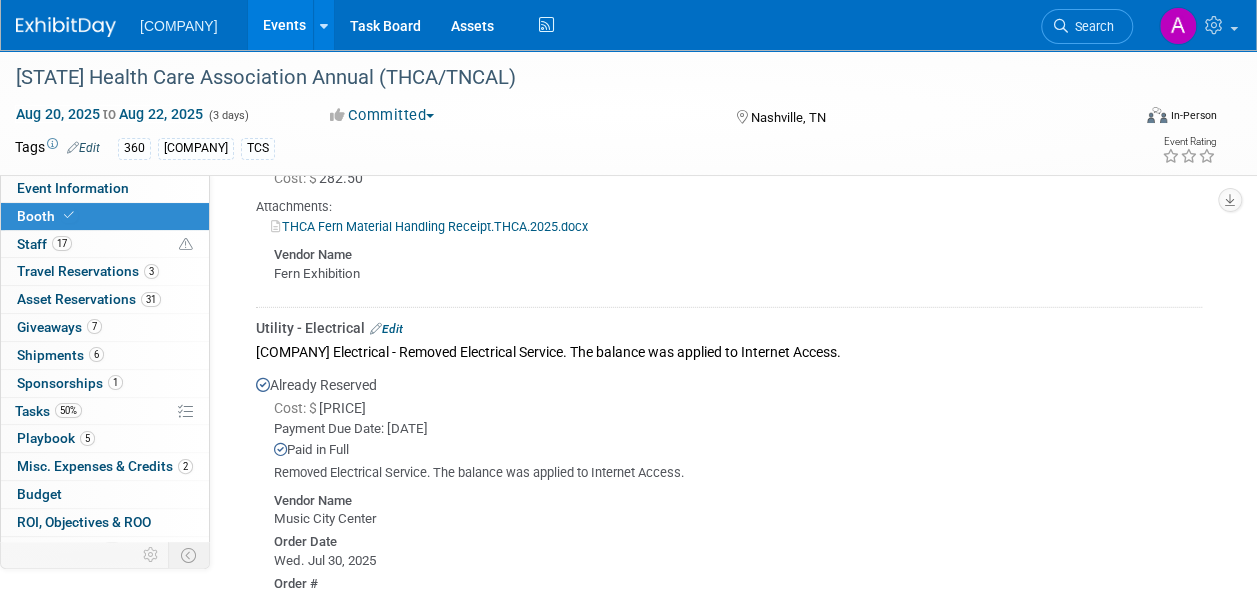 click on "Edit" at bounding box center [386, 329] 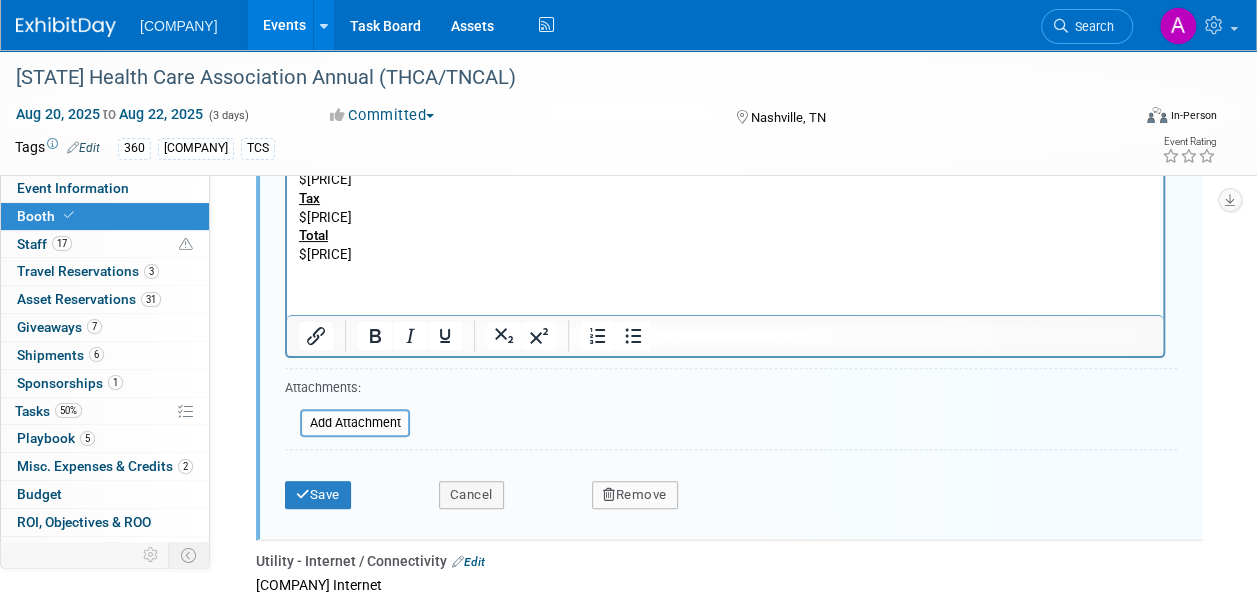 scroll, scrollTop: 3901, scrollLeft: 0, axis: vertical 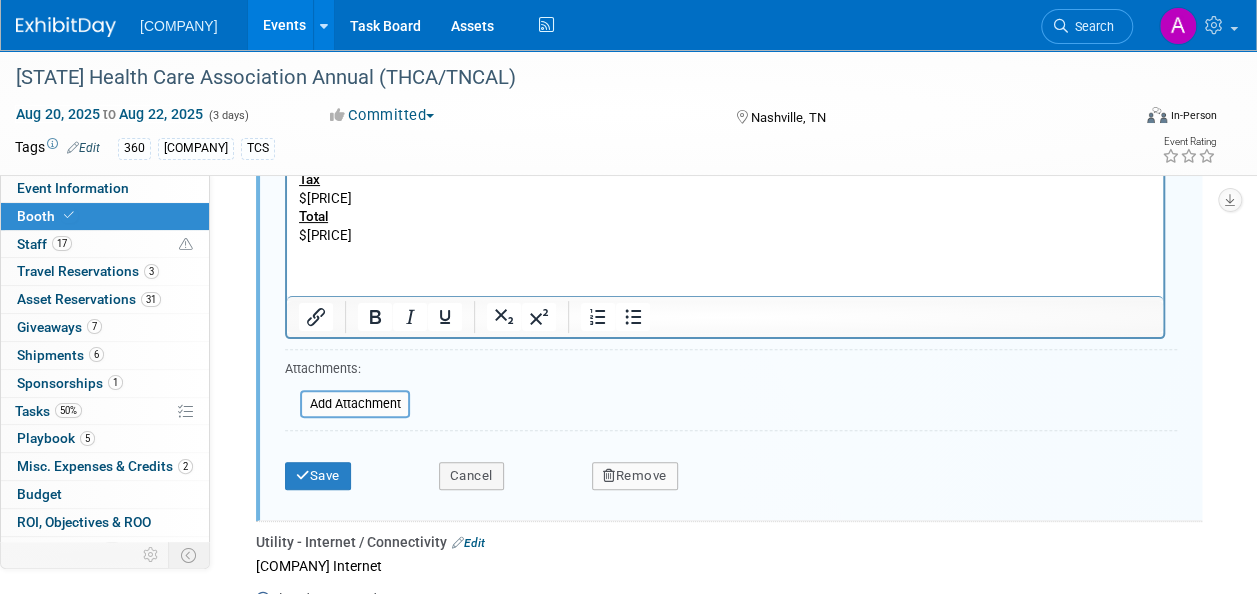 click on "Remove" at bounding box center (635, 476) 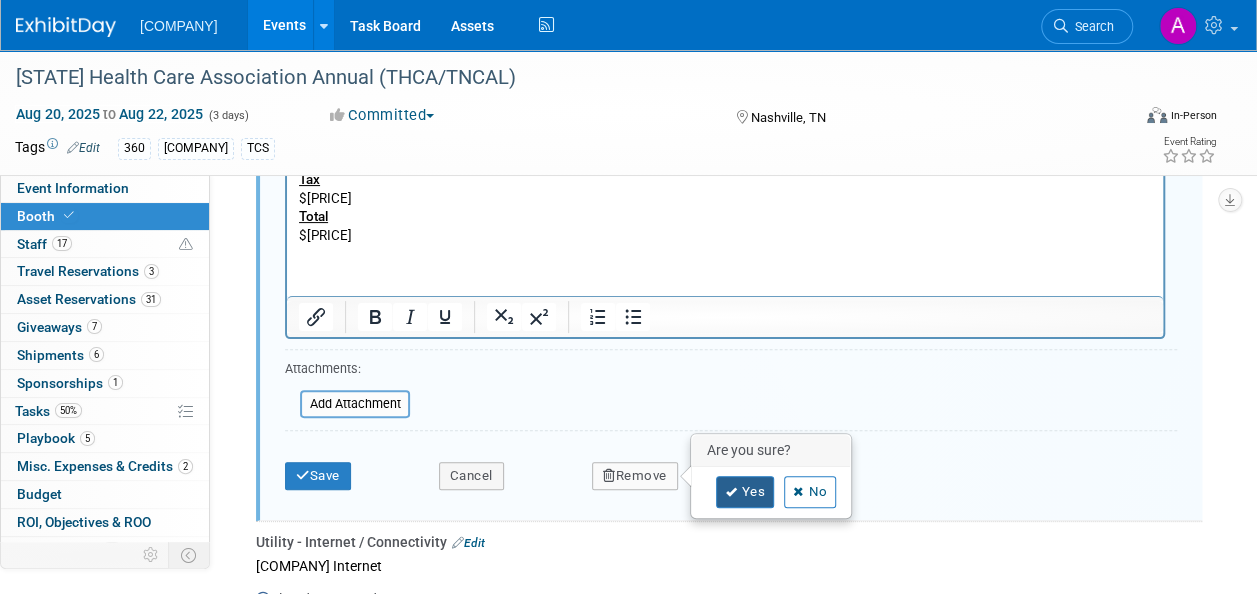 click on "Yes" at bounding box center (745, 492) 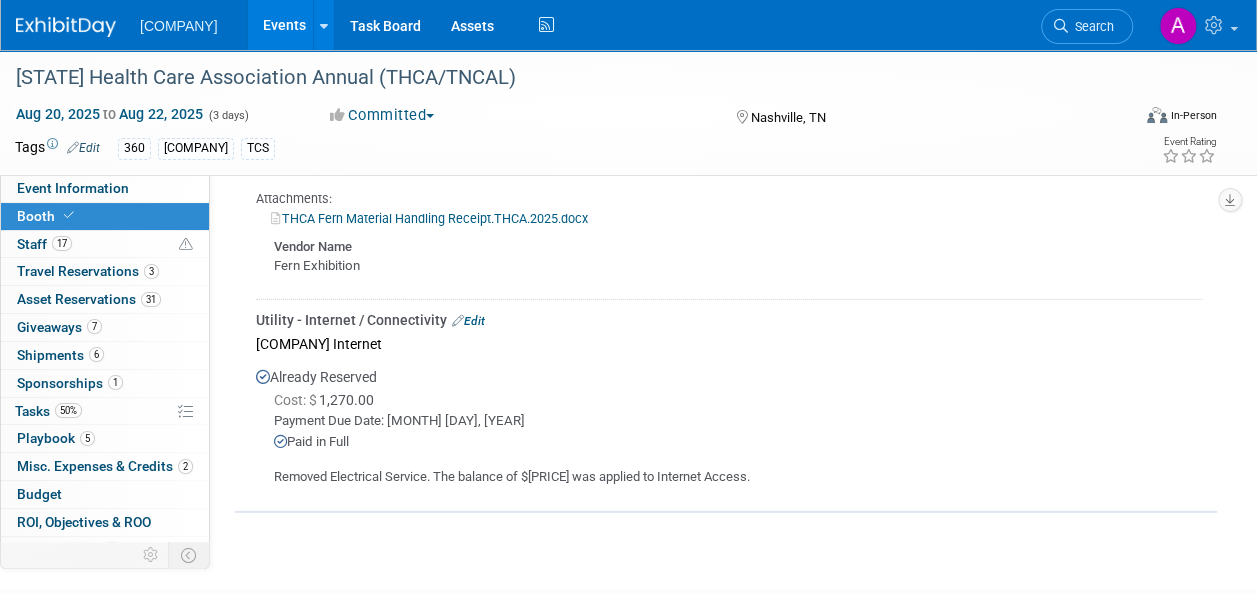 scroll, scrollTop: 2763, scrollLeft: 0, axis: vertical 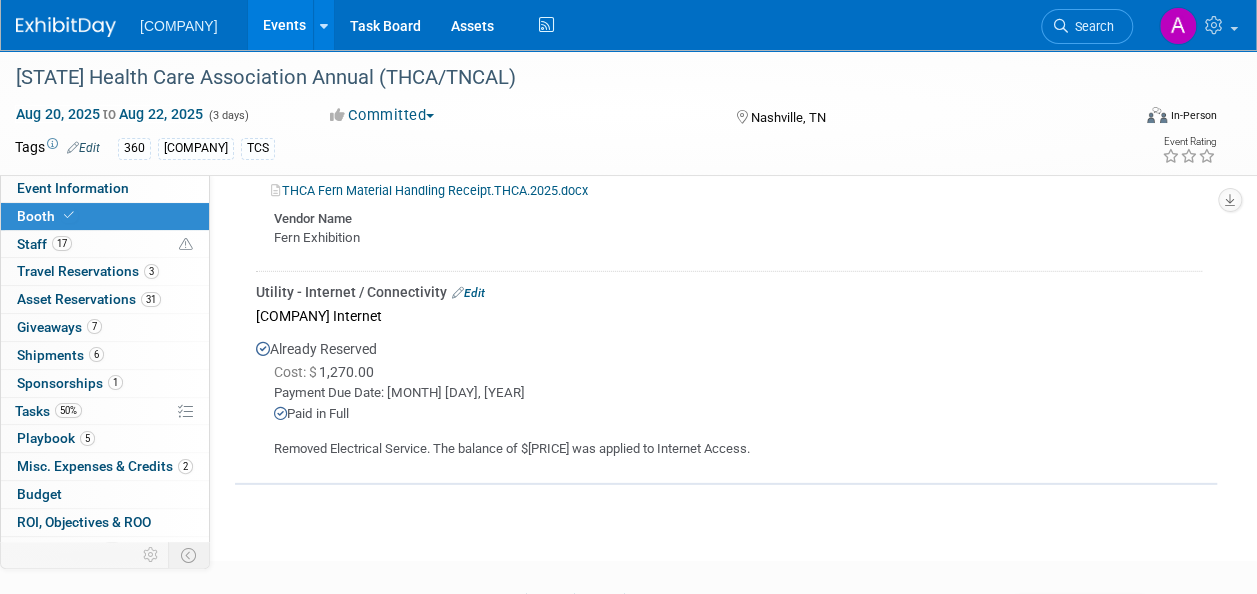 click on "Booth" at bounding box center [105, 216] 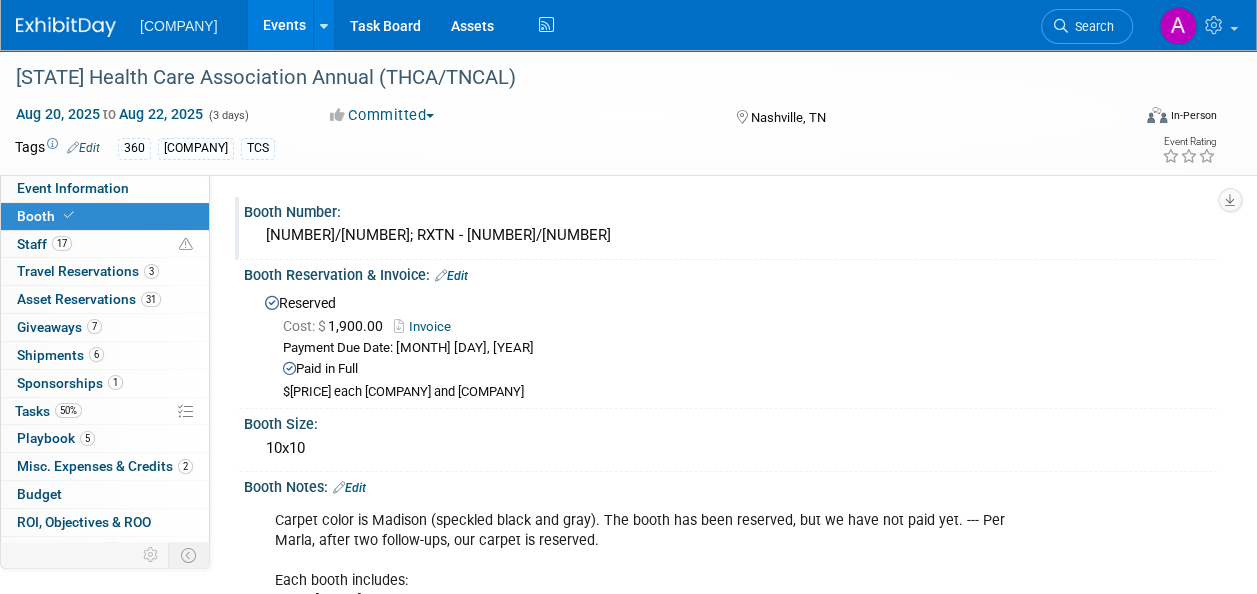drag, startPoint x: 484, startPoint y: 238, endPoint x: 416, endPoint y: 234, distance: 68.117546 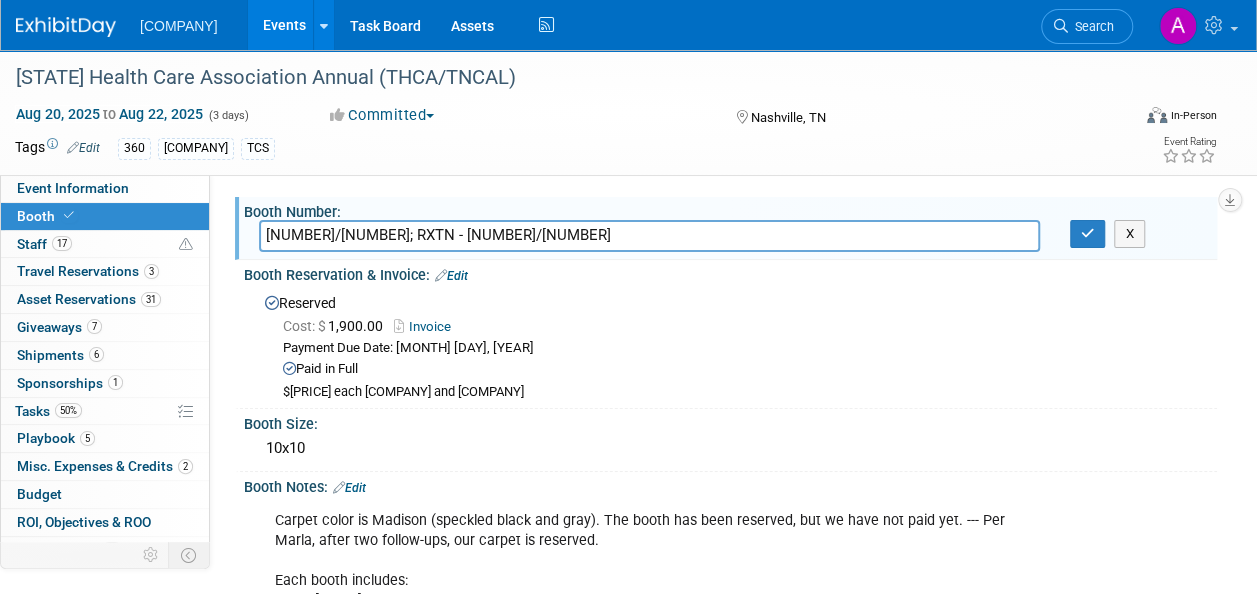 drag, startPoint x: 419, startPoint y: 234, endPoint x: 423, endPoint y: 210, distance: 24.33105 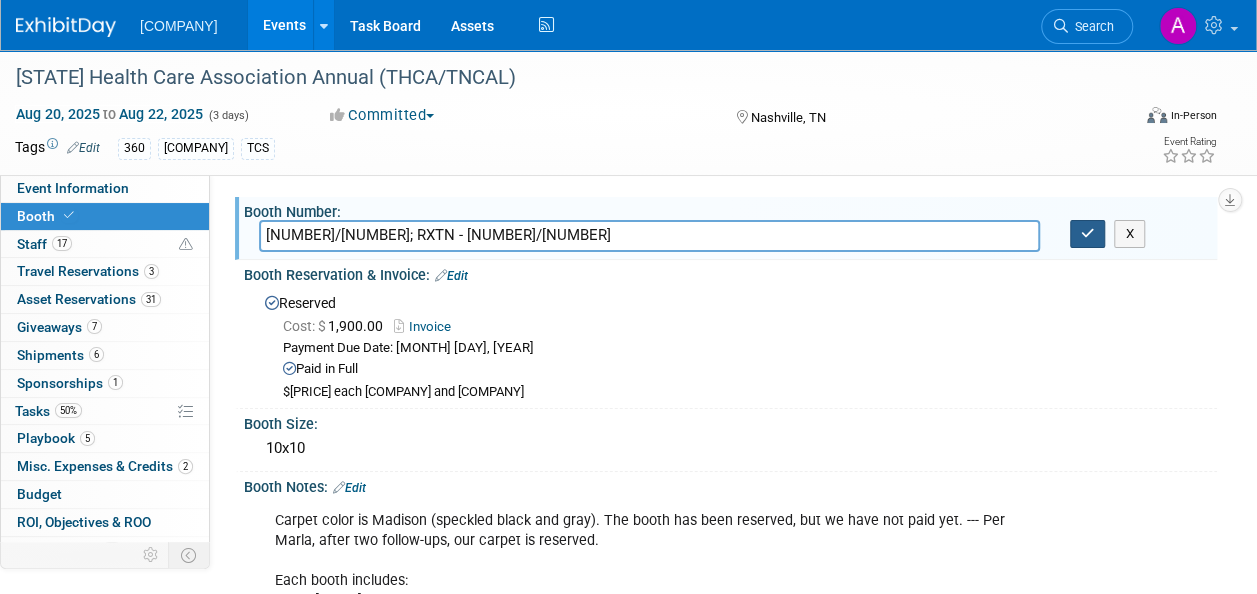 click at bounding box center [1088, 233] 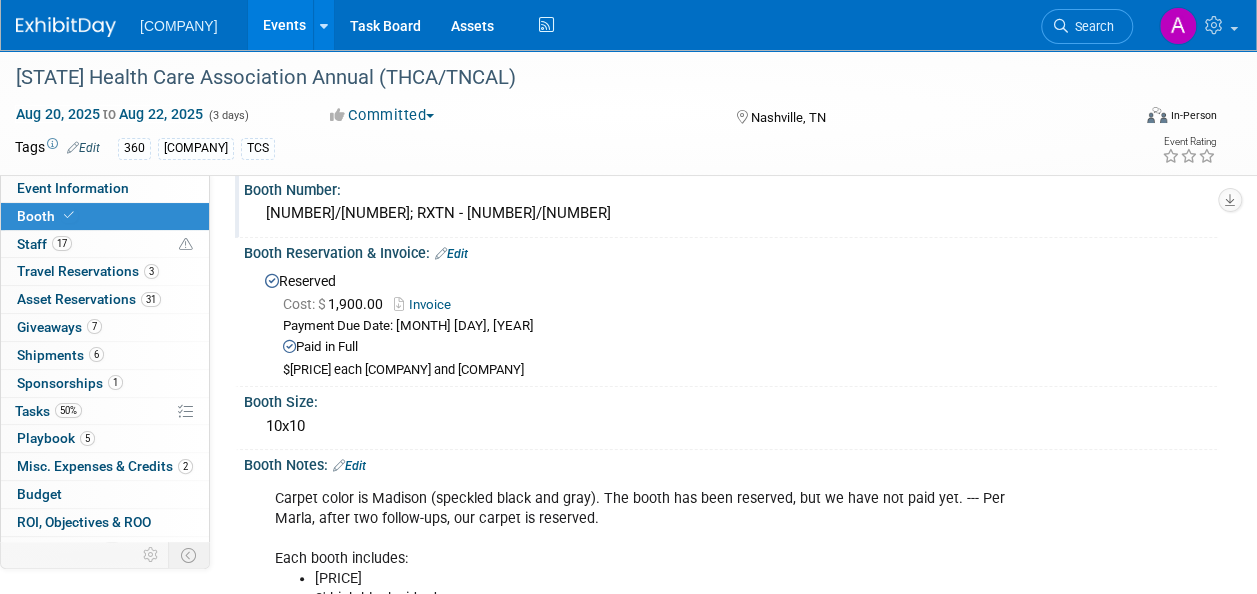 scroll, scrollTop: 0, scrollLeft: 0, axis: both 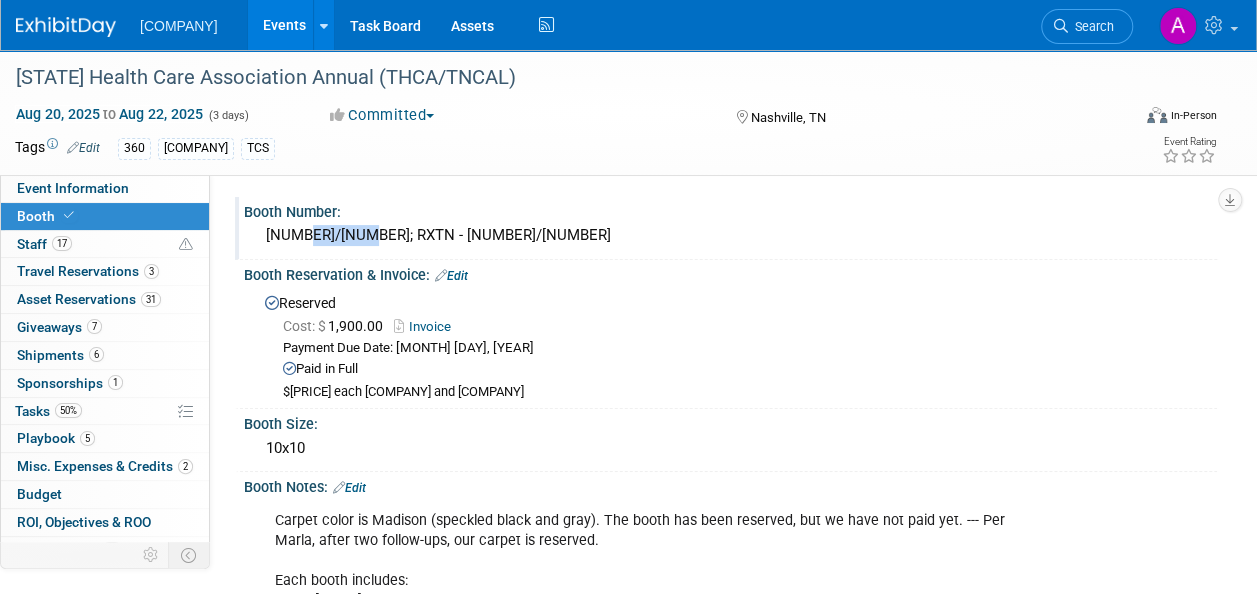 drag, startPoint x: 299, startPoint y: 236, endPoint x: 358, endPoint y: 234, distance: 59.03389 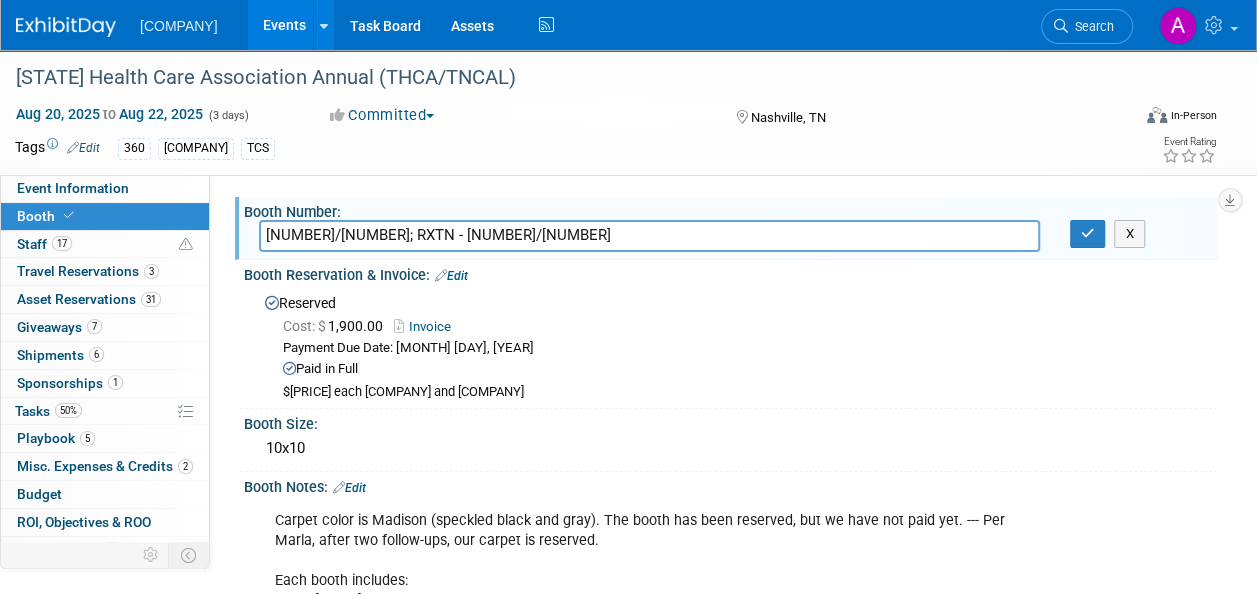 drag, startPoint x: 358, startPoint y: 234, endPoint x: 304, endPoint y: 245, distance: 55.108982 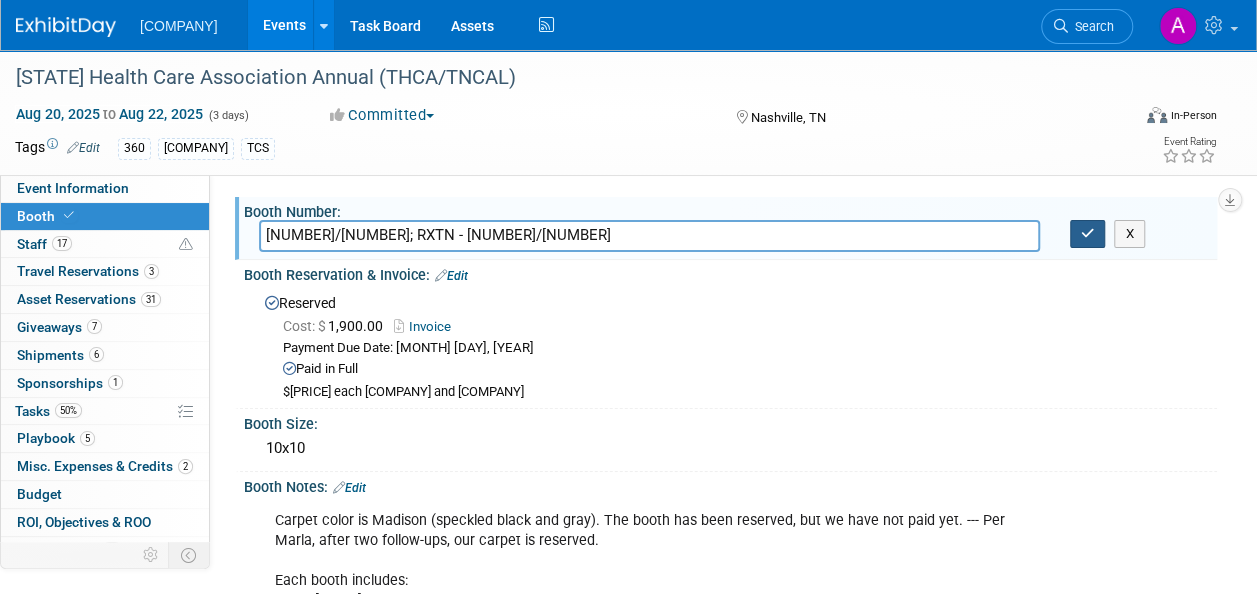 click at bounding box center [1088, 233] 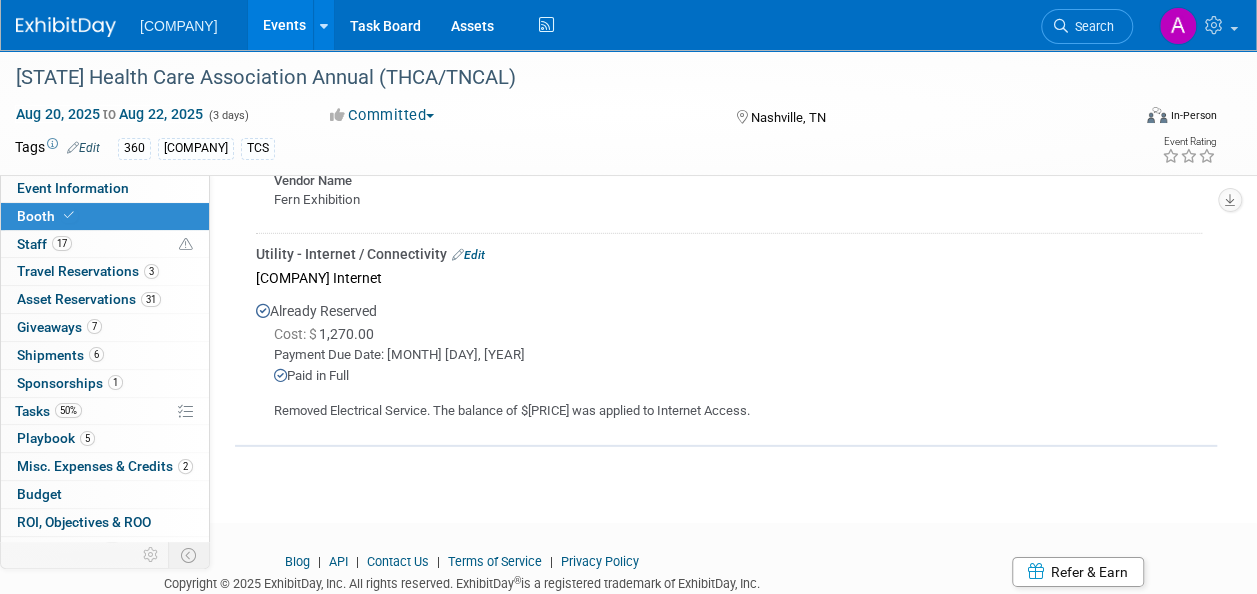 scroll, scrollTop: 2863, scrollLeft: 0, axis: vertical 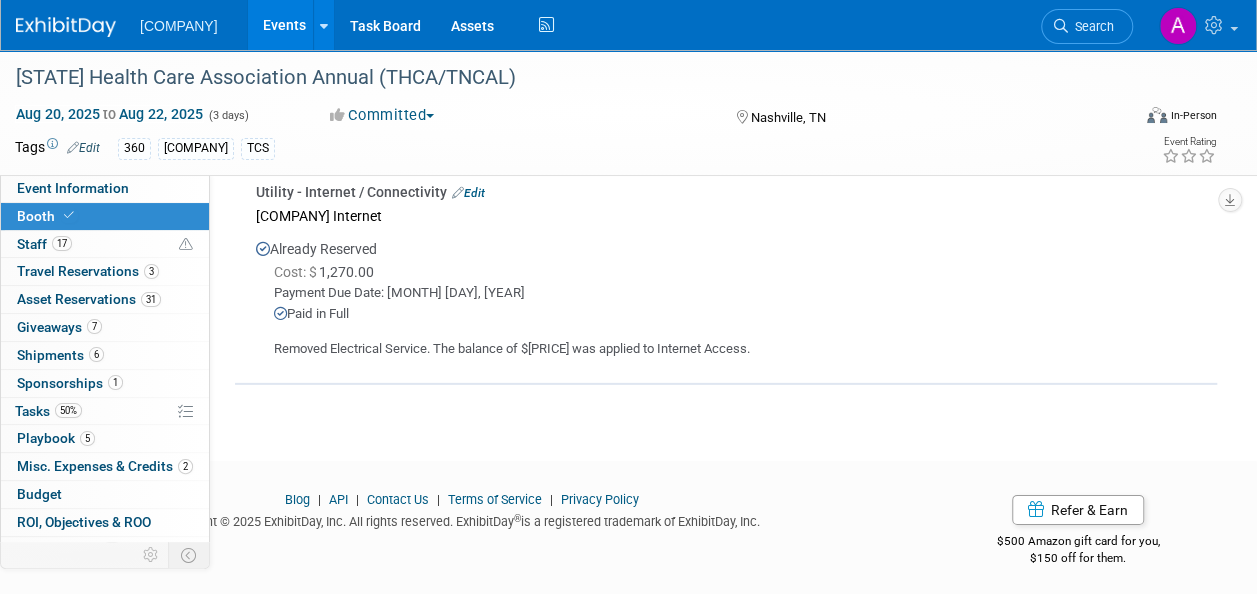 click on "Edit" at bounding box center [468, 193] 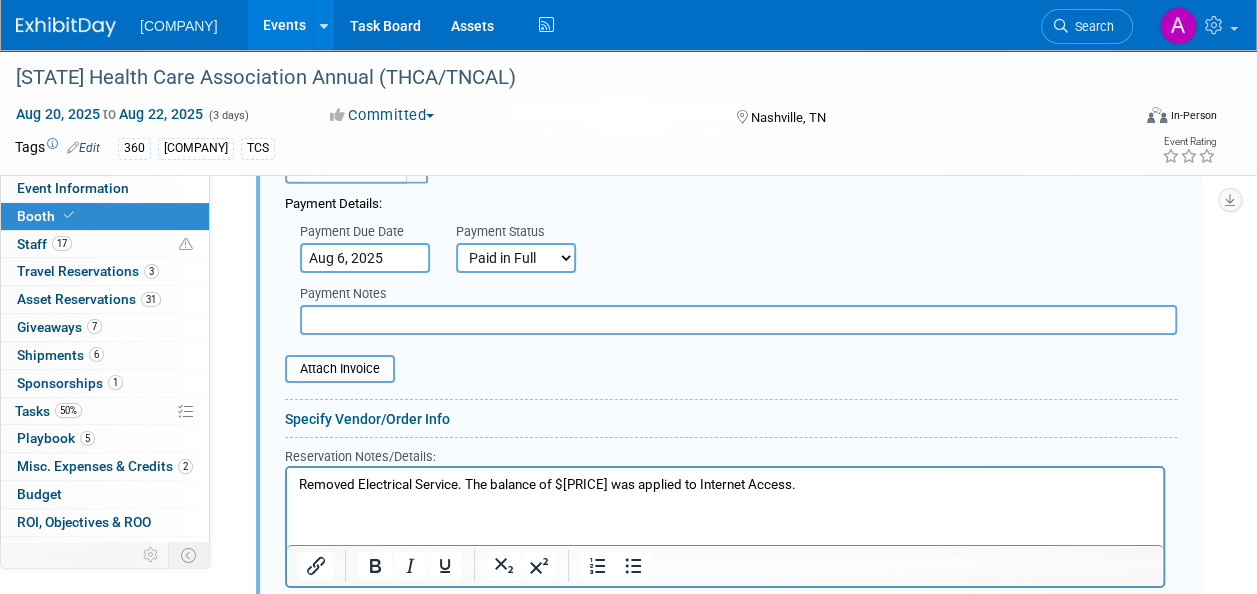 scroll, scrollTop: 3101, scrollLeft: 0, axis: vertical 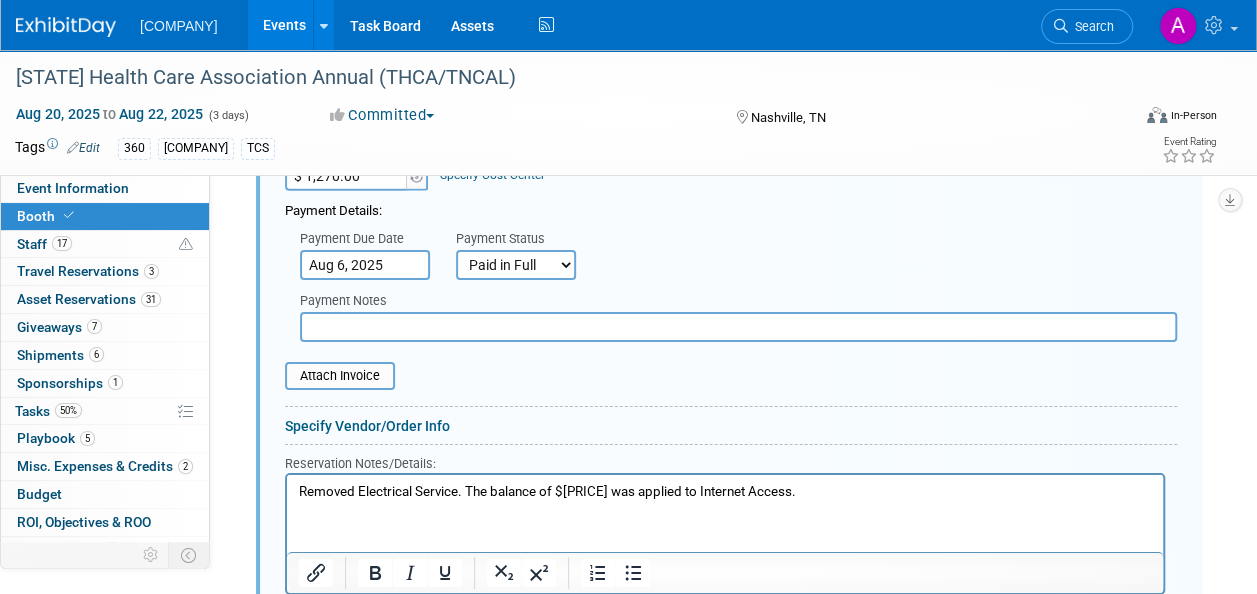 click on "Specify Vendor/Order Info" at bounding box center [367, 426] 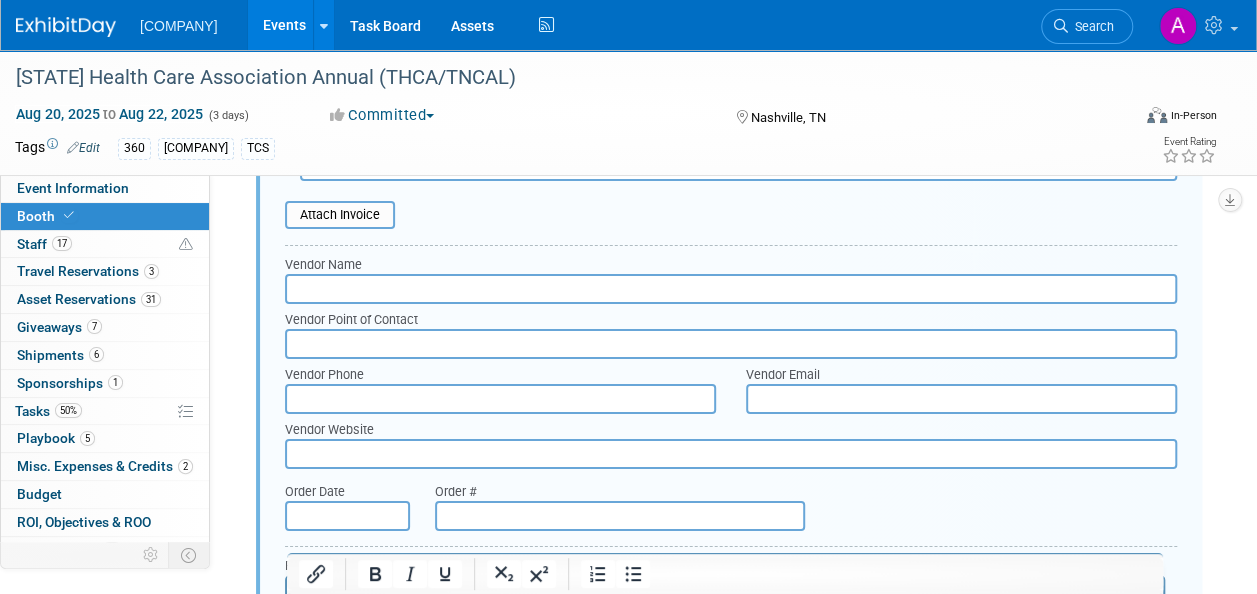 scroll, scrollTop: 3301, scrollLeft: 0, axis: vertical 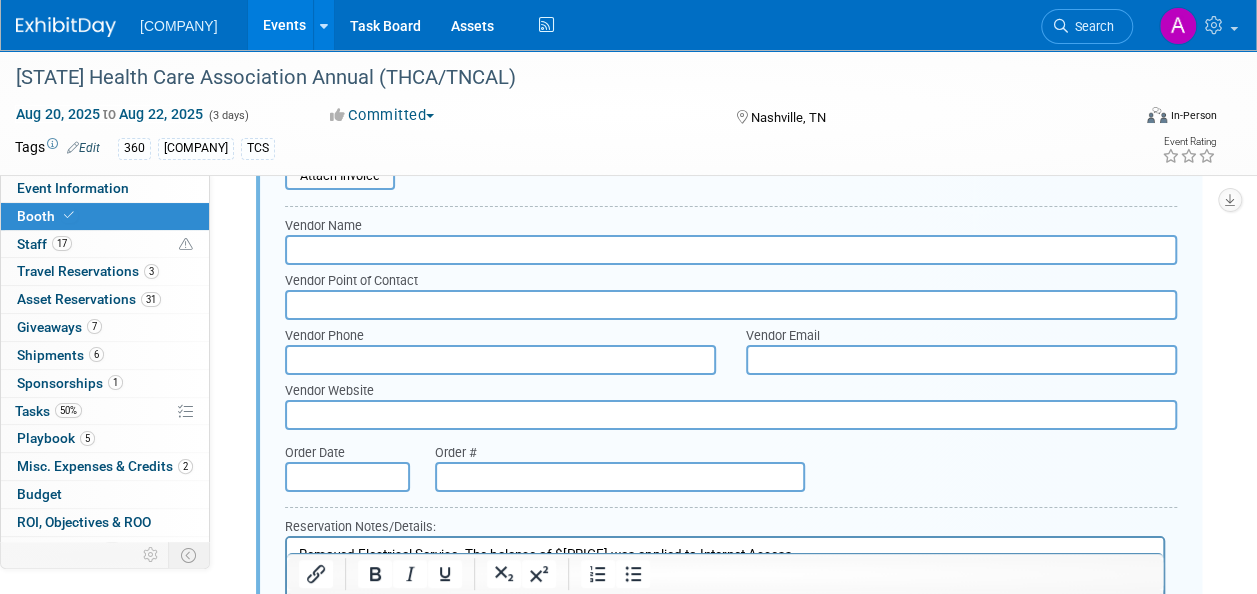 click at bounding box center (731, 250) 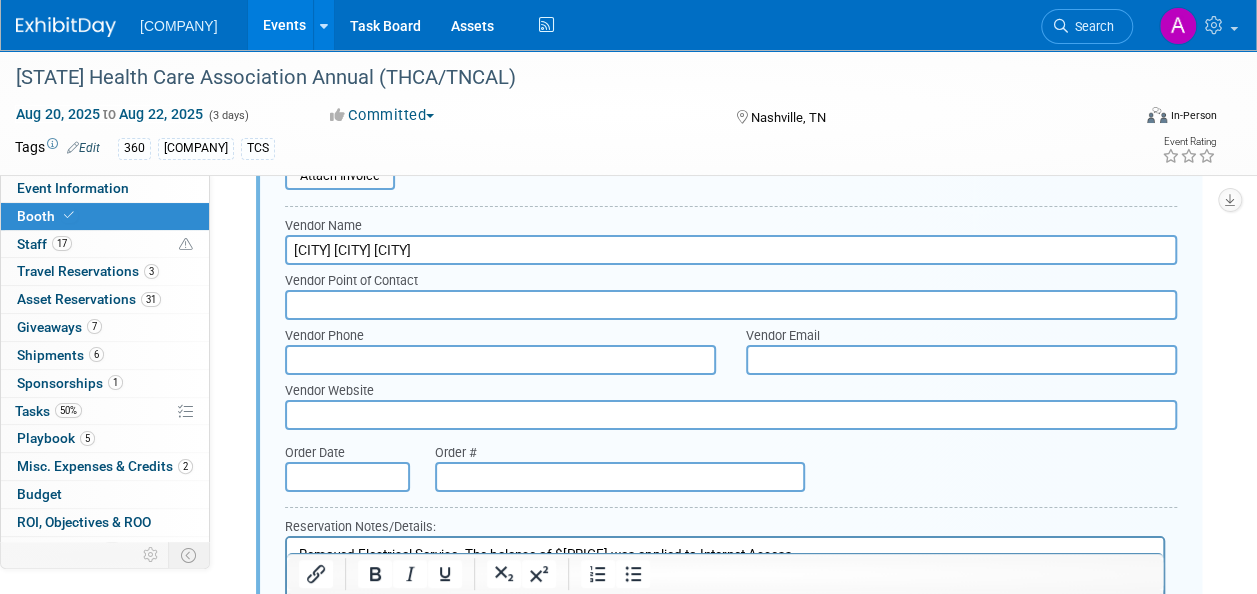 type on "[CITY] [CITY] [CITY]" 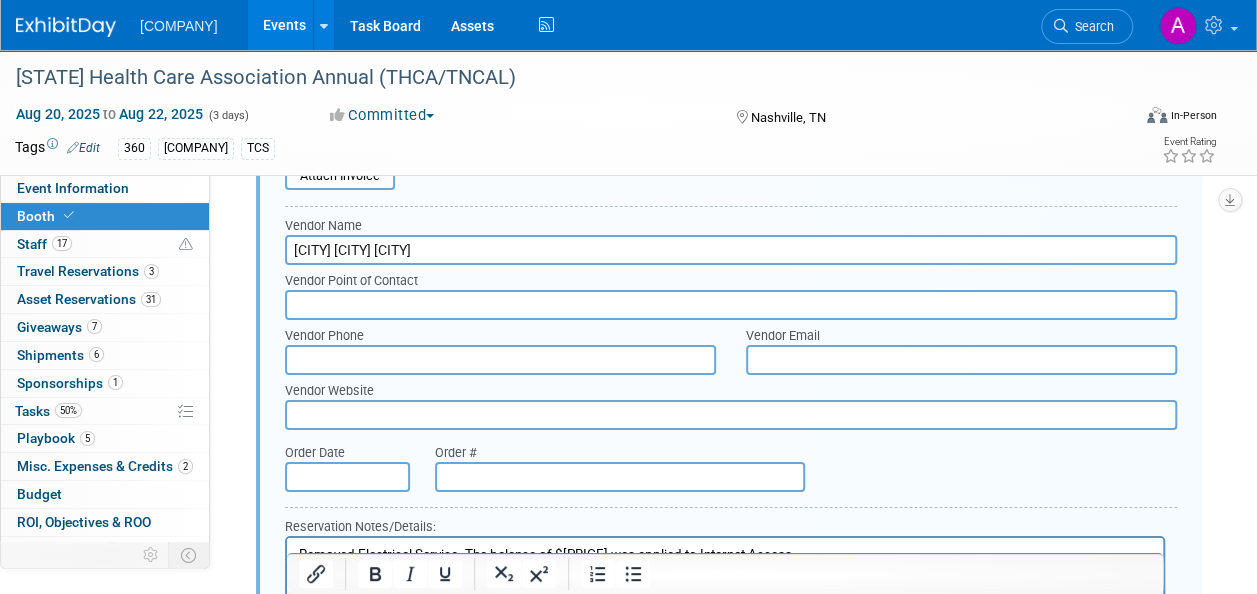 drag, startPoint x: 518, startPoint y: 456, endPoint x: 512, endPoint y: 468, distance: 13.416408 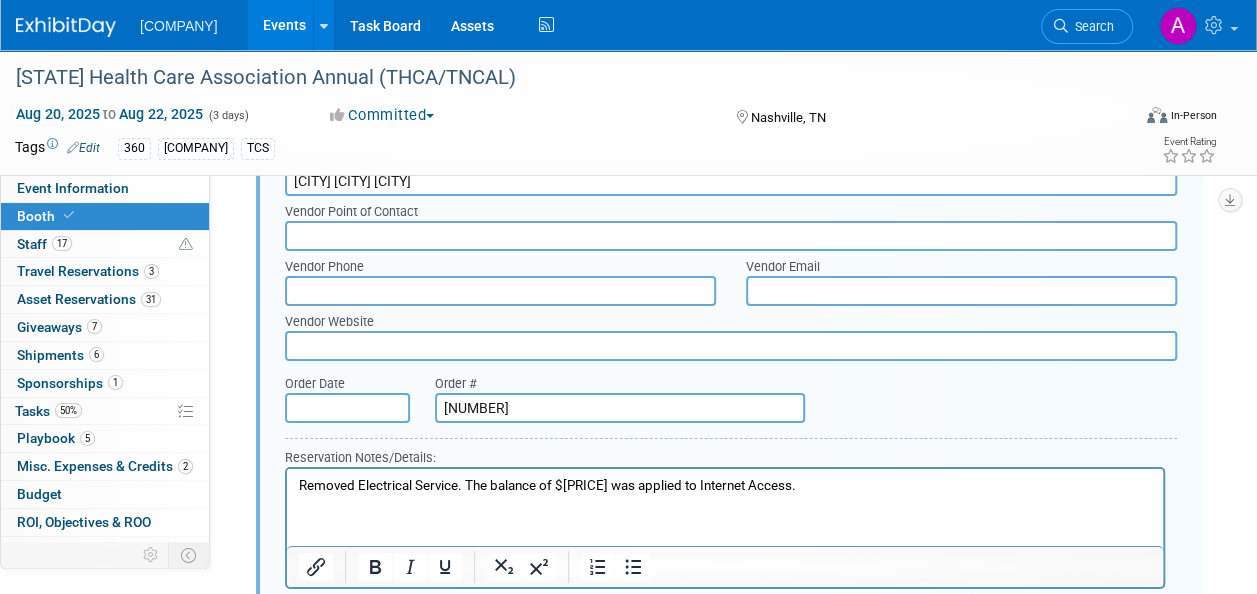 scroll, scrollTop: 3401, scrollLeft: 0, axis: vertical 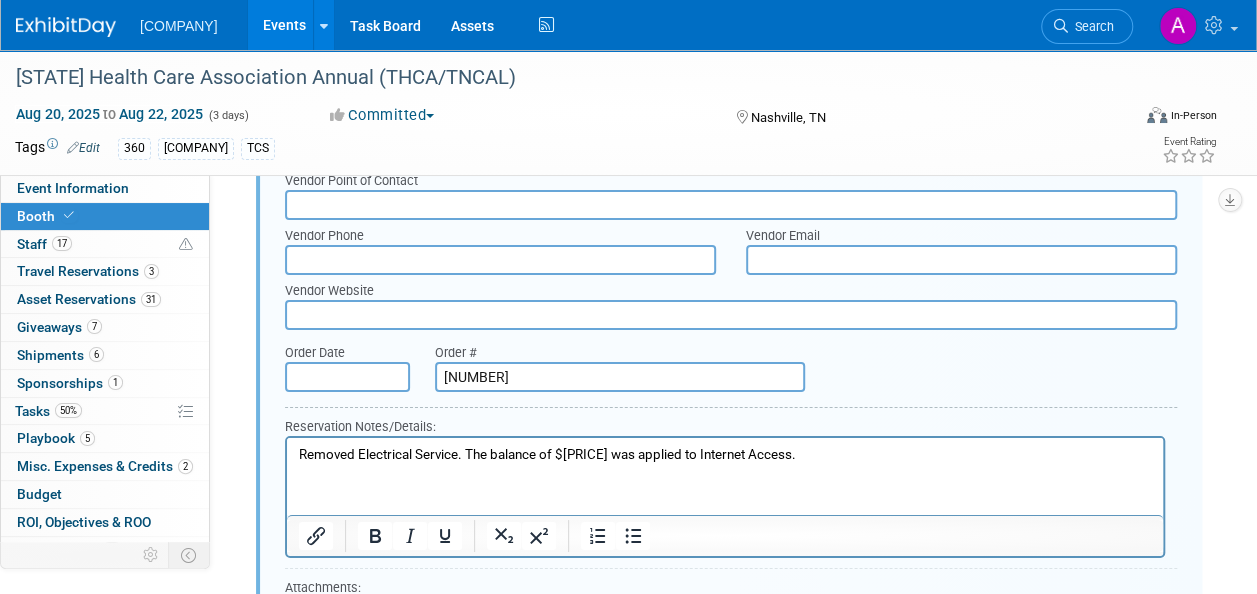 type on "[NUMBER]" 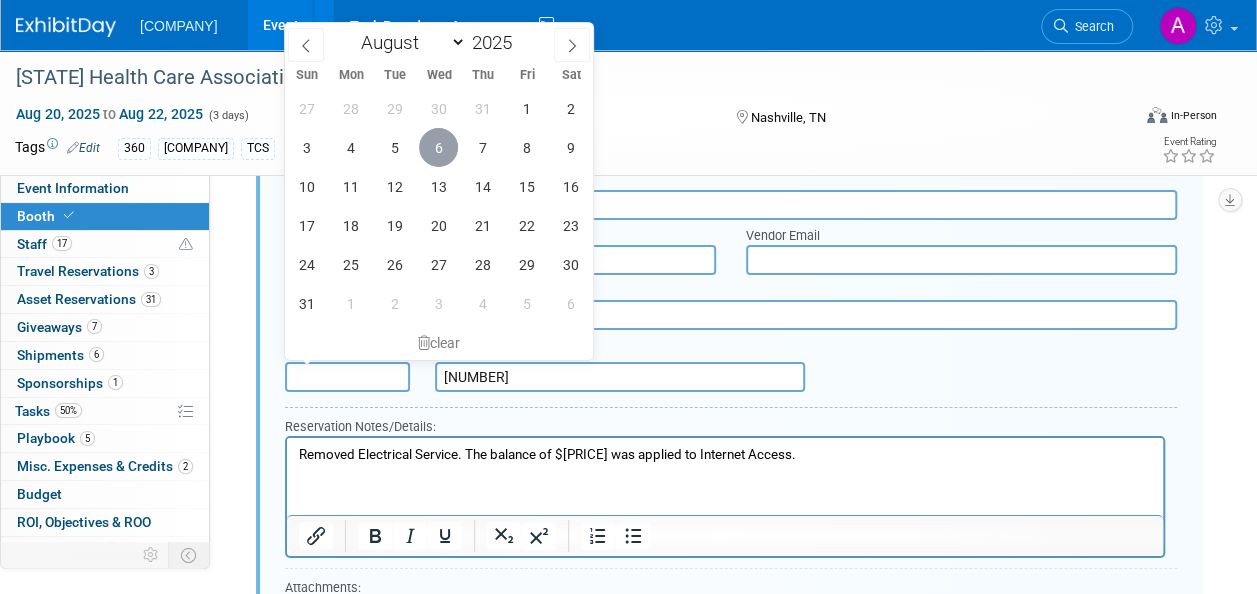 click on "6" at bounding box center [438, 147] 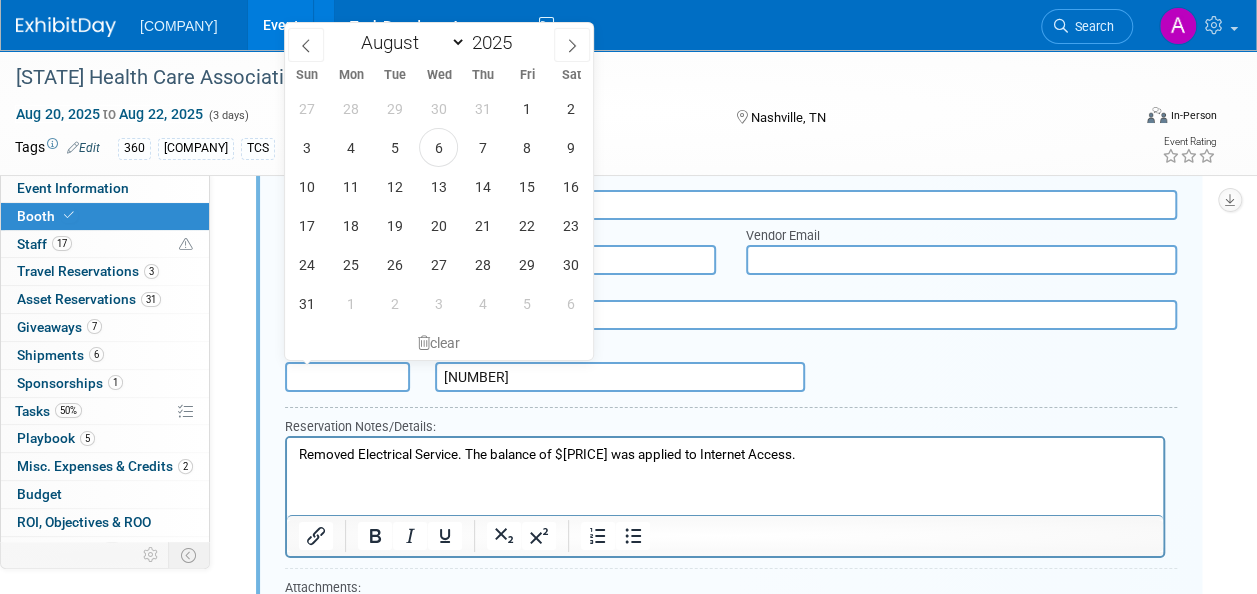 type on "Aug 6, 2025" 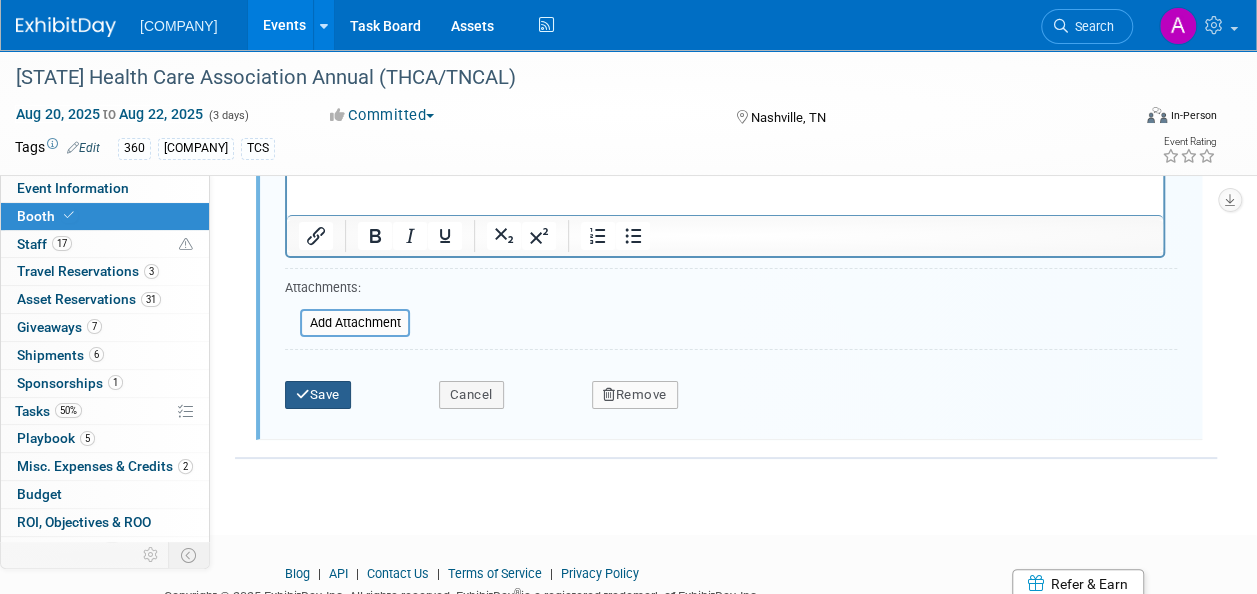 click on "Save" at bounding box center (318, 395) 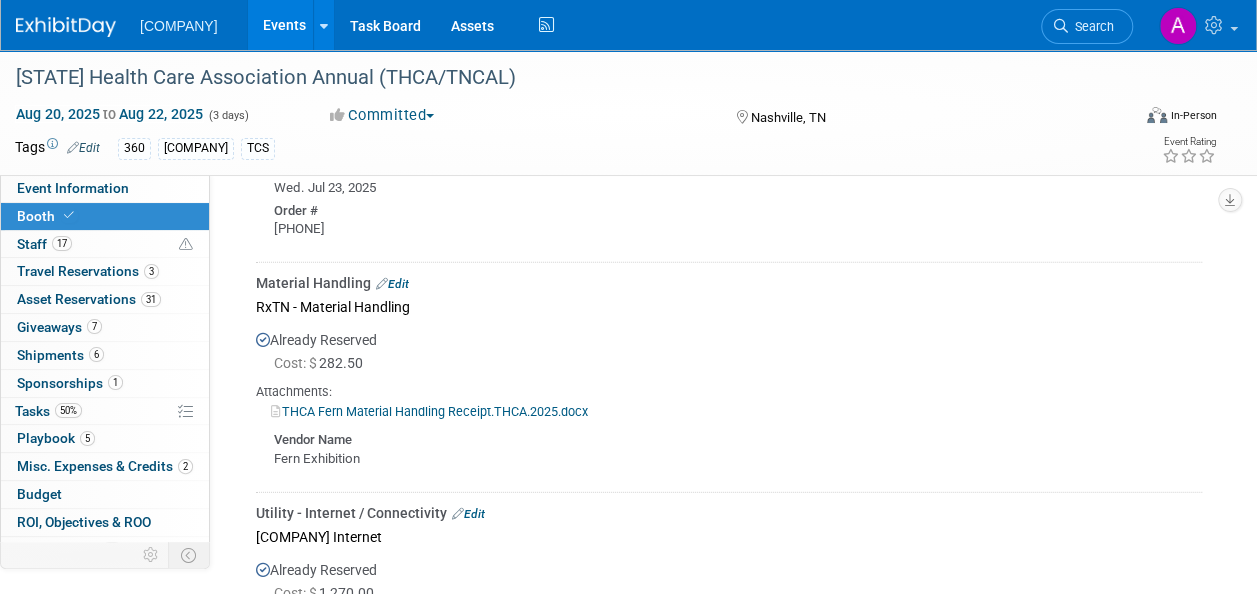 scroll, scrollTop: 2501, scrollLeft: 0, axis: vertical 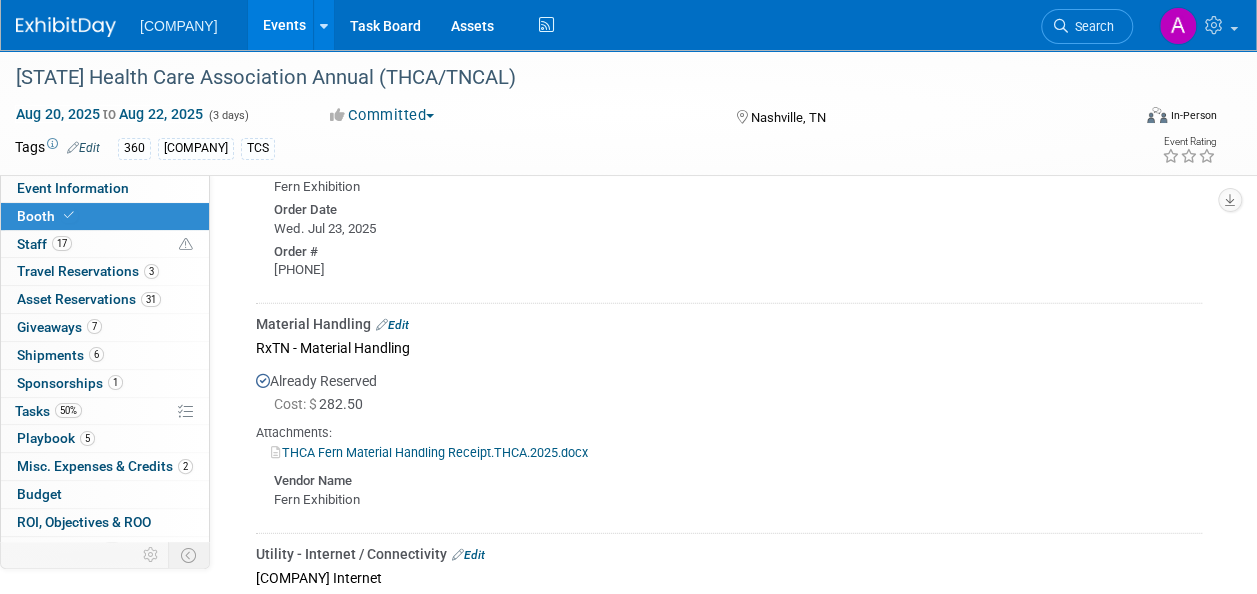 click on "Already Reserved
Cost: $  [PRICE]
Attachments:
THCA Fern Material Handling Receipt.THCA.[YEAR].docx" at bounding box center (729, 443) 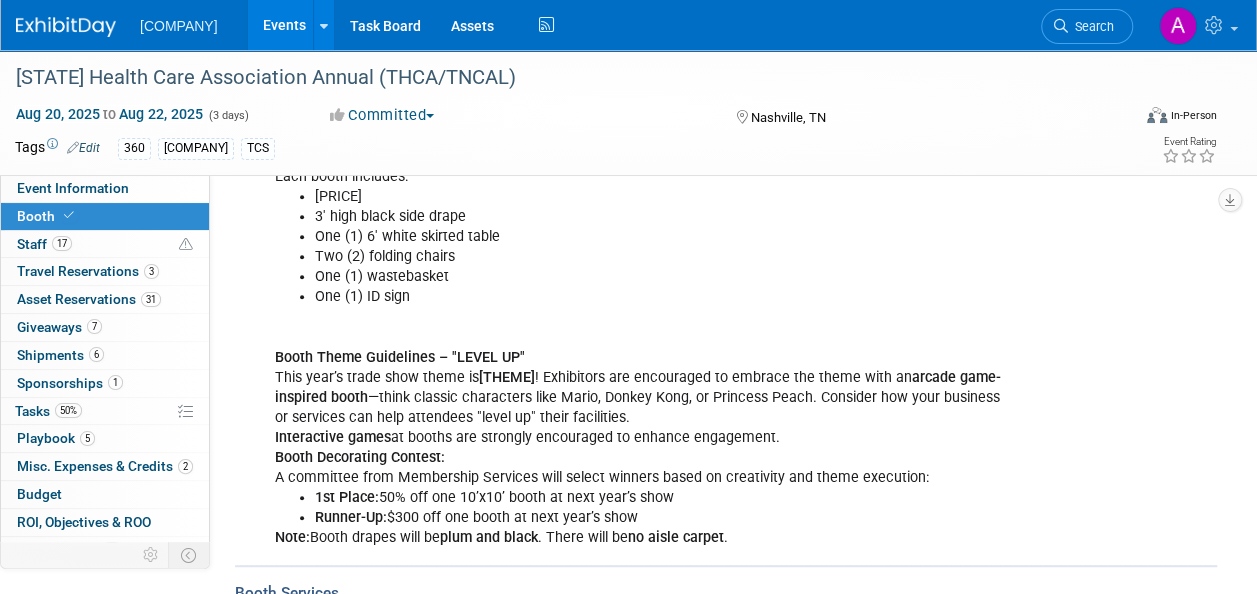 scroll, scrollTop: 694, scrollLeft: 0, axis: vertical 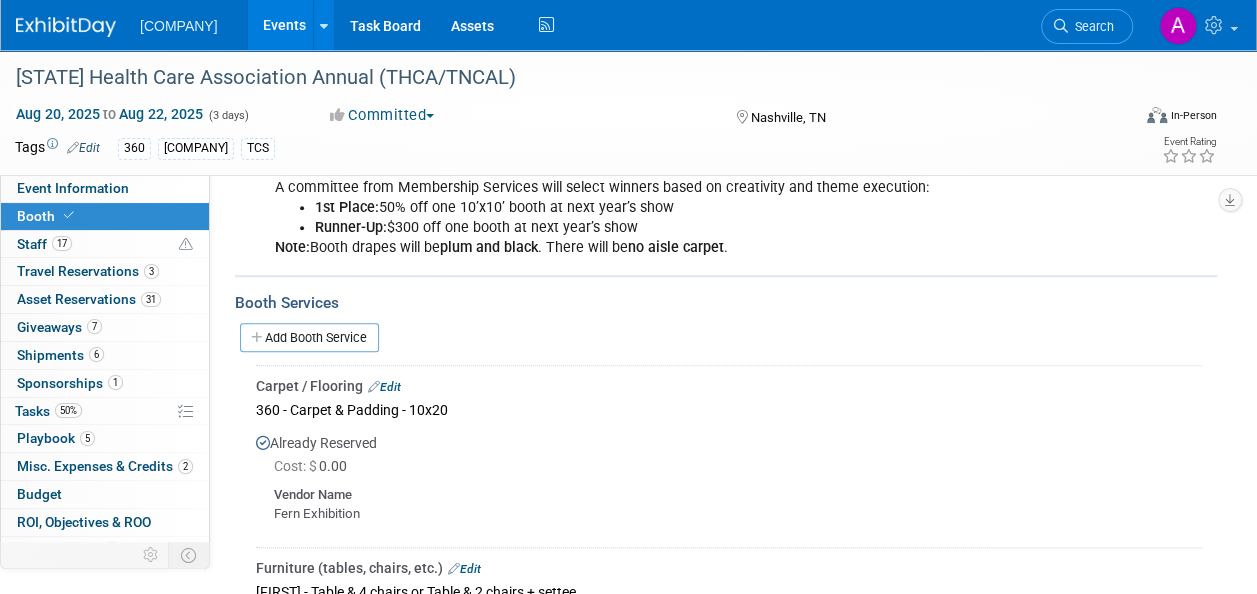 drag, startPoint x: 338, startPoint y: 329, endPoint x: 427, endPoint y: 374, distance: 99.72964 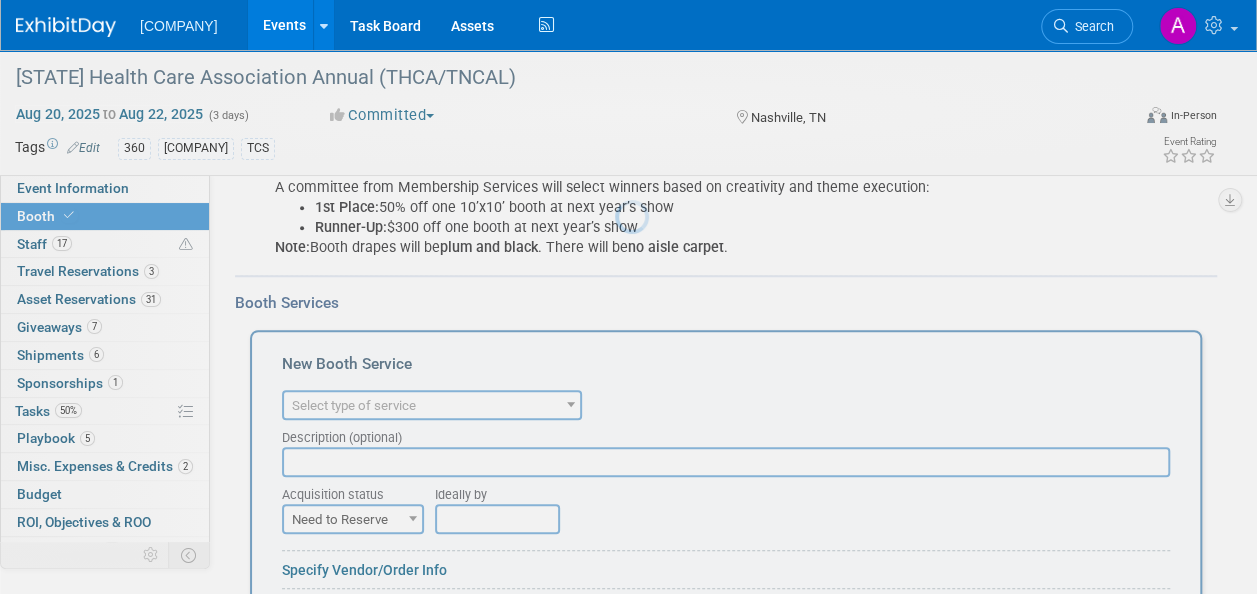 scroll, scrollTop: 0, scrollLeft: 0, axis: both 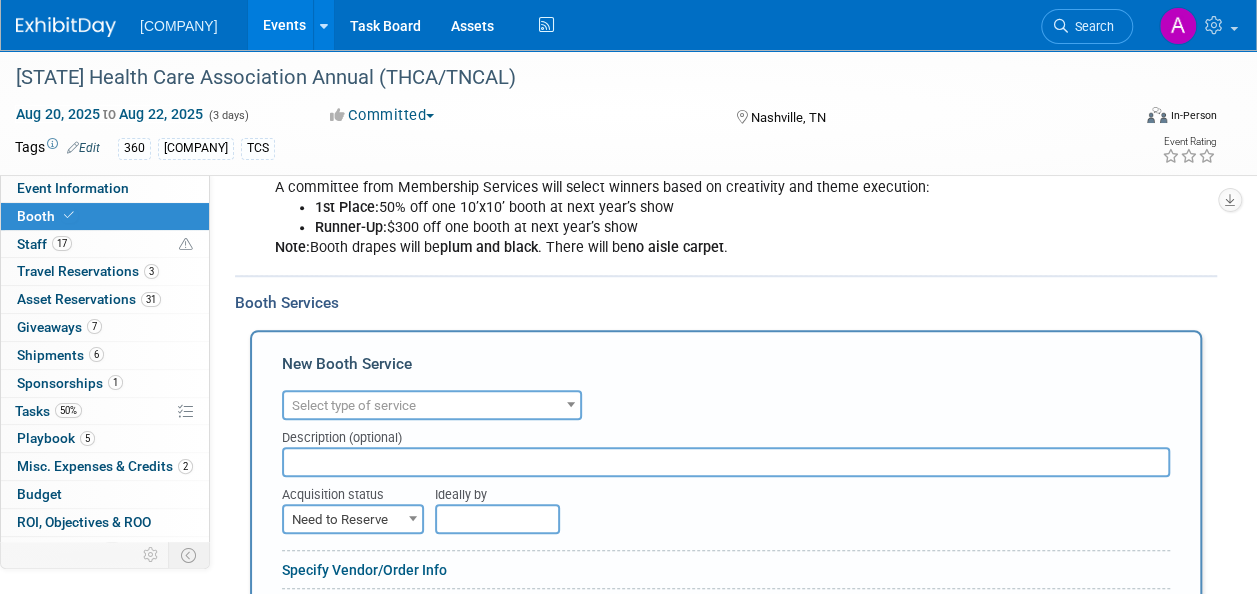click on "Select type of service" at bounding box center (432, 406) 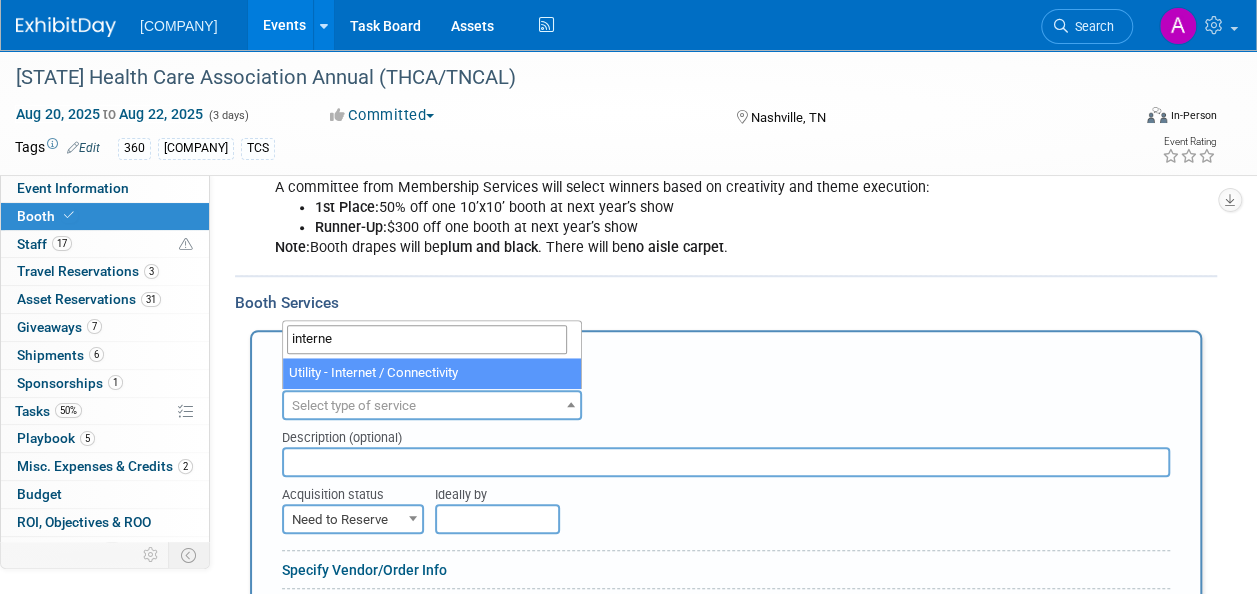 type on "interne" 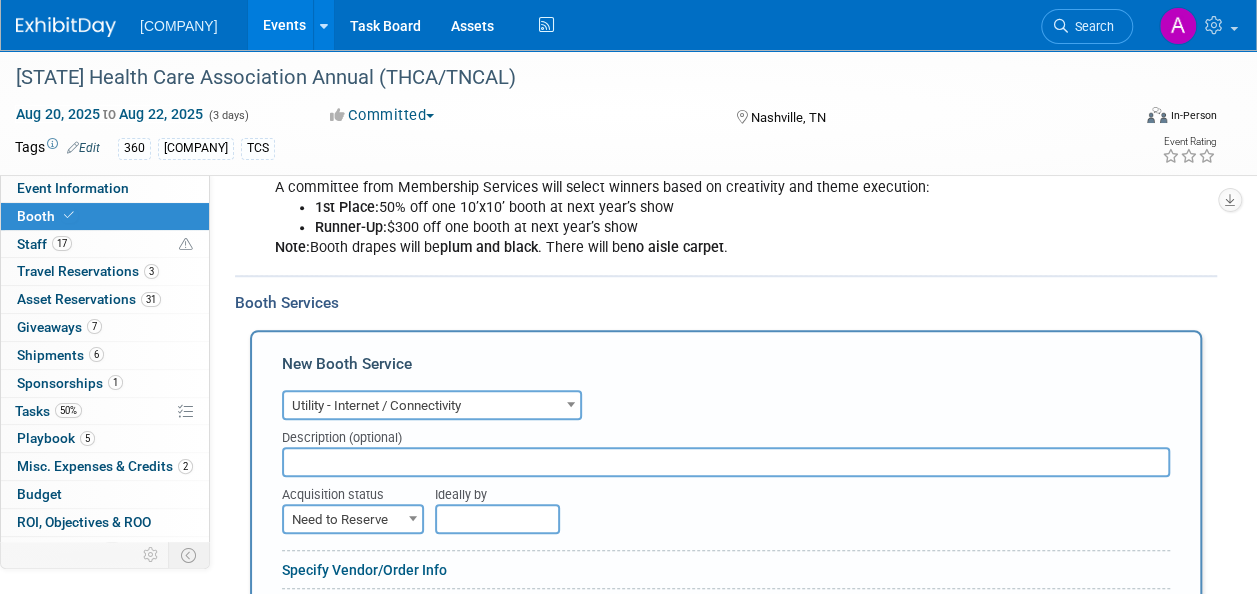 click at bounding box center [726, 462] 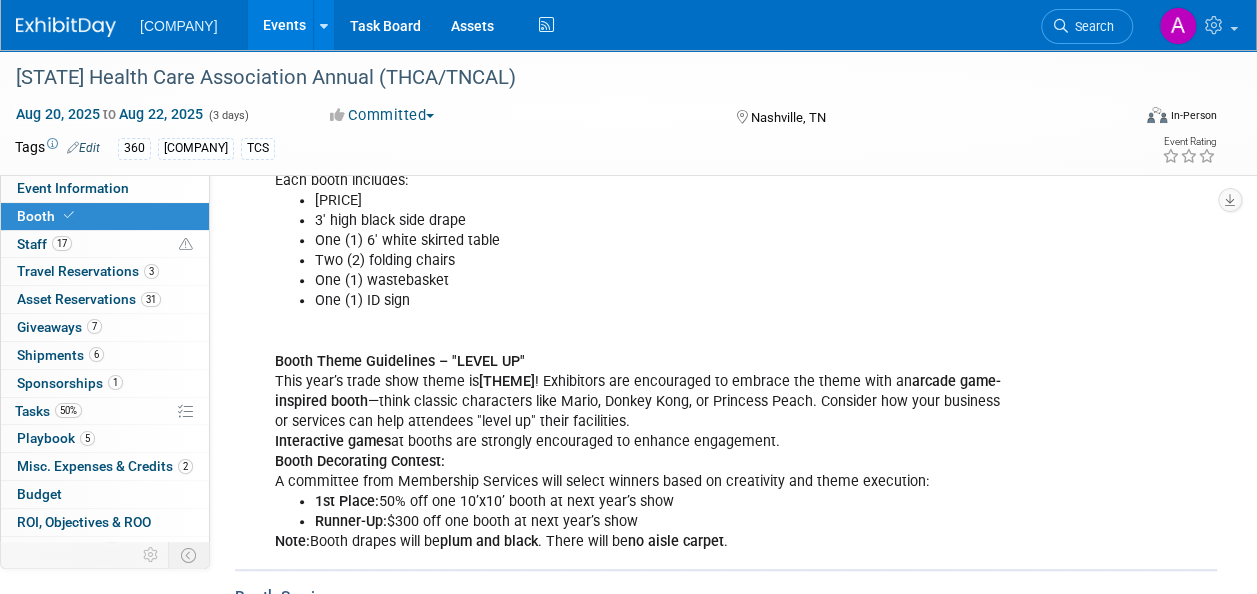 scroll, scrollTop: 900, scrollLeft: 0, axis: vertical 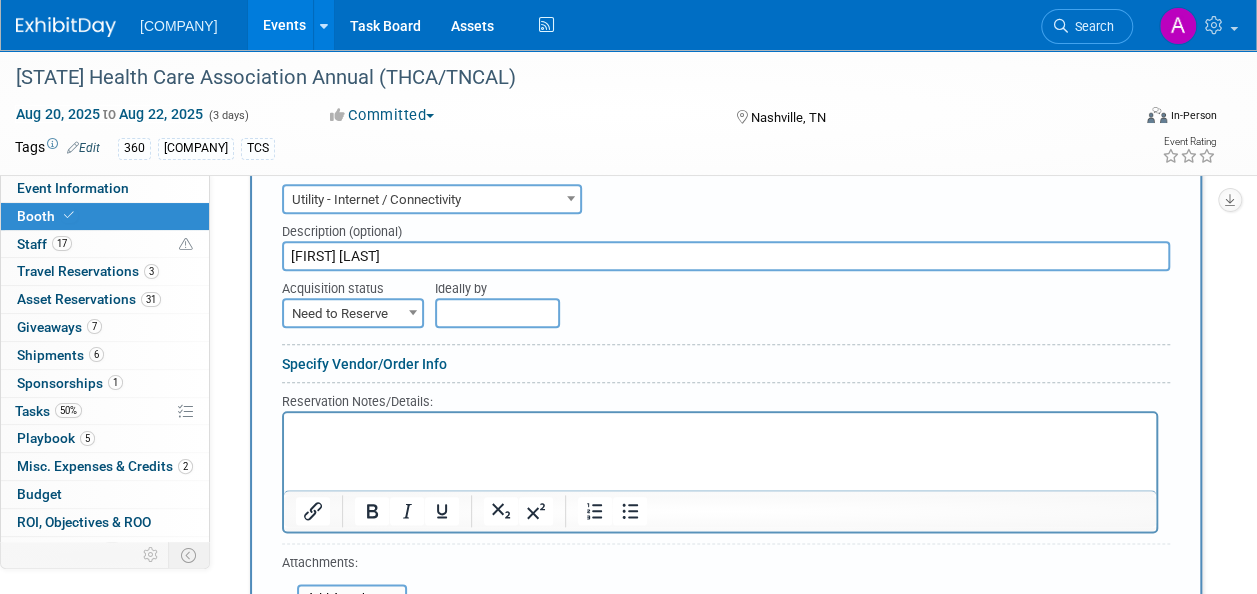 type on "[FIRST] [LAST]" 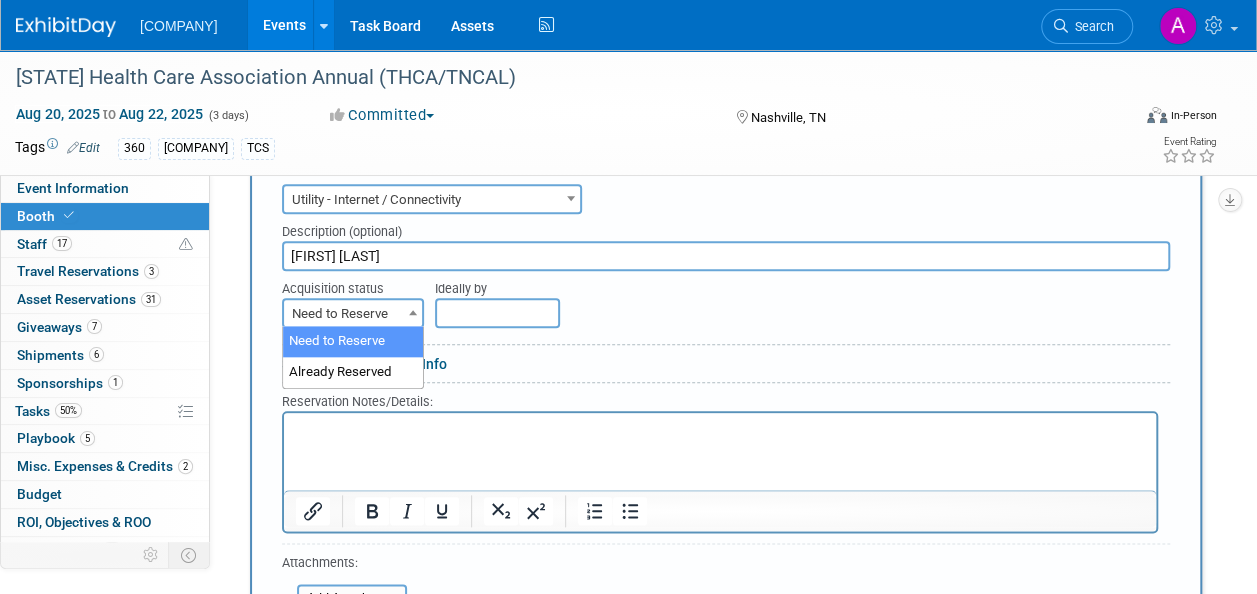 click on "Need to Reserve" at bounding box center (353, 314) 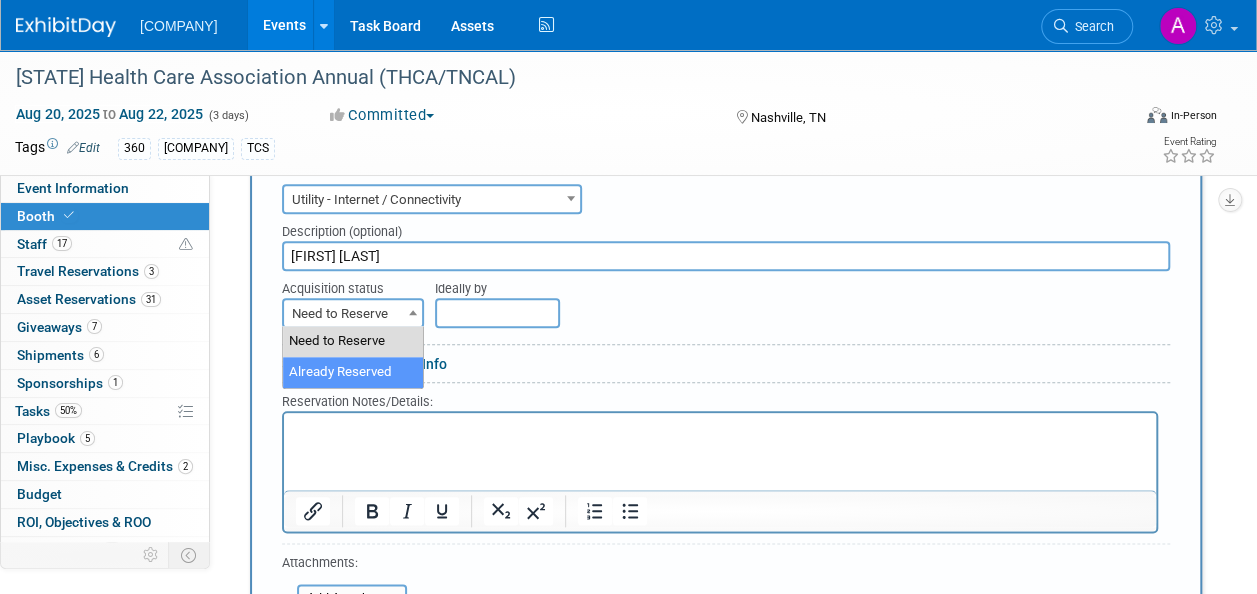 select on "2" 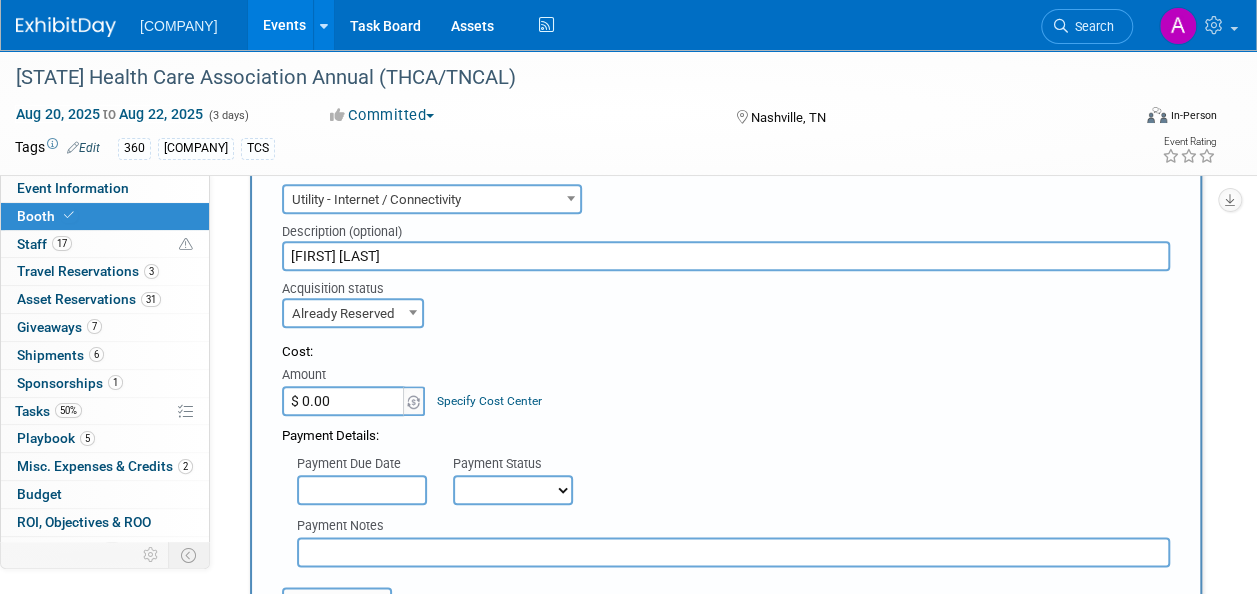click on "$ 0.00" at bounding box center (344, 401) 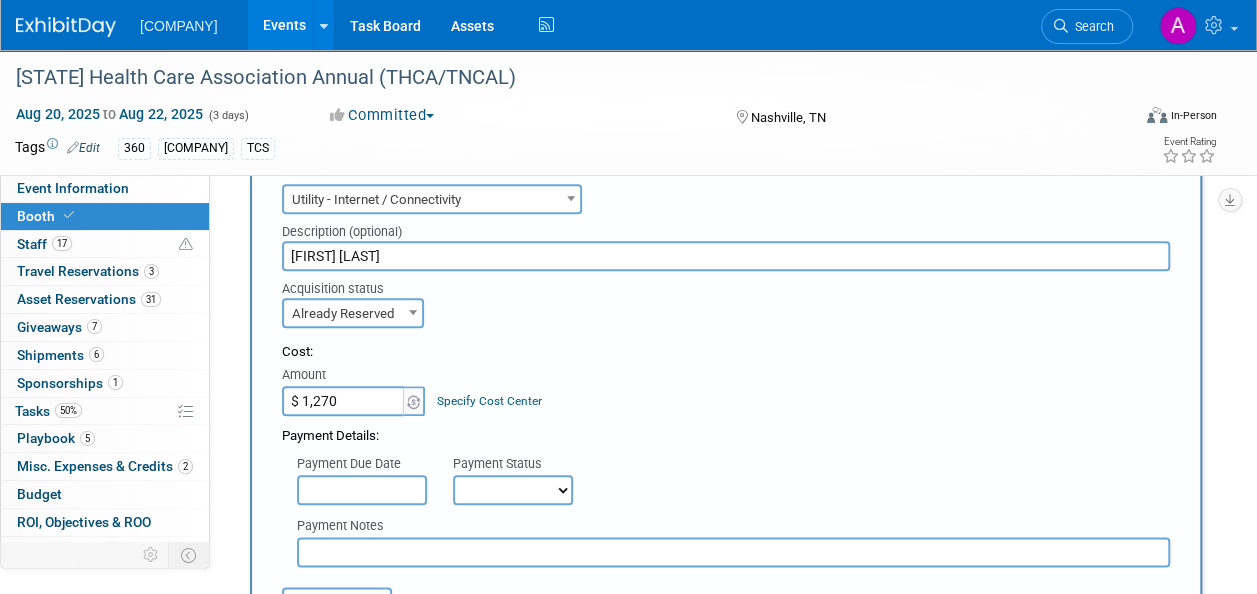 type on "$ 1,270.00" 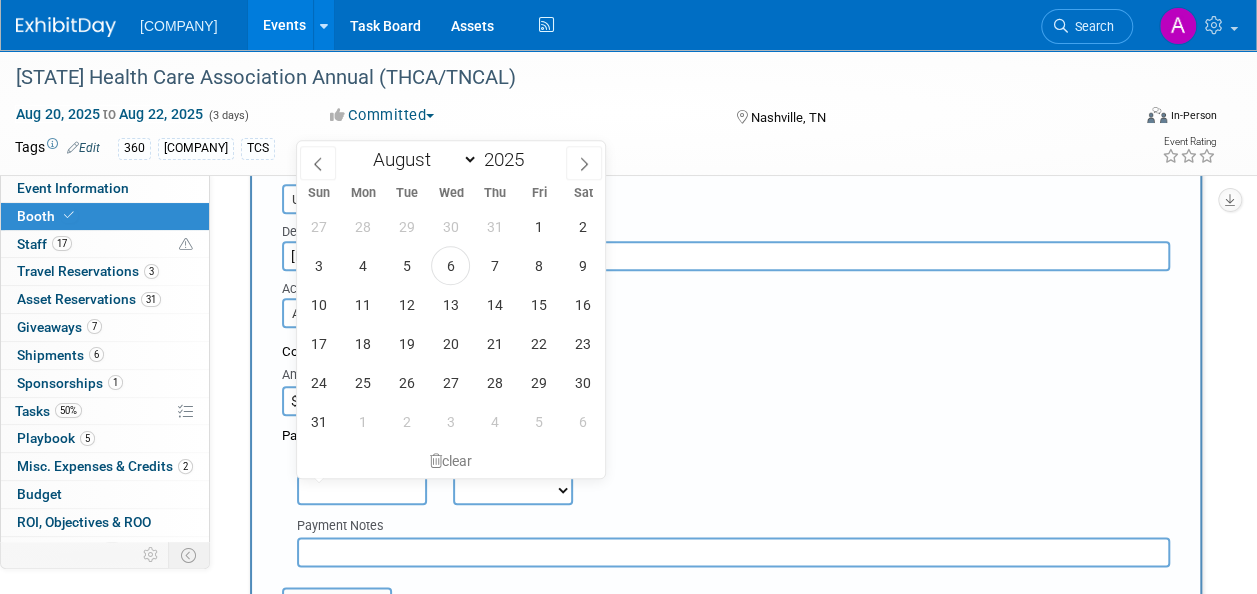 click at bounding box center (362, 490) 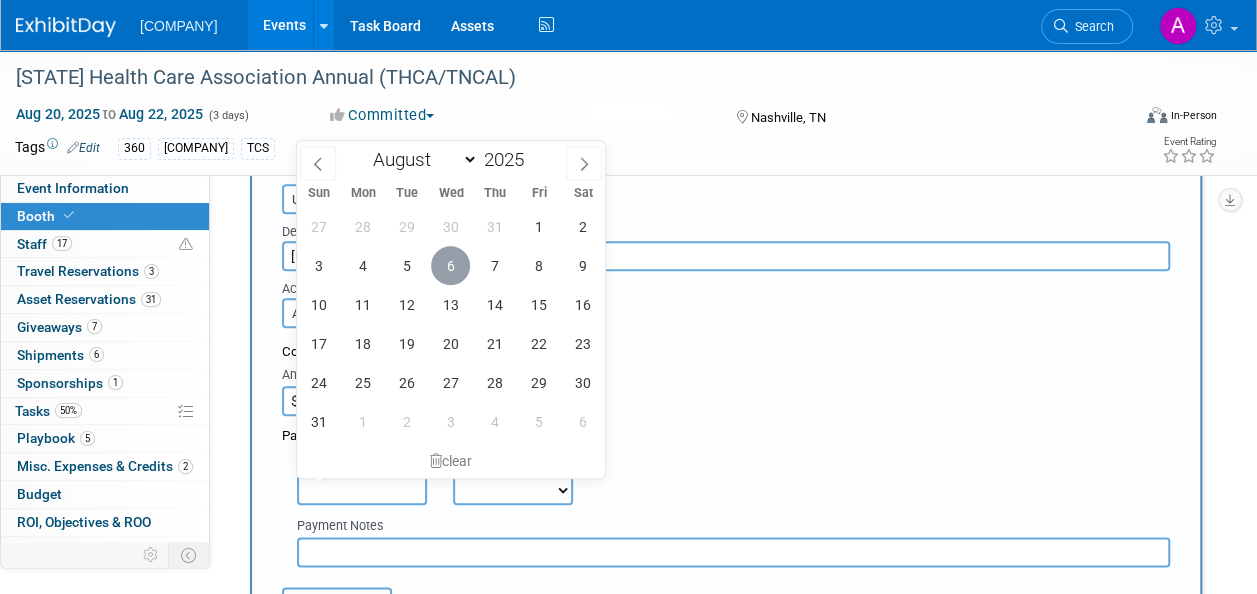 click on "6" at bounding box center [450, 265] 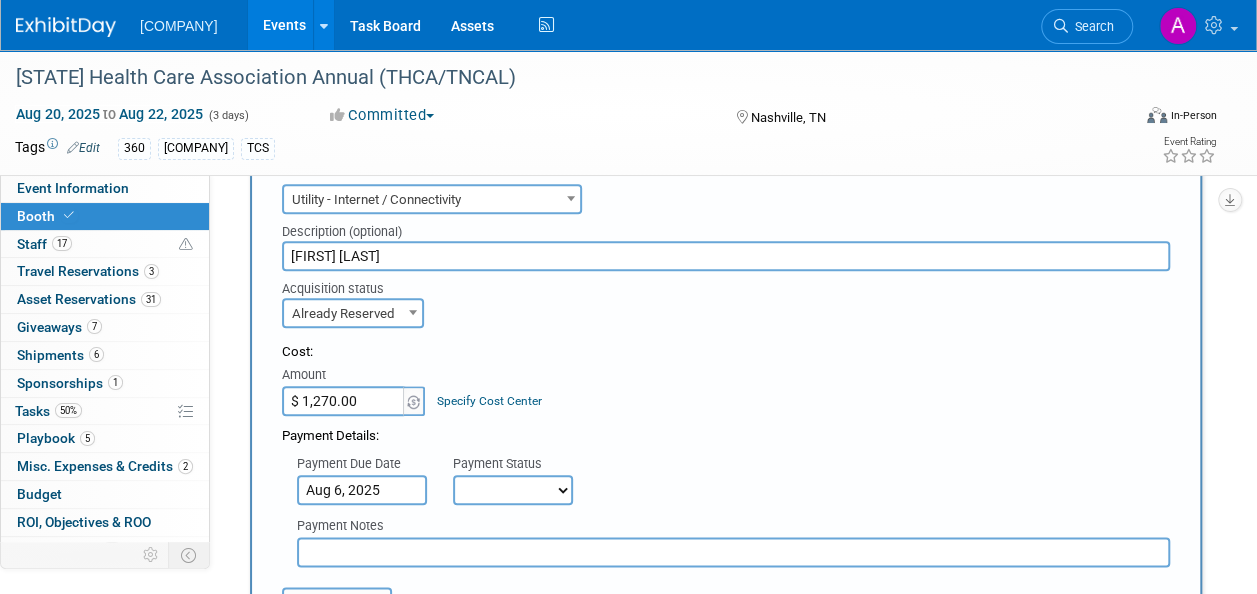 click on "Not Paid Yet
Partially Paid
Paid in Full" at bounding box center (513, 490) 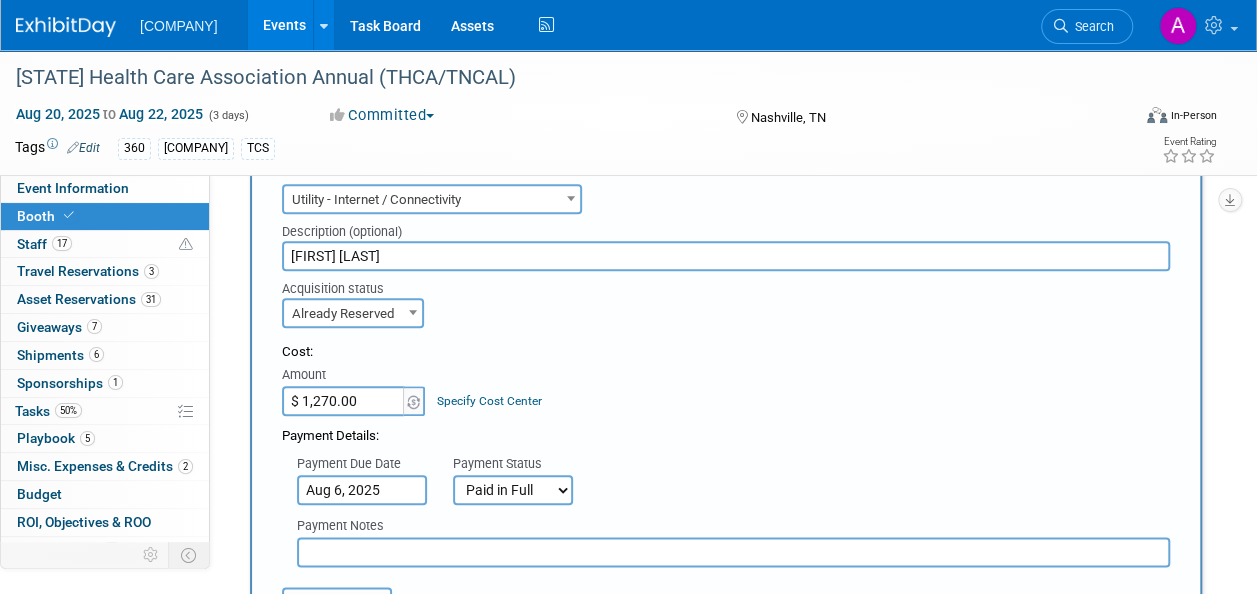 click on "Not Paid Yet
Partially Paid
Paid in Full" at bounding box center (513, 490) 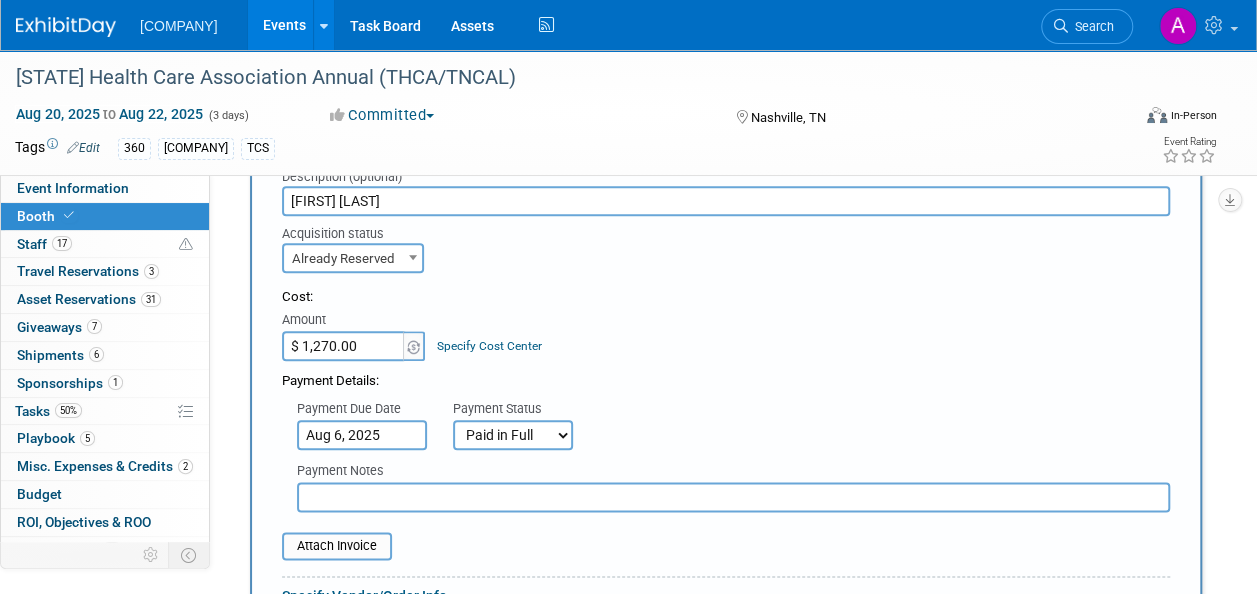 scroll, scrollTop: 1000, scrollLeft: 0, axis: vertical 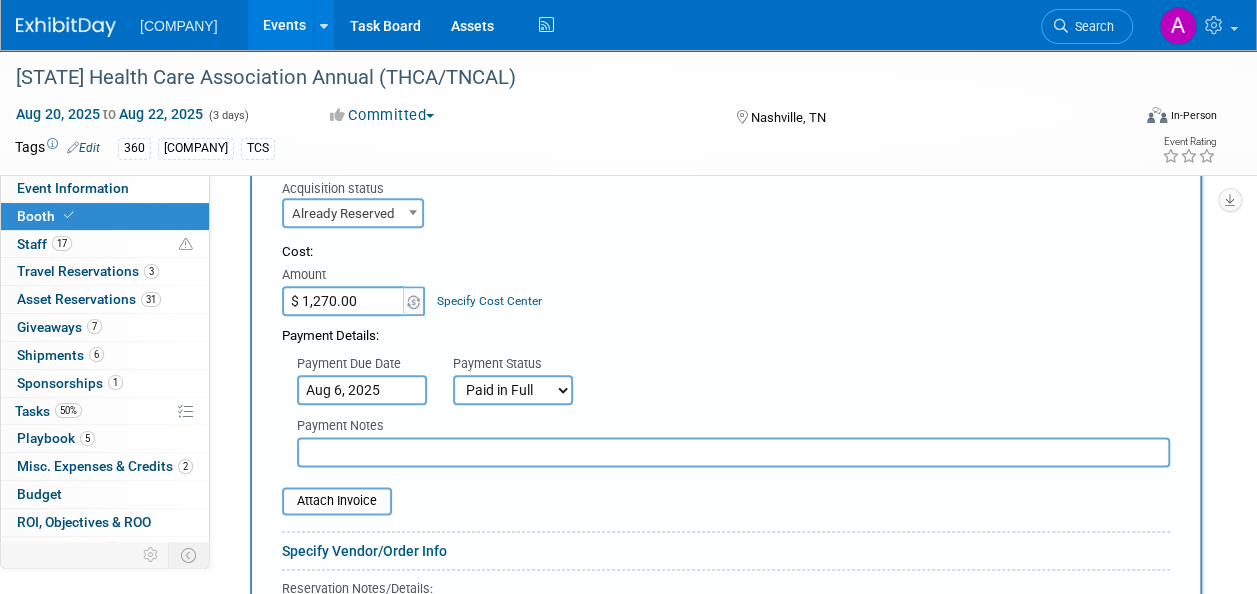 click at bounding box center (733, 452) 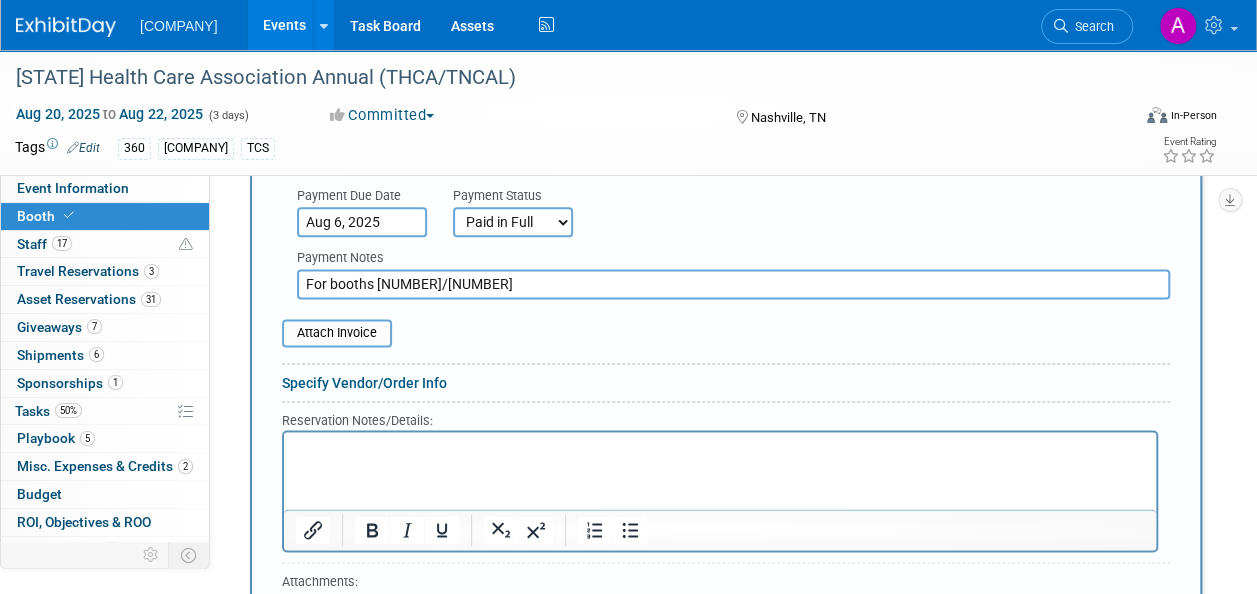 scroll, scrollTop: 1200, scrollLeft: 0, axis: vertical 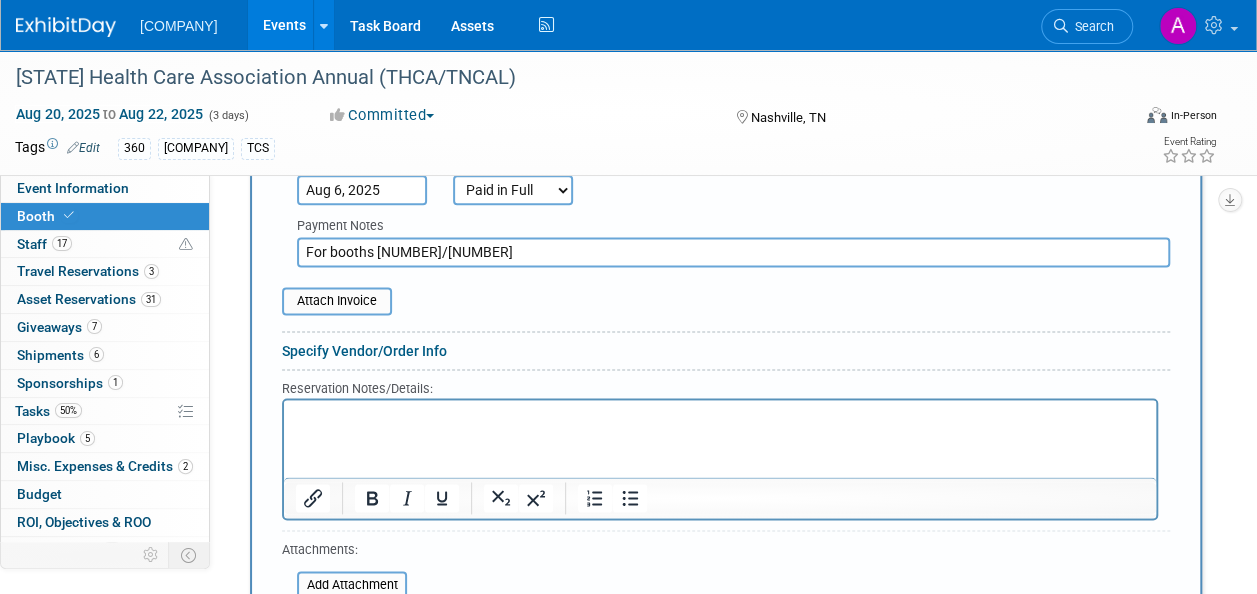 type on "For booths [NUMBER]/[NUMBER]" 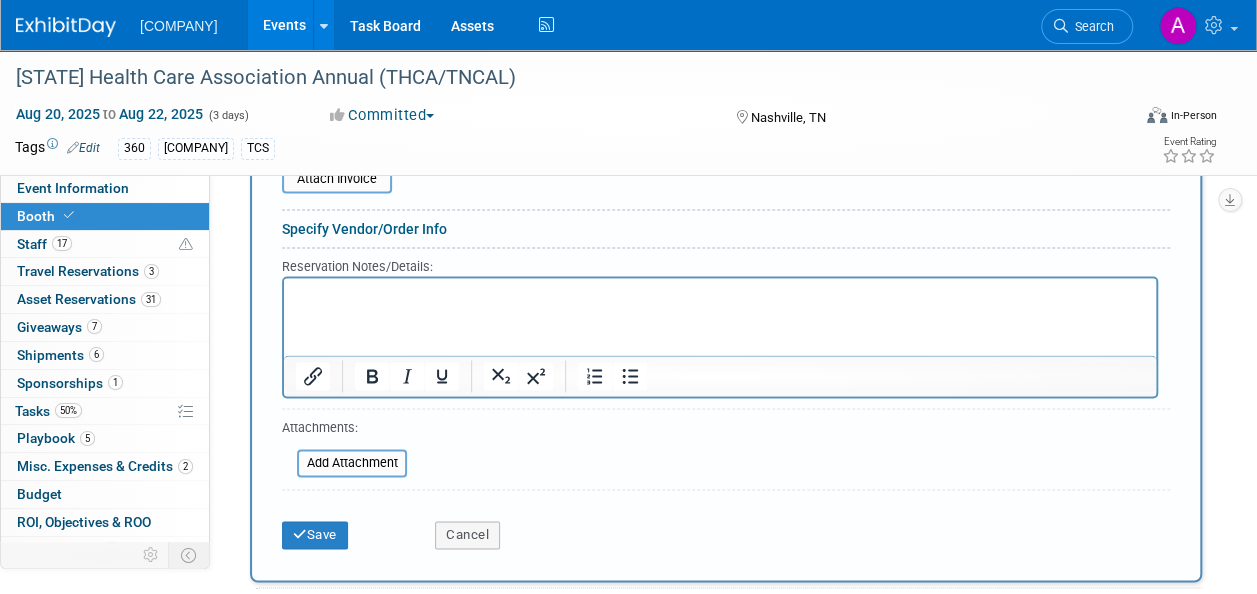 scroll, scrollTop: 1200, scrollLeft: 0, axis: vertical 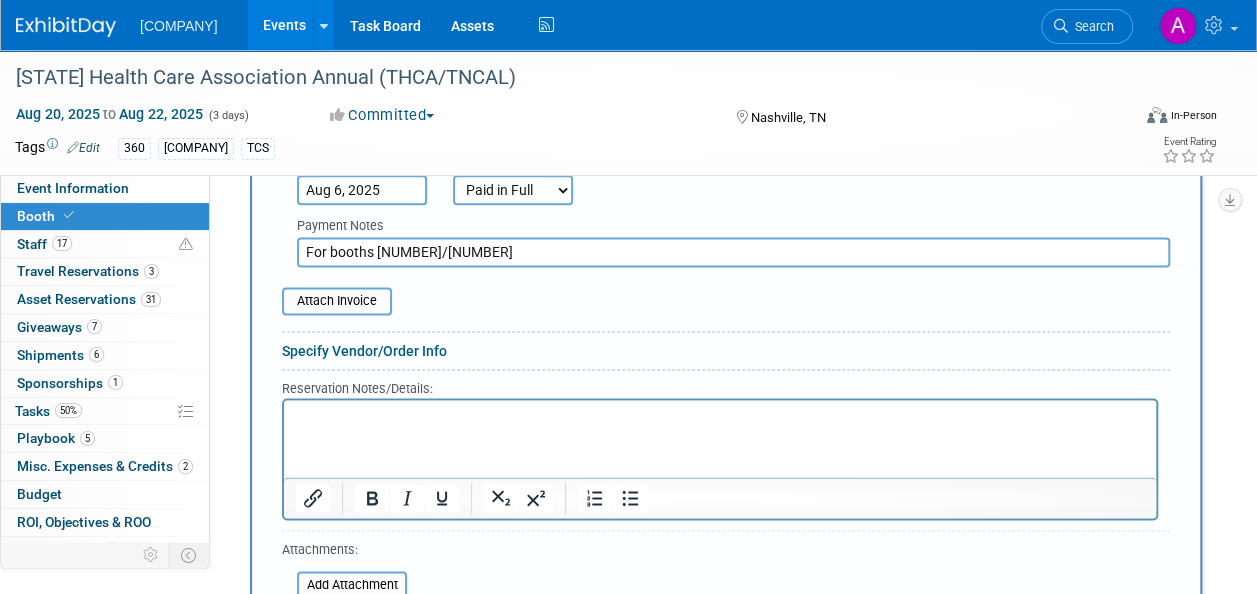 click on "Specify Vendor/Order Info" at bounding box center [364, 351] 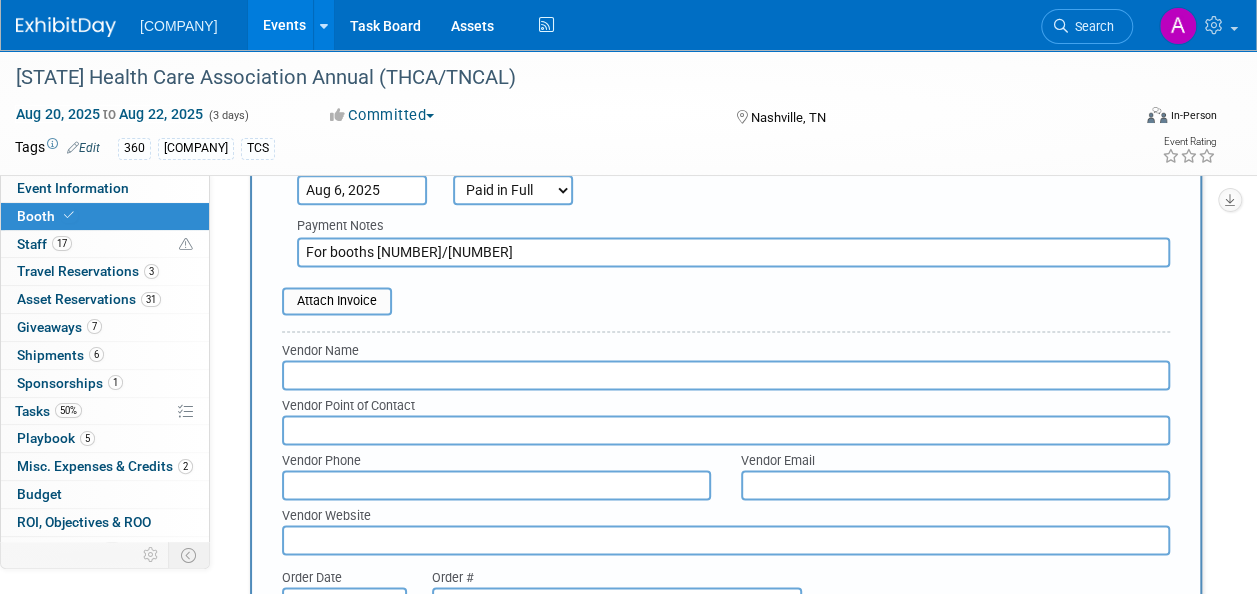 scroll, scrollTop: 1300, scrollLeft: 0, axis: vertical 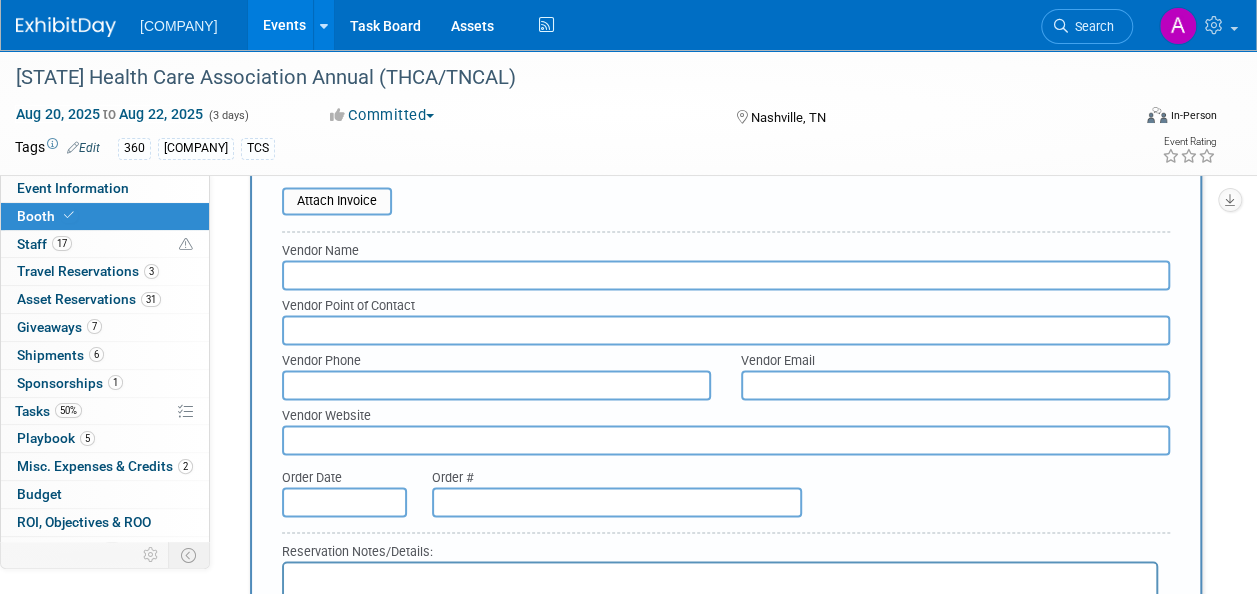 click at bounding box center [617, 502] 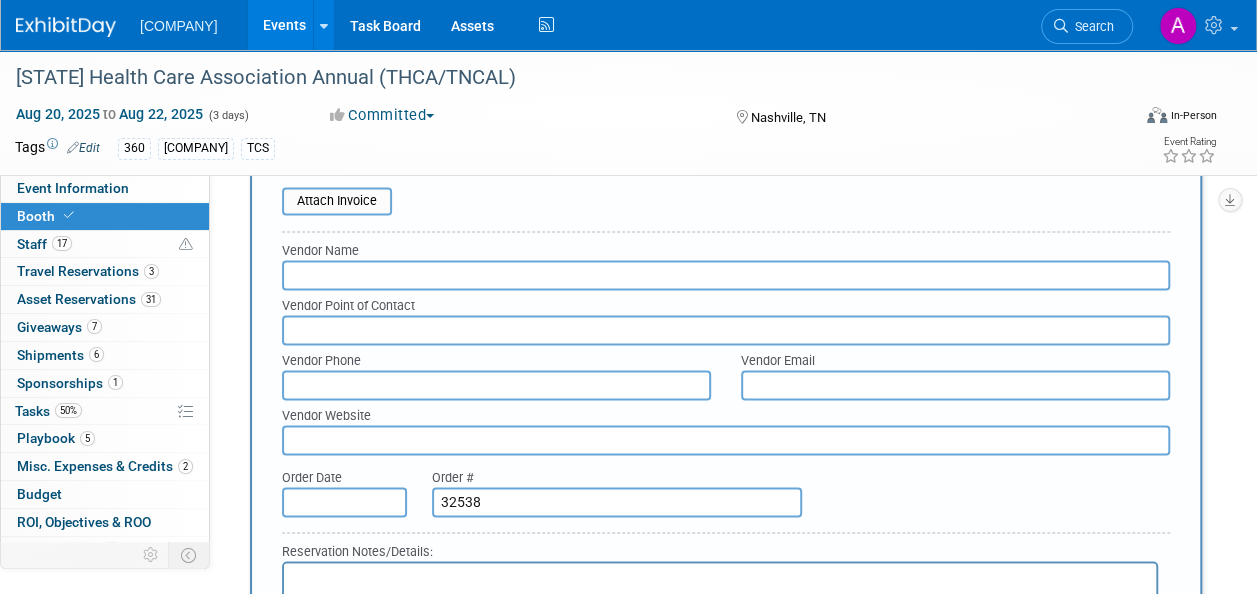 type on "32538" 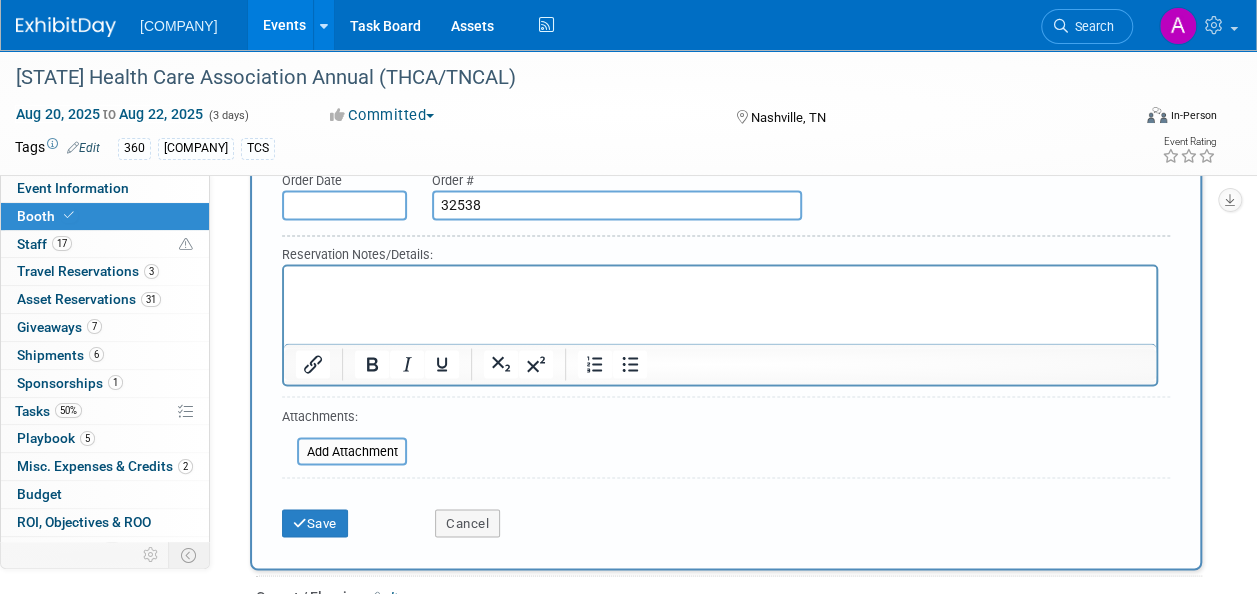 scroll, scrollTop: 1600, scrollLeft: 0, axis: vertical 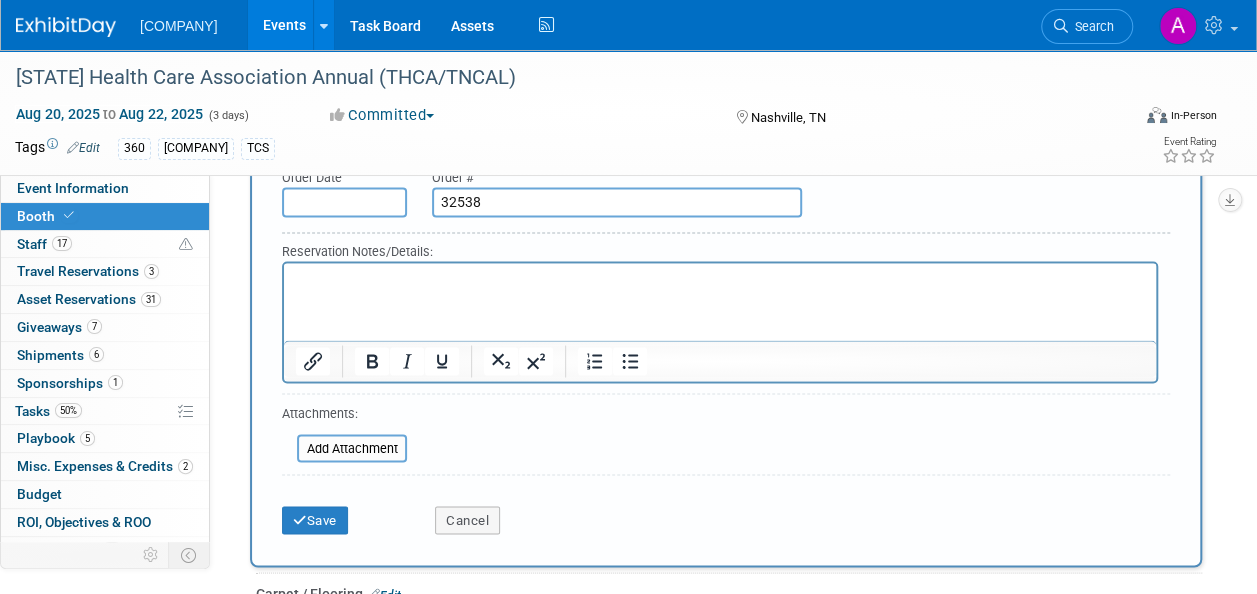 type on "[CITY] [CITY] [CITY]" 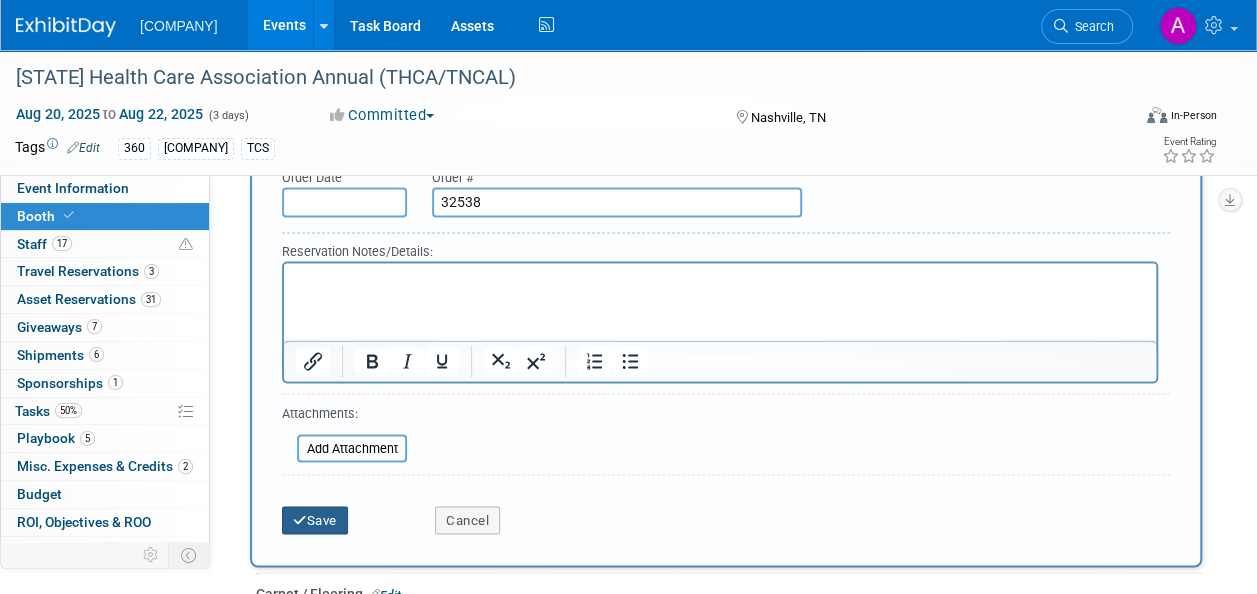 click on "Save" at bounding box center (315, 520) 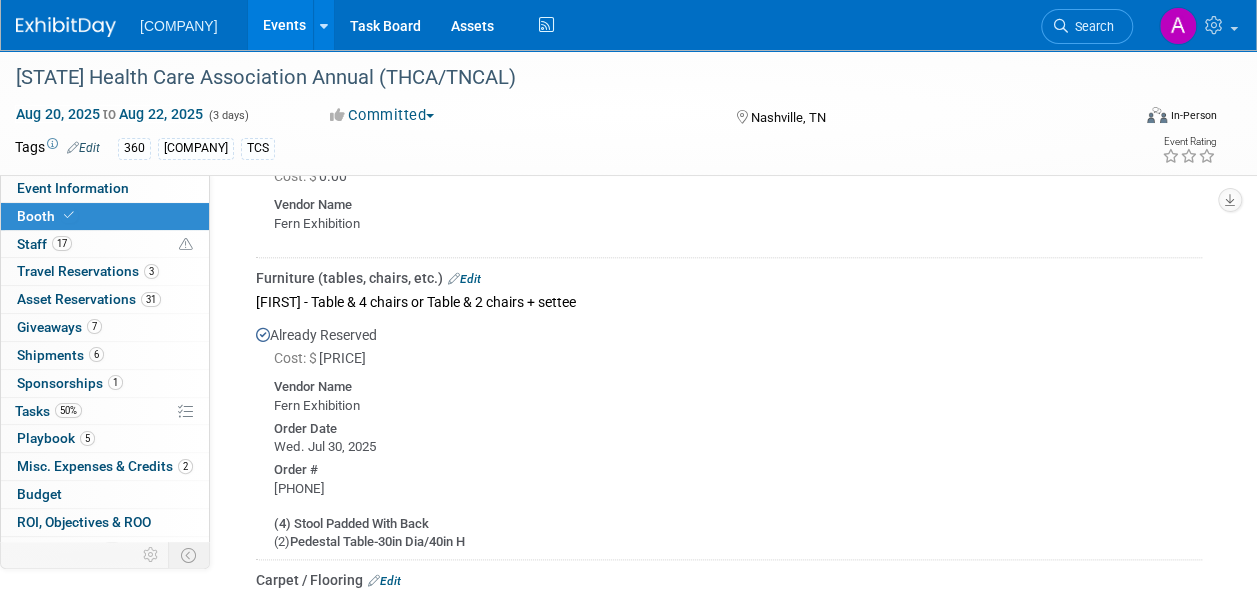scroll, scrollTop: 942, scrollLeft: 0, axis: vertical 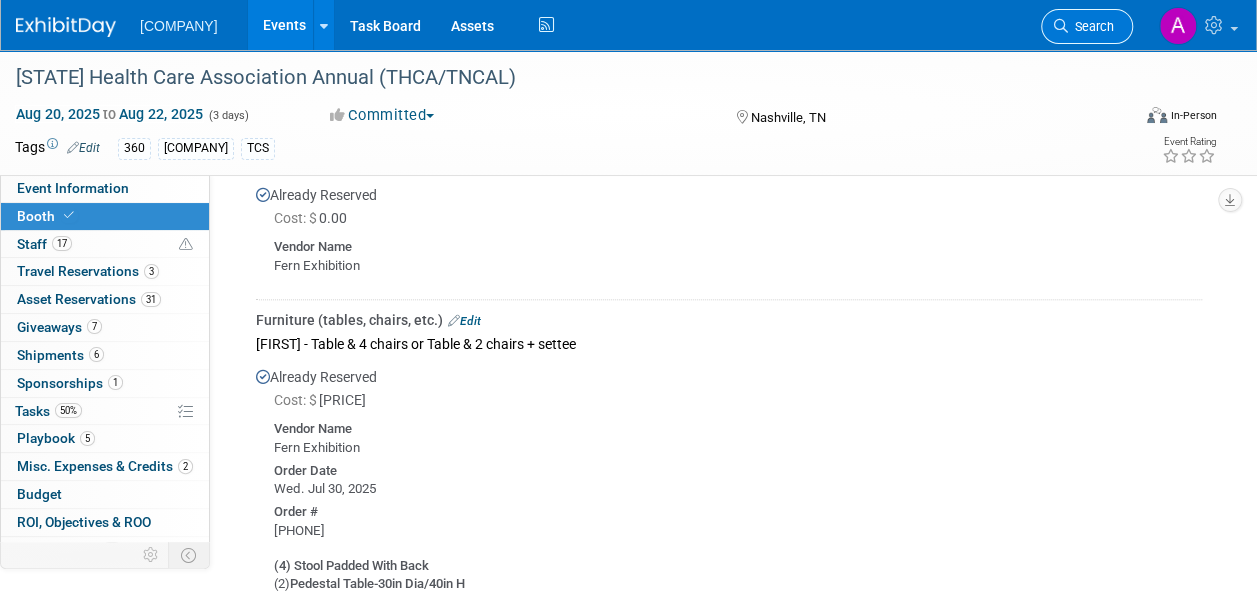 click on "Search" at bounding box center [1091, 26] 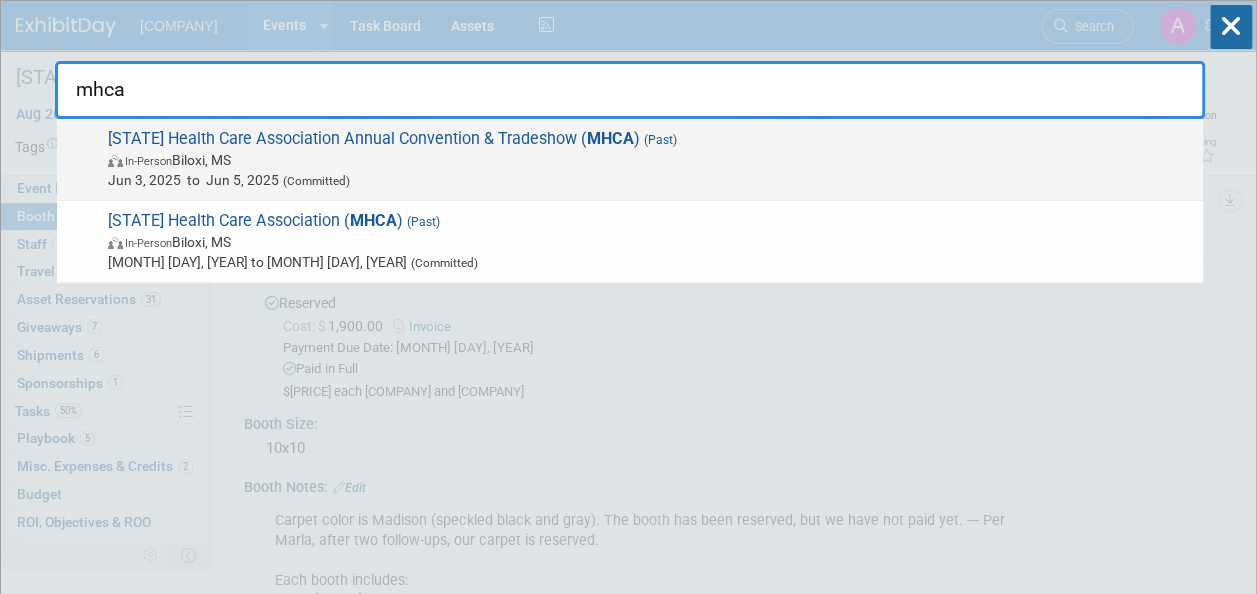 type on "mhca" 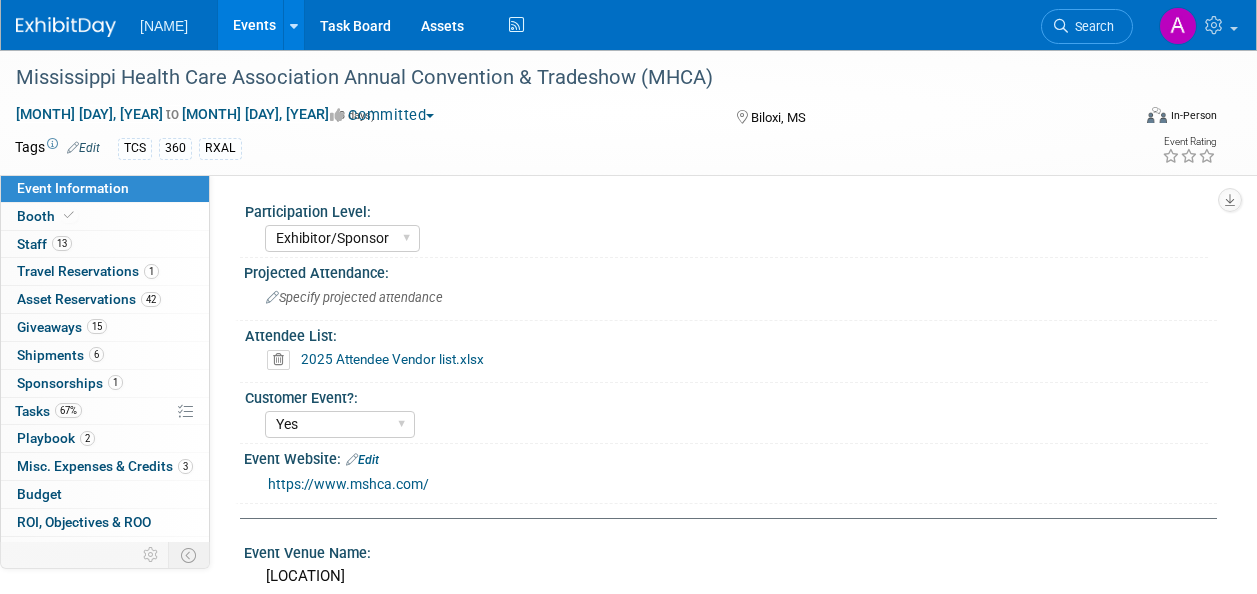 select on "Exhibitor/Sponsor" 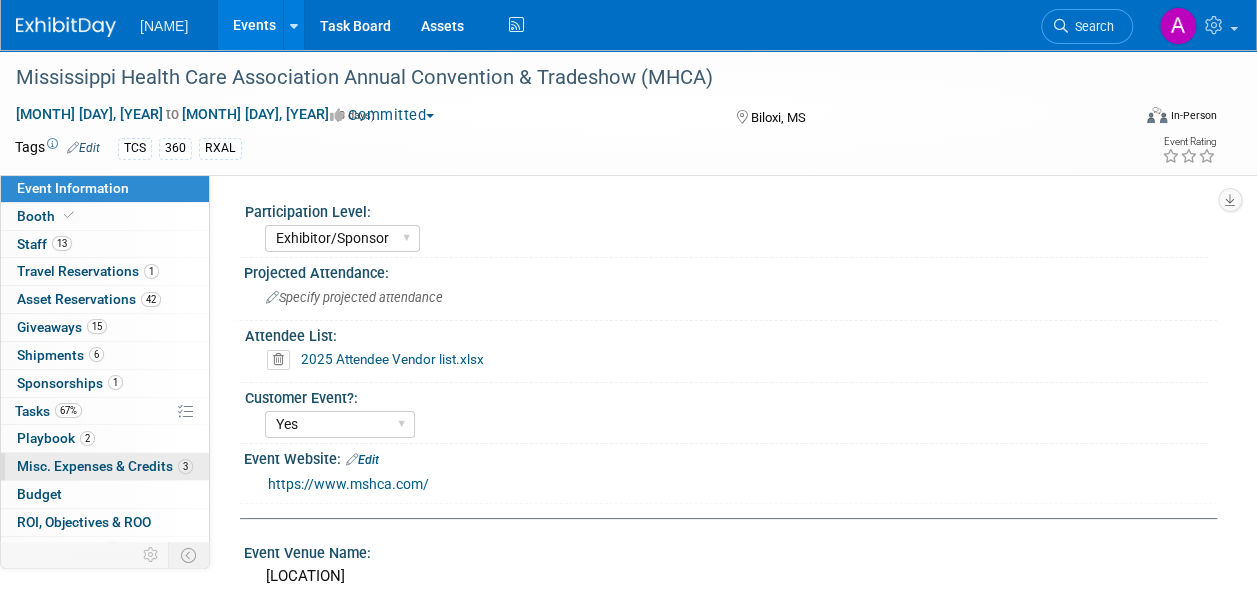 click on "Misc. Expenses & Credits 3" at bounding box center [105, 466] 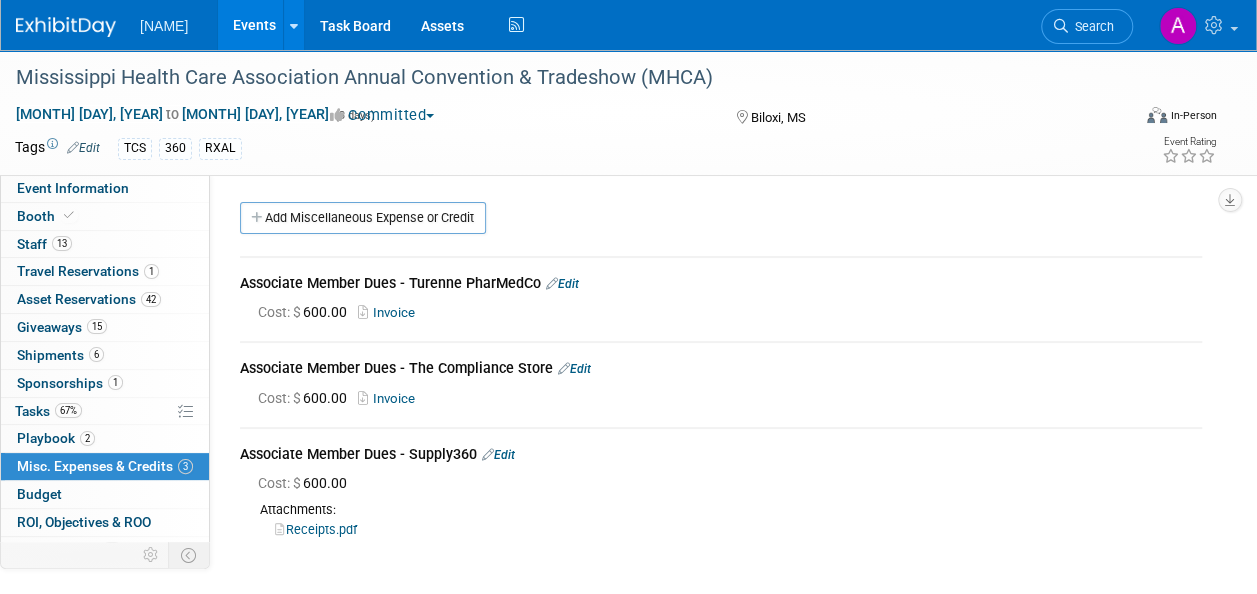 click on "Invoice" at bounding box center (390, 398) 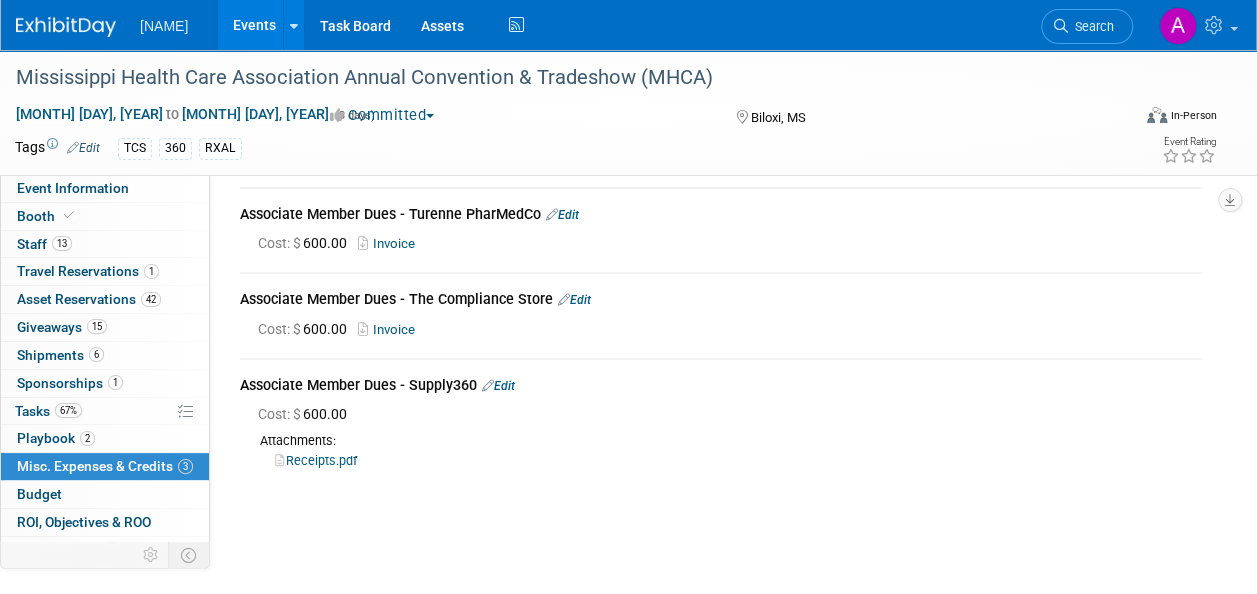 scroll, scrollTop: 100, scrollLeft: 0, axis: vertical 